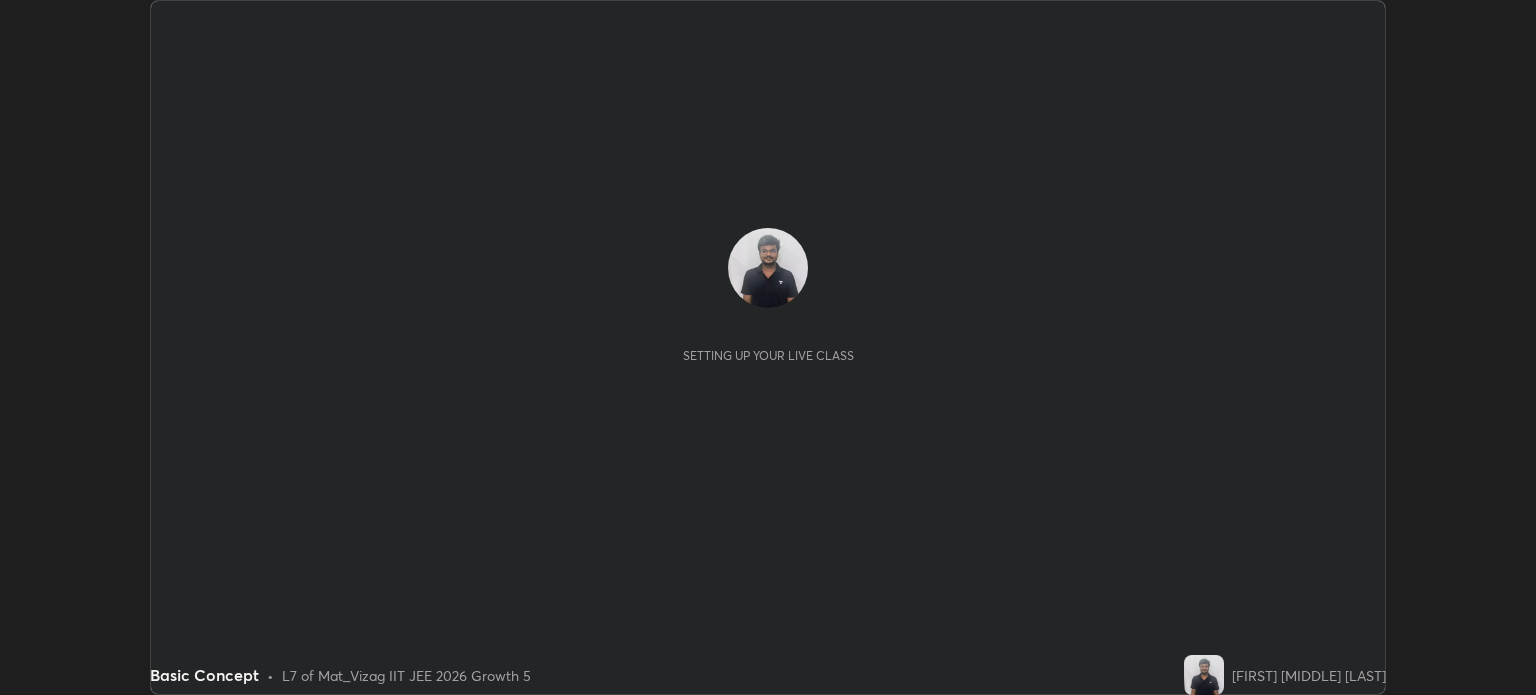 scroll, scrollTop: 0, scrollLeft: 0, axis: both 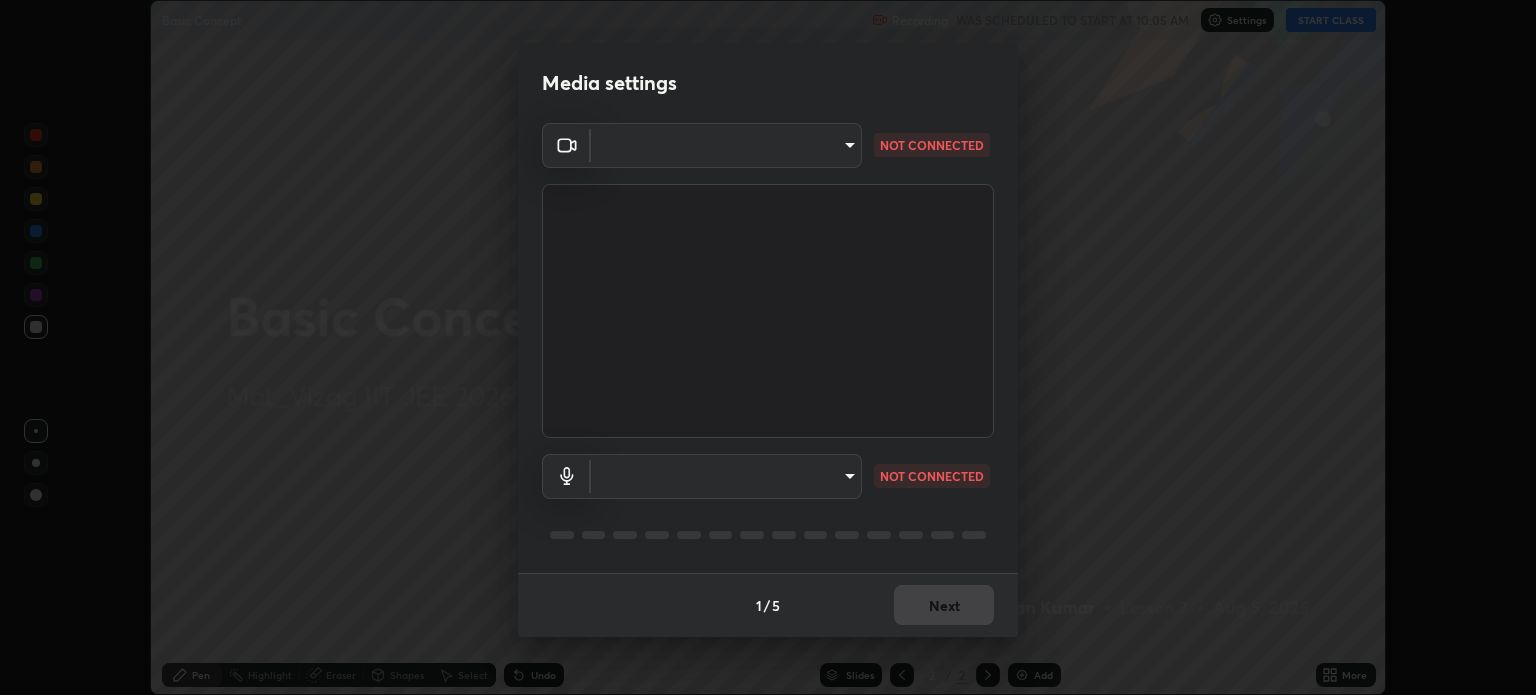 type on "96a72d9c6383d68089b7d443f8f47044f61cfd95309222ab1aac241246f71f91" 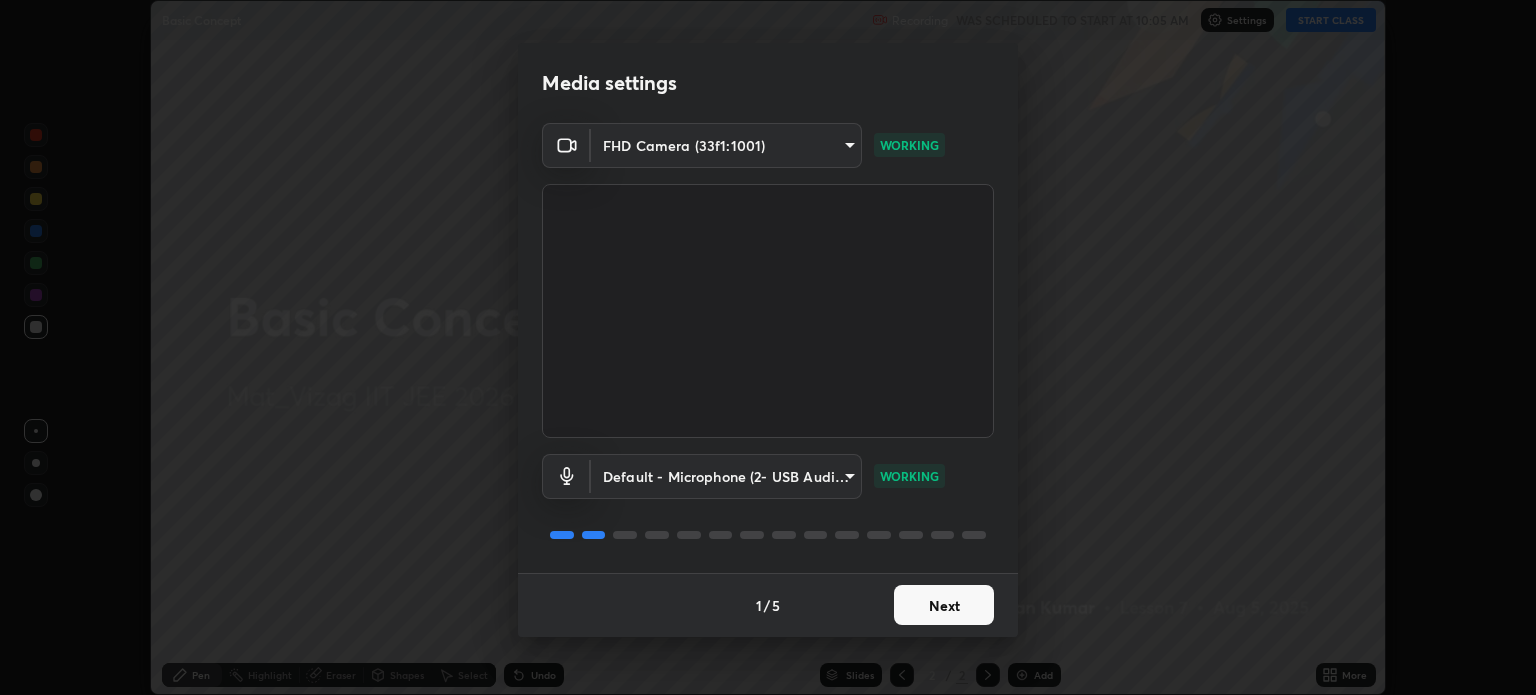 click on "Next" at bounding box center (944, 605) 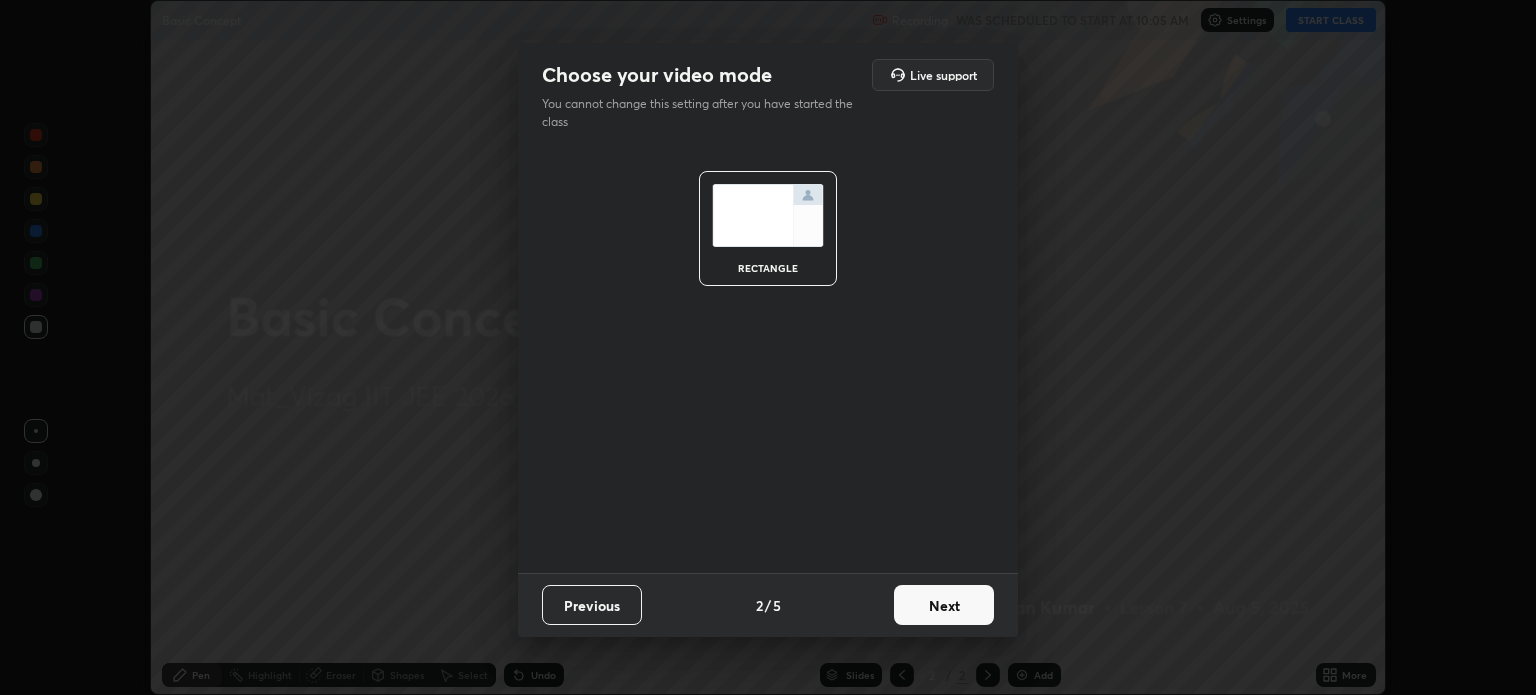 click on "Next" at bounding box center [944, 605] 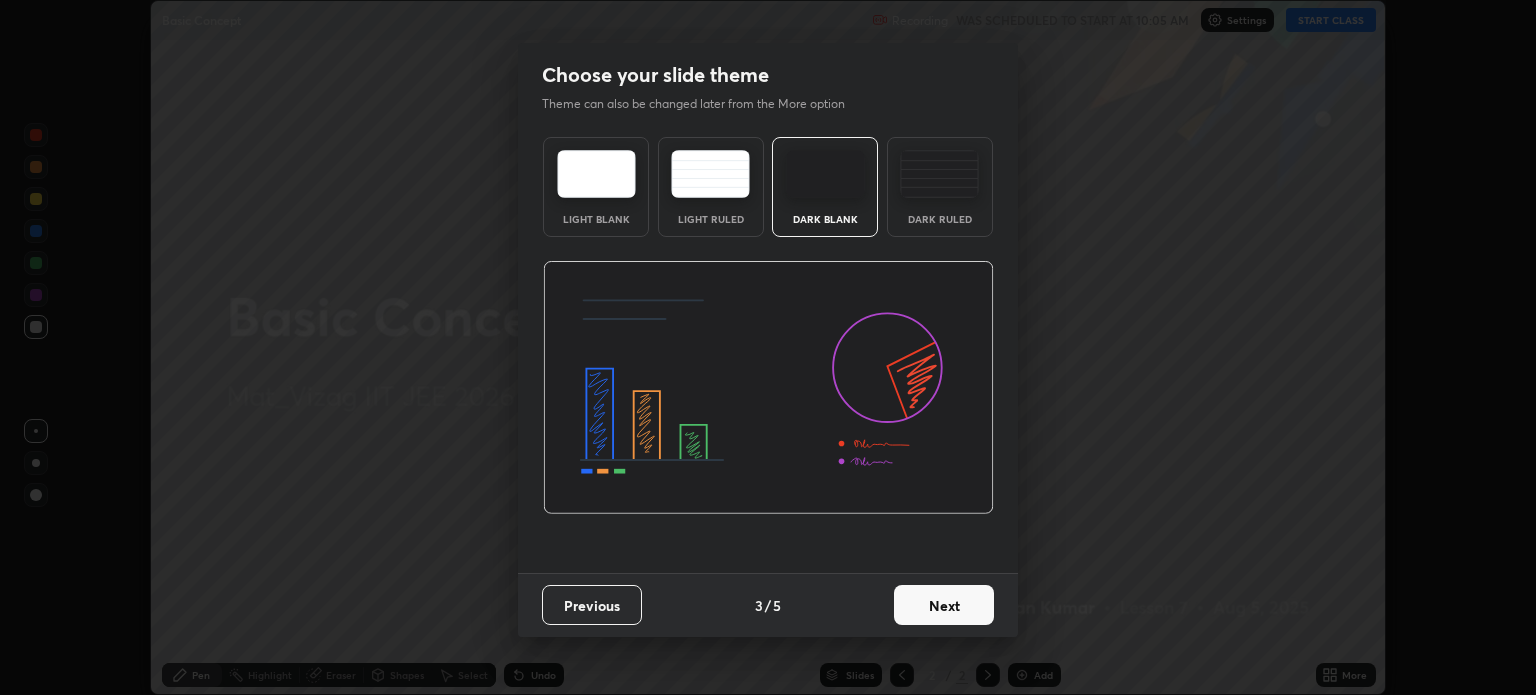 click on "Next" at bounding box center [944, 605] 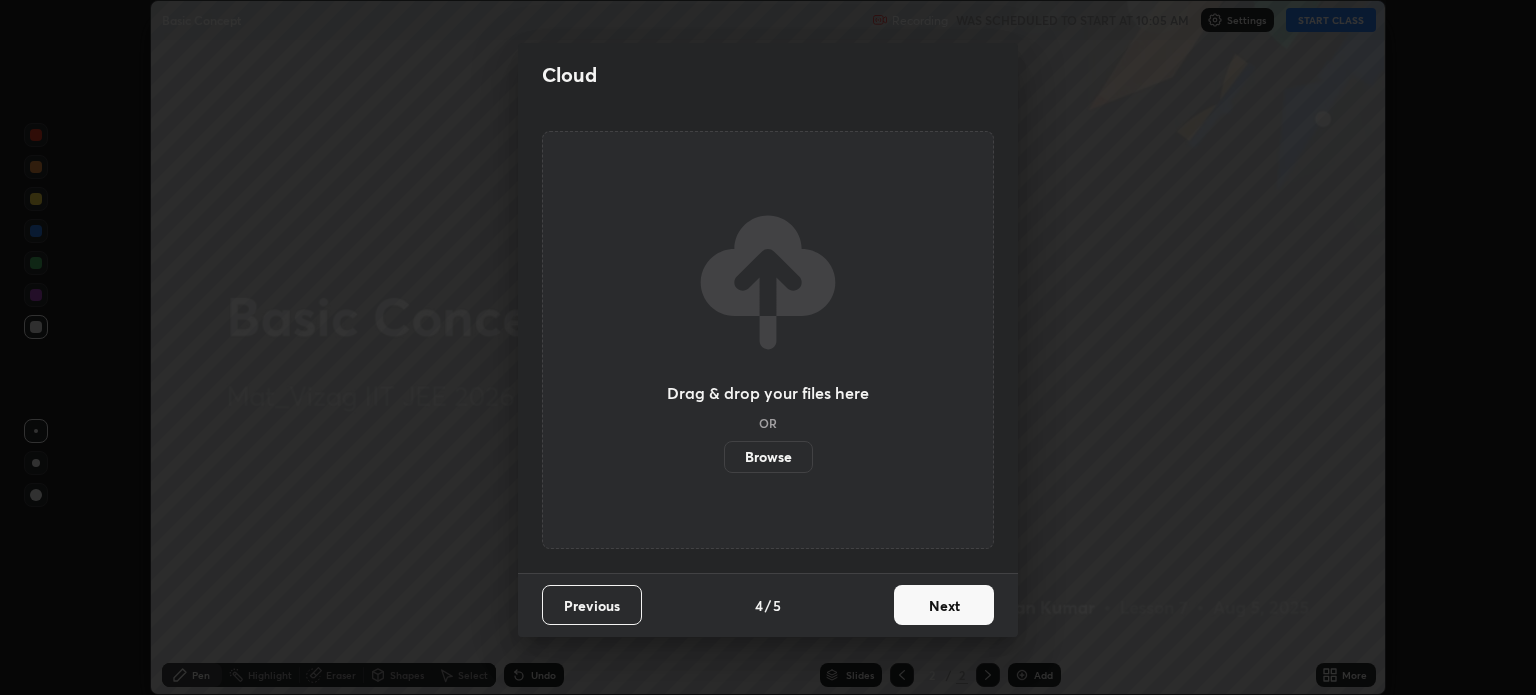 click on "Next" at bounding box center [944, 605] 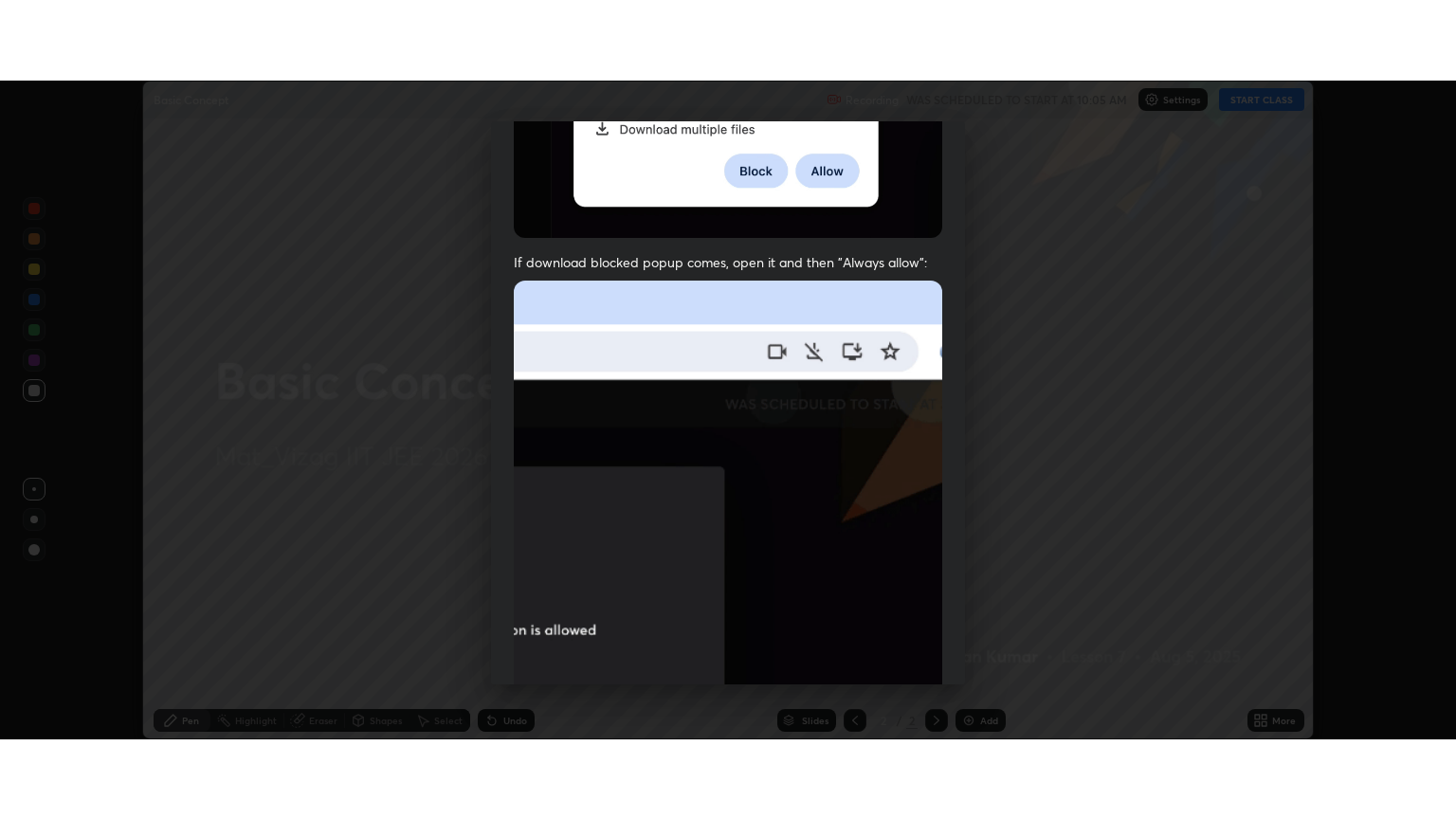 scroll, scrollTop: 384, scrollLeft: 0, axis: vertical 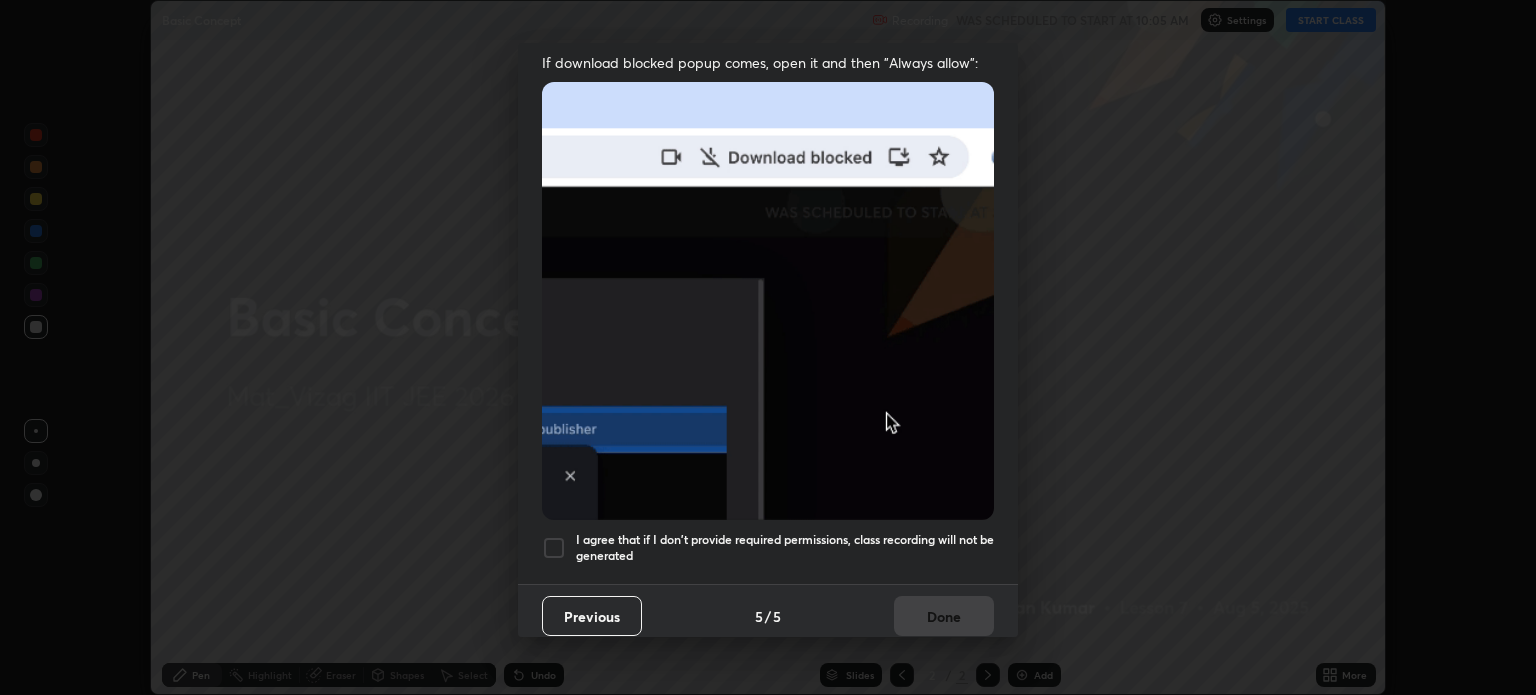 click at bounding box center (554, 548) 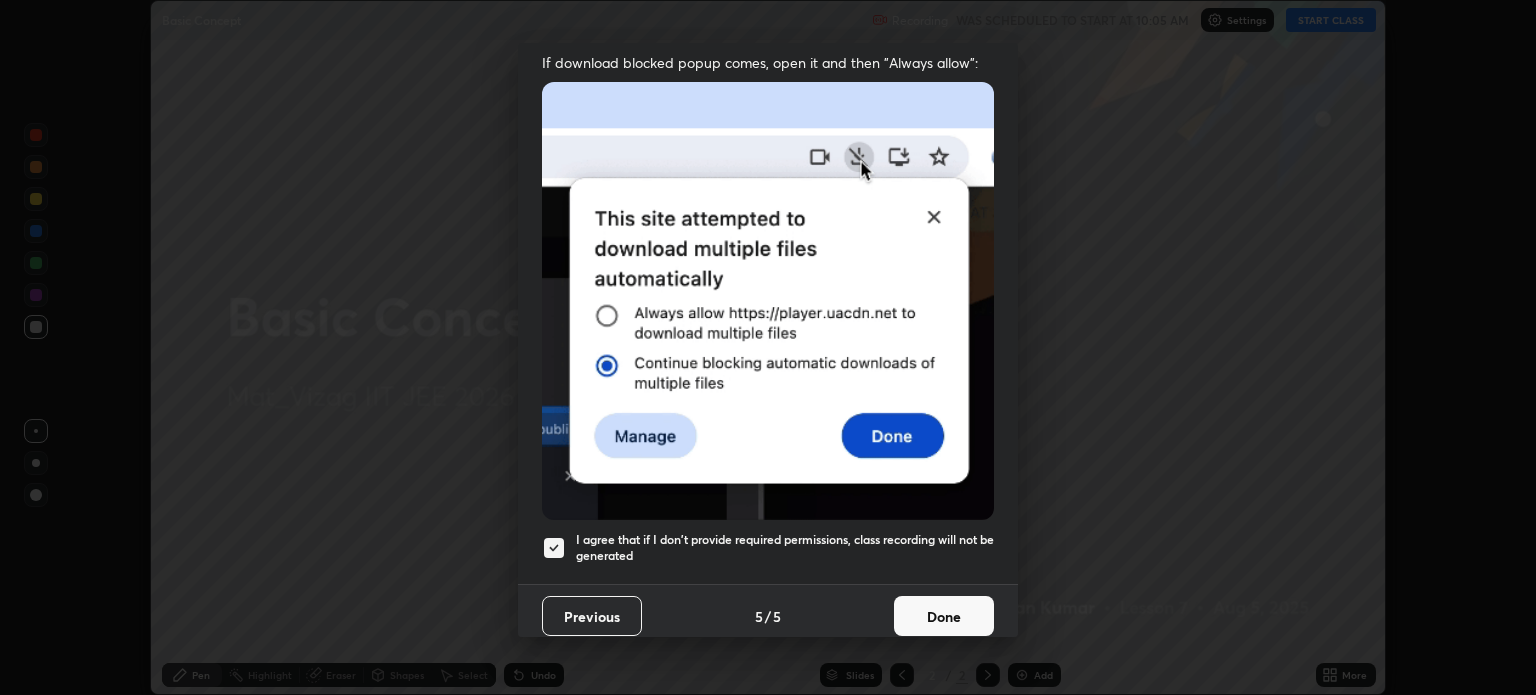 click on "Done" at bounding box center (944, 616) 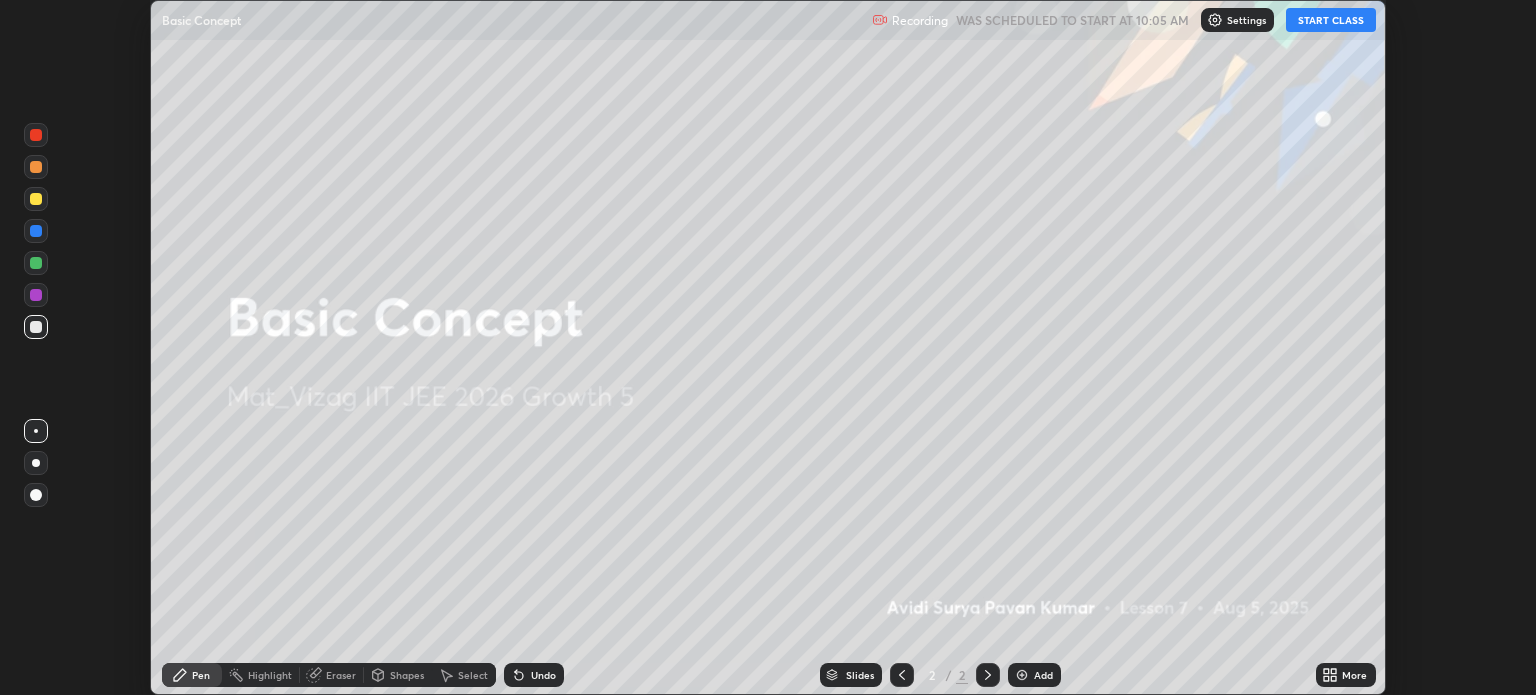 click on "Add" at bounding box center (1043, 675) 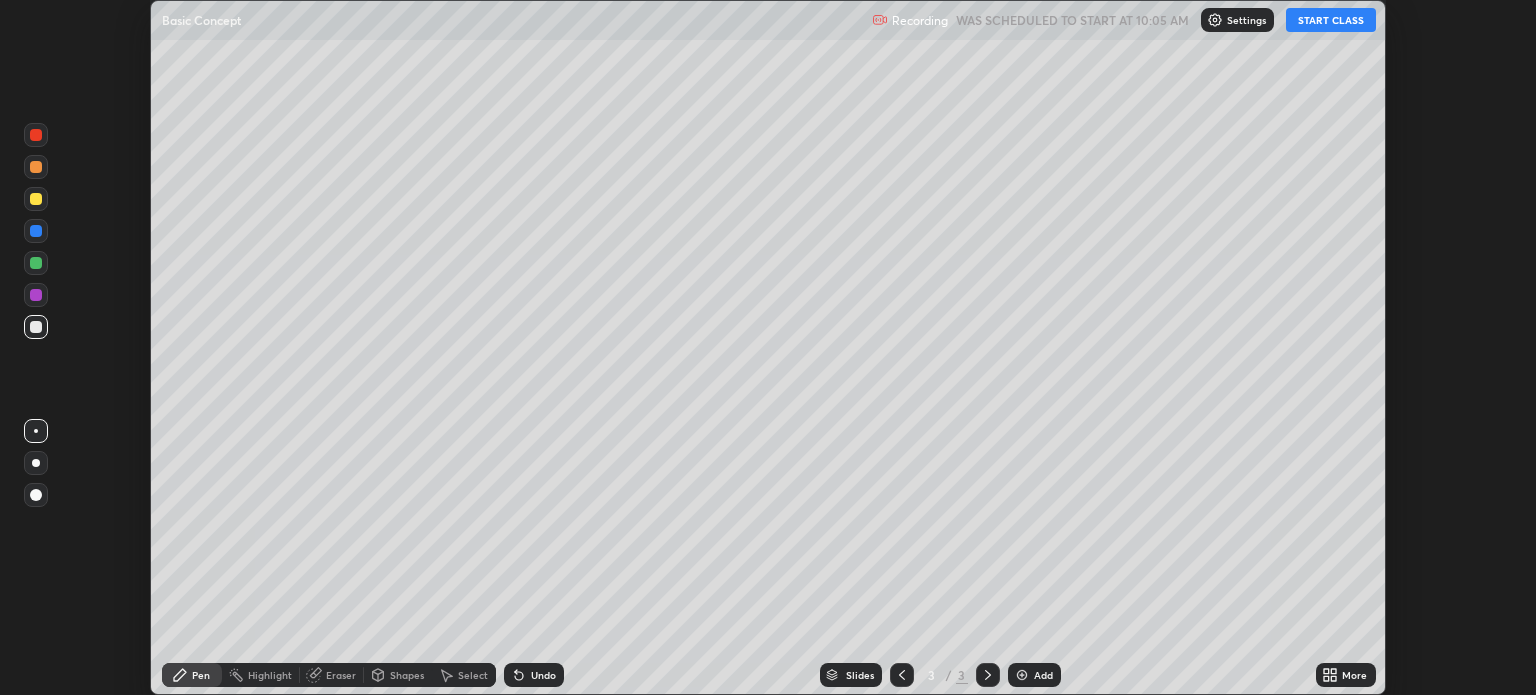 click 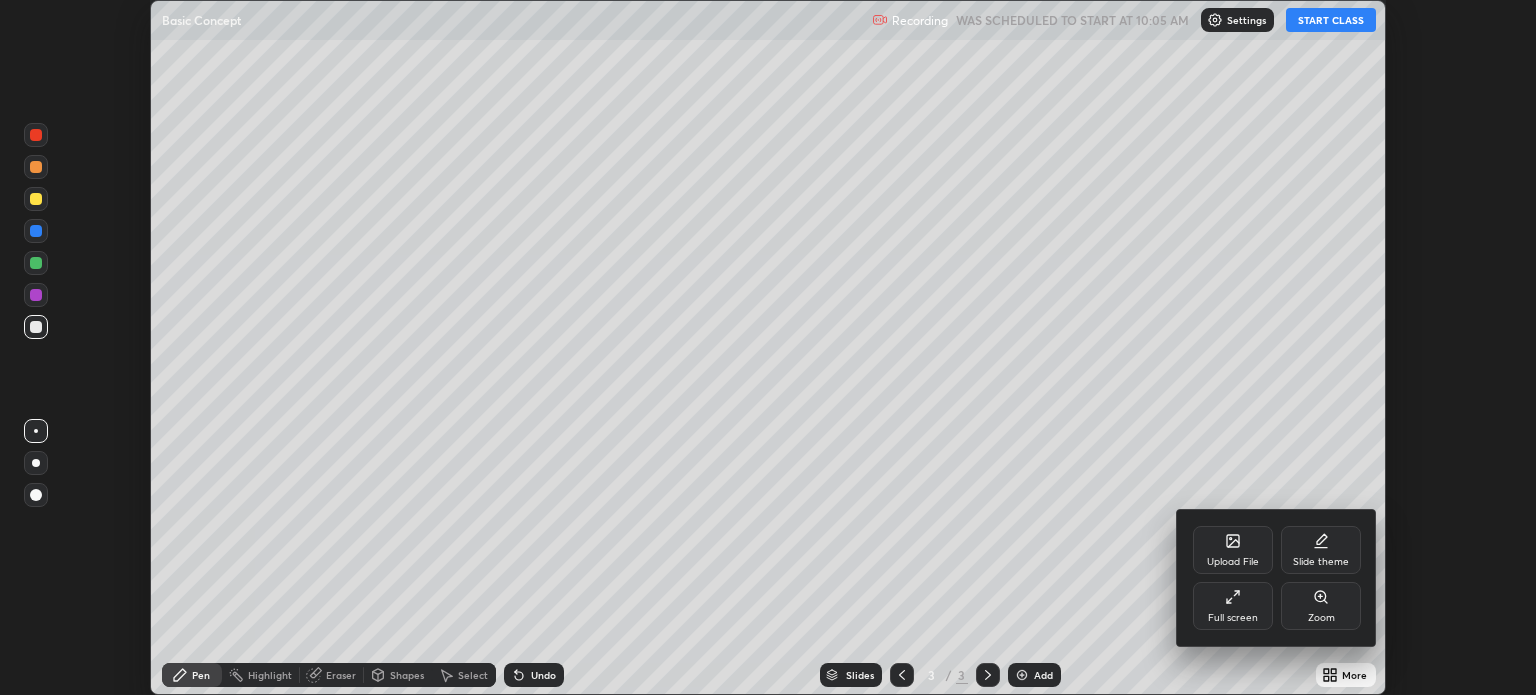 click on "Full screen" at bounding box center (1233, 618) 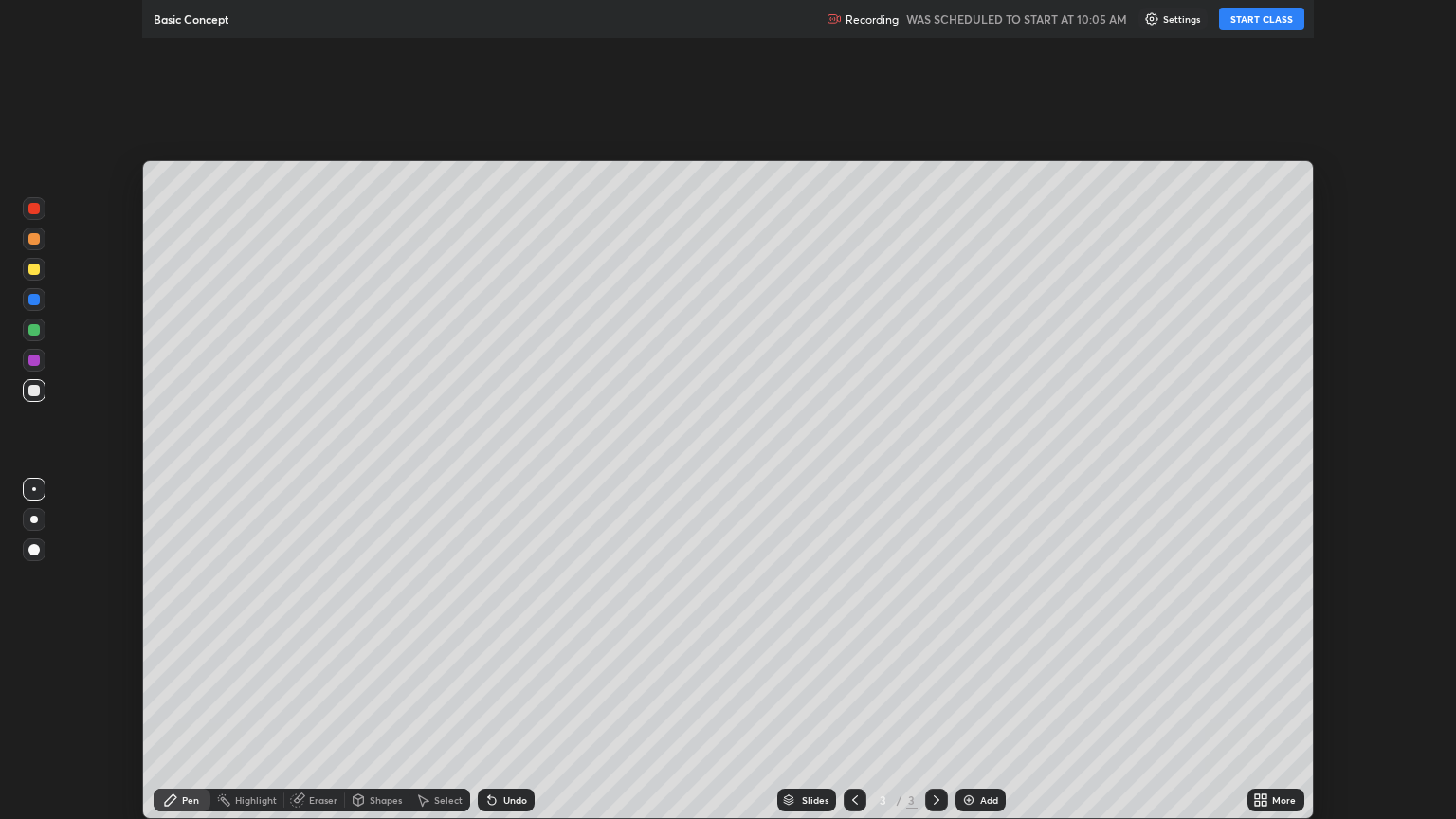 scroll, scrollTop: 93973, scrollLeft: 93336, axis: both 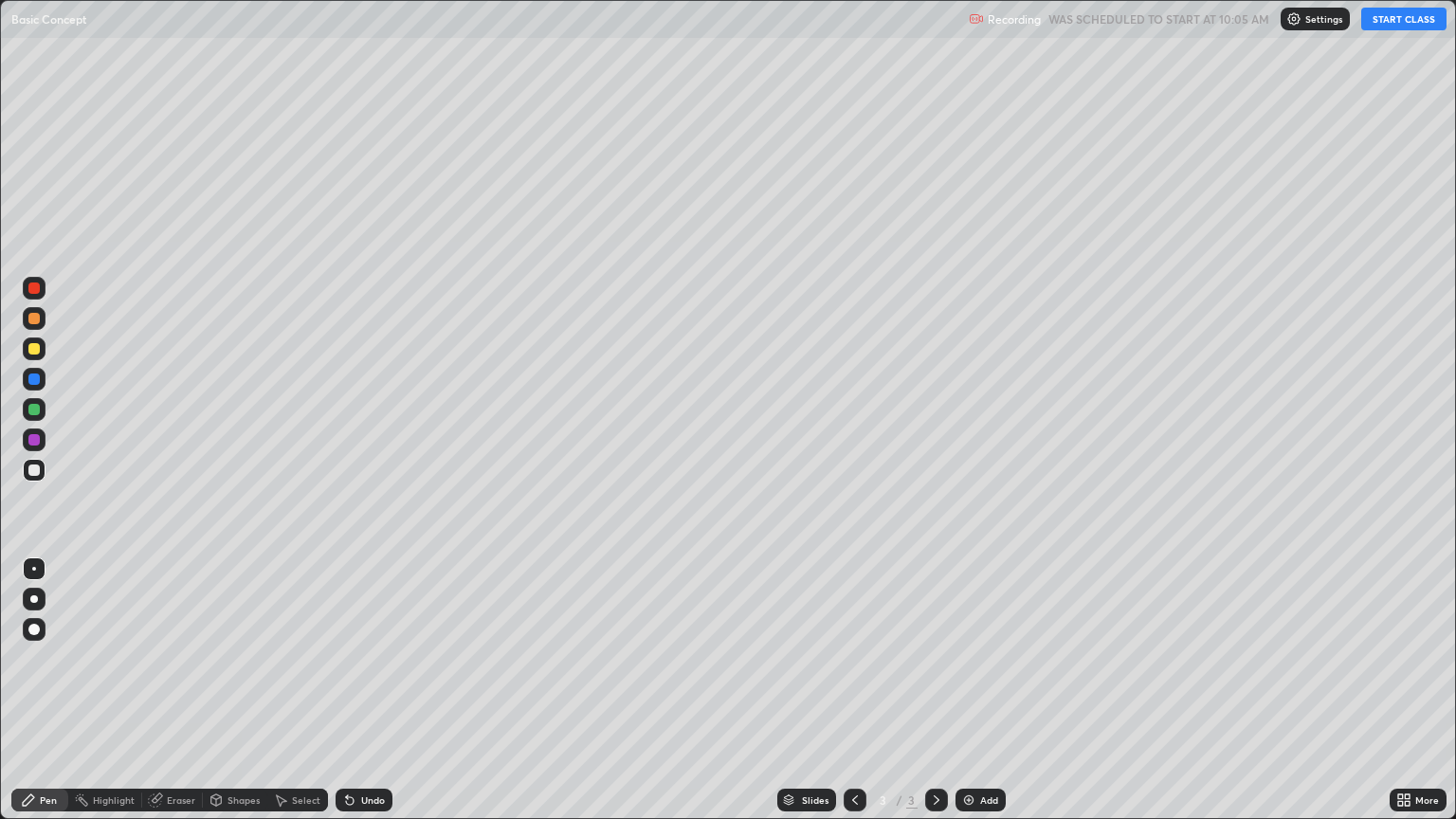 click on "START CLASS" at bounding box center (1404, 19) 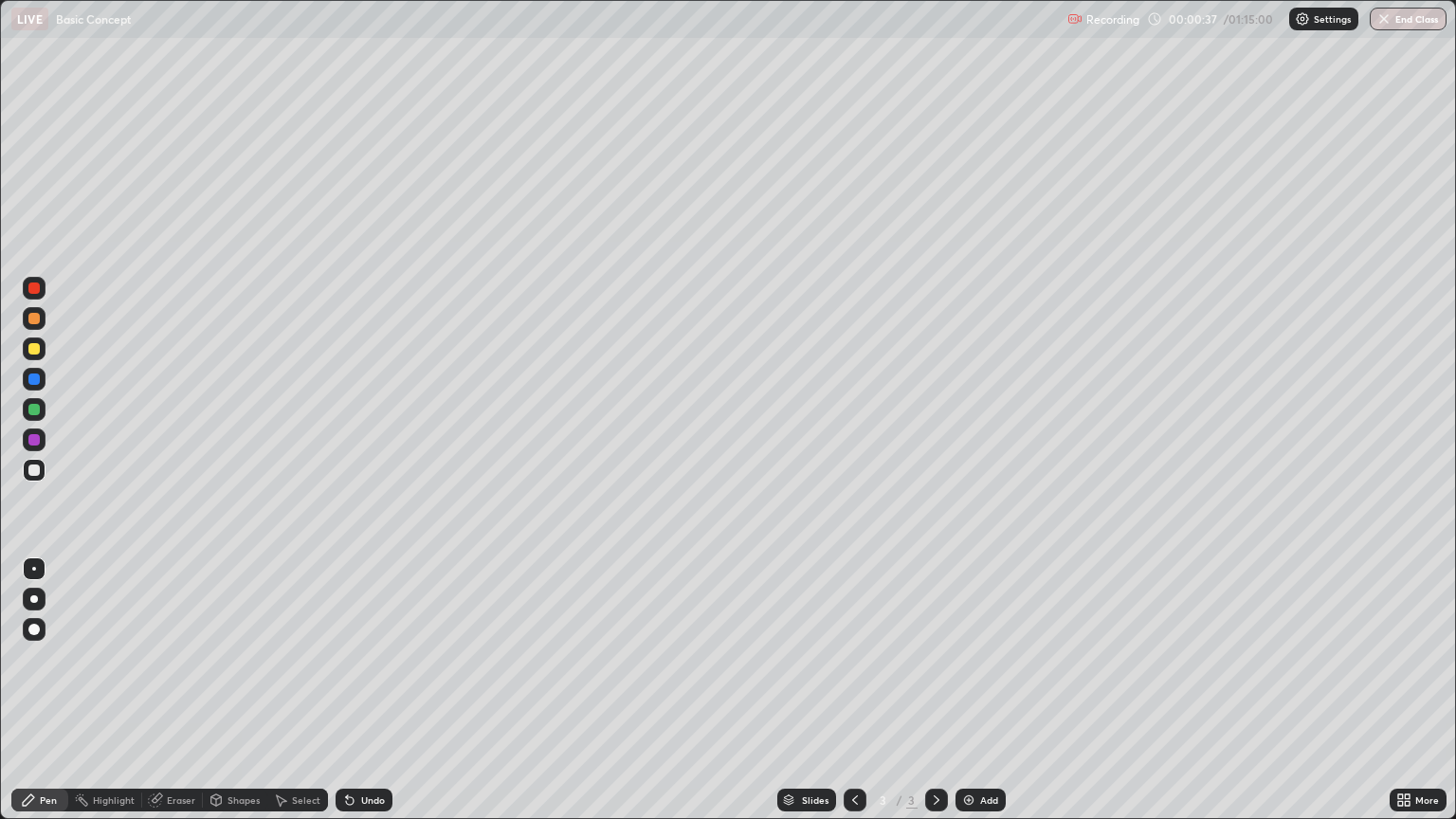 click on "Shapes" at bounding box center (244, 800) 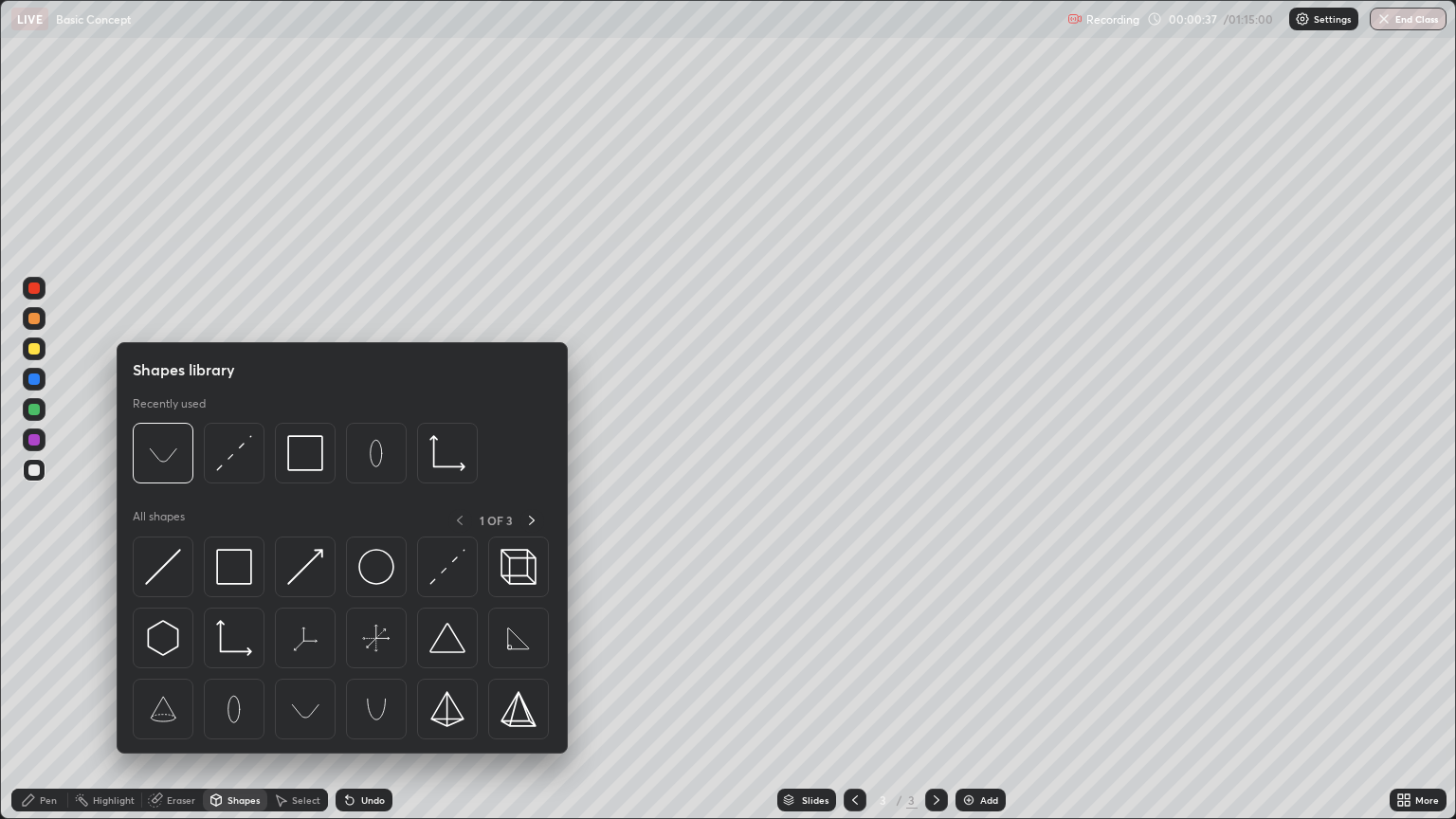 click on "Shapes" at bounding box center (235, 800) 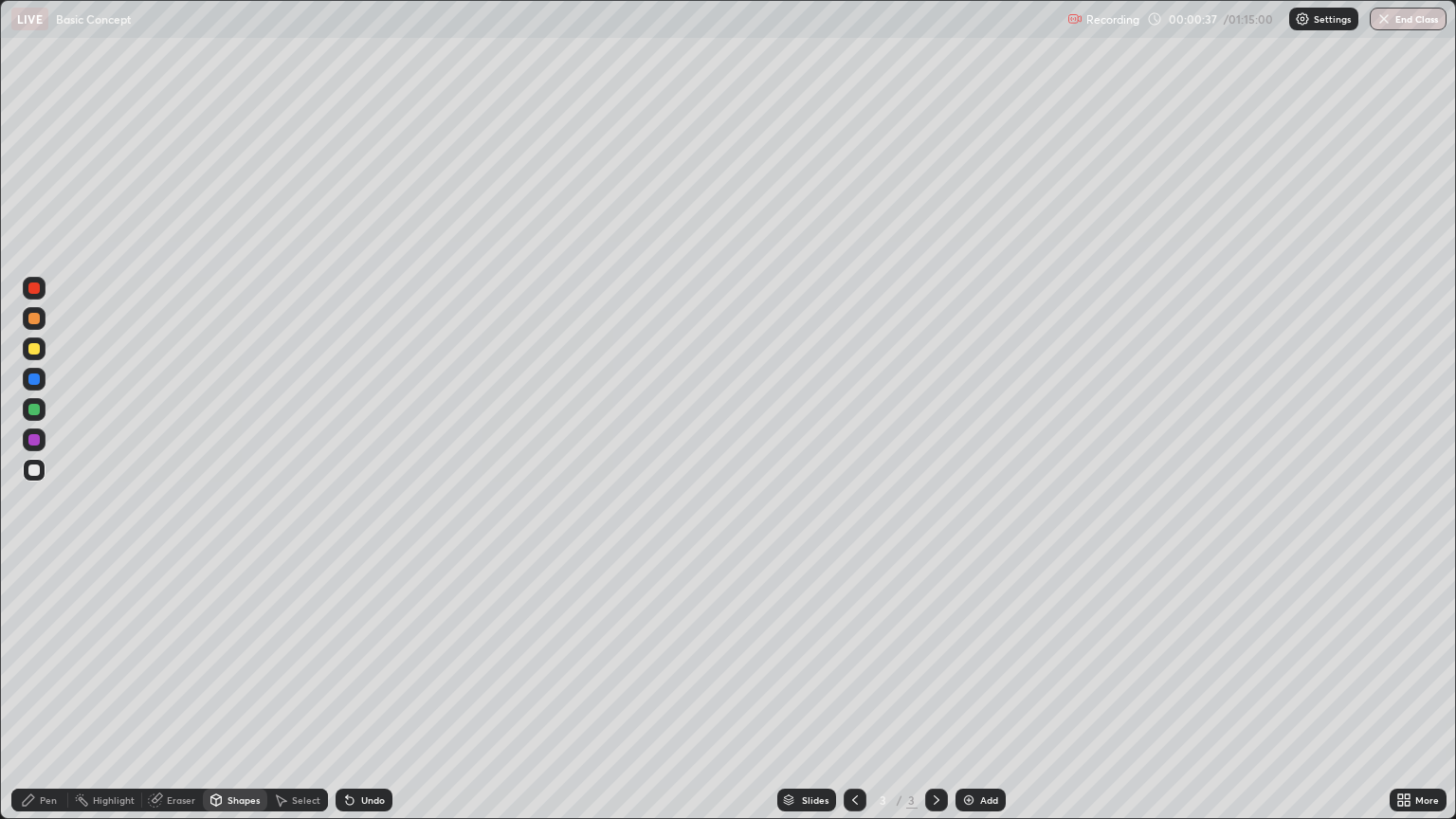 click on "Eraser" at bounding box center (173, 800) 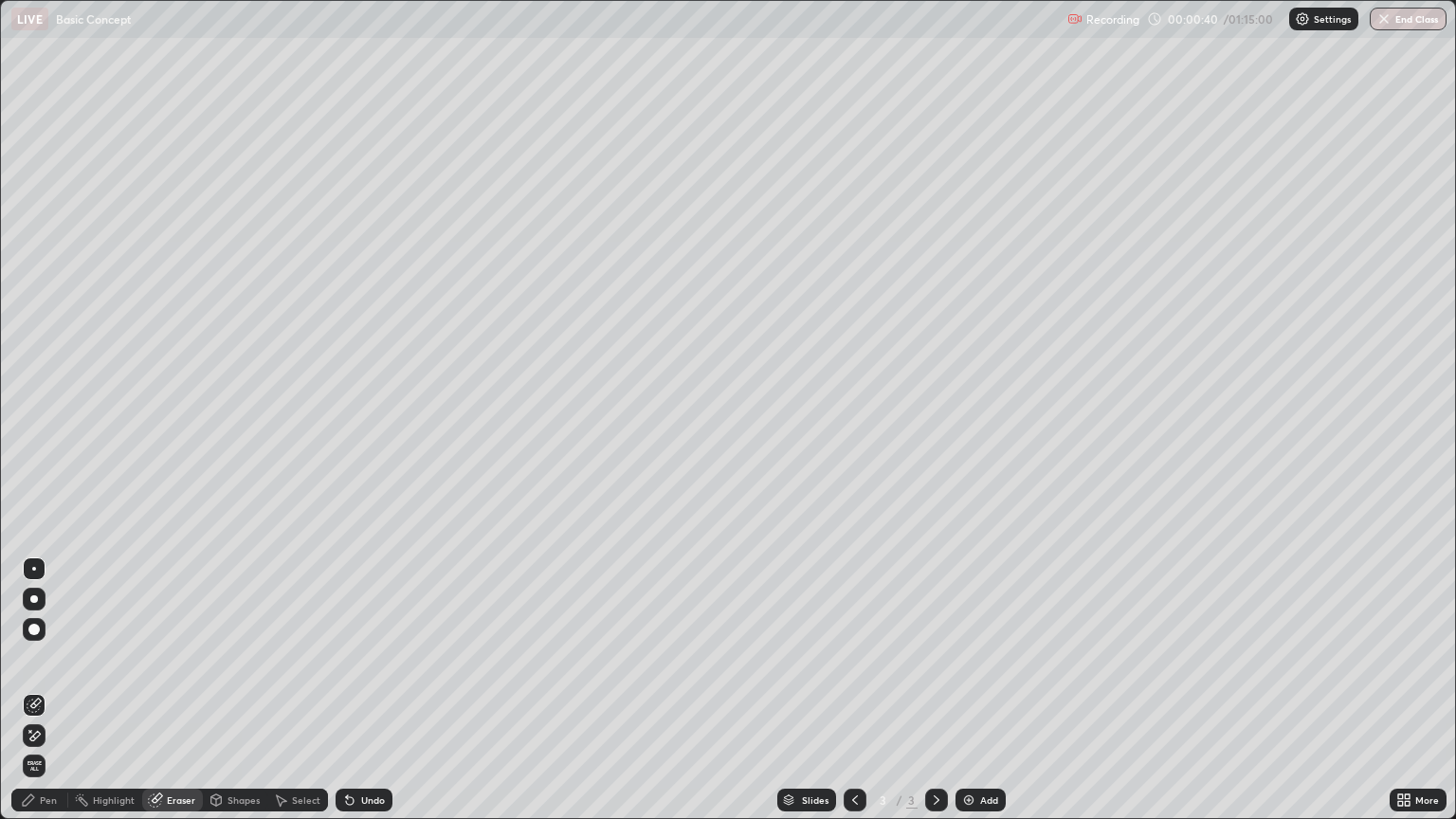 click on "Pen" at bounding box center [48, 800] 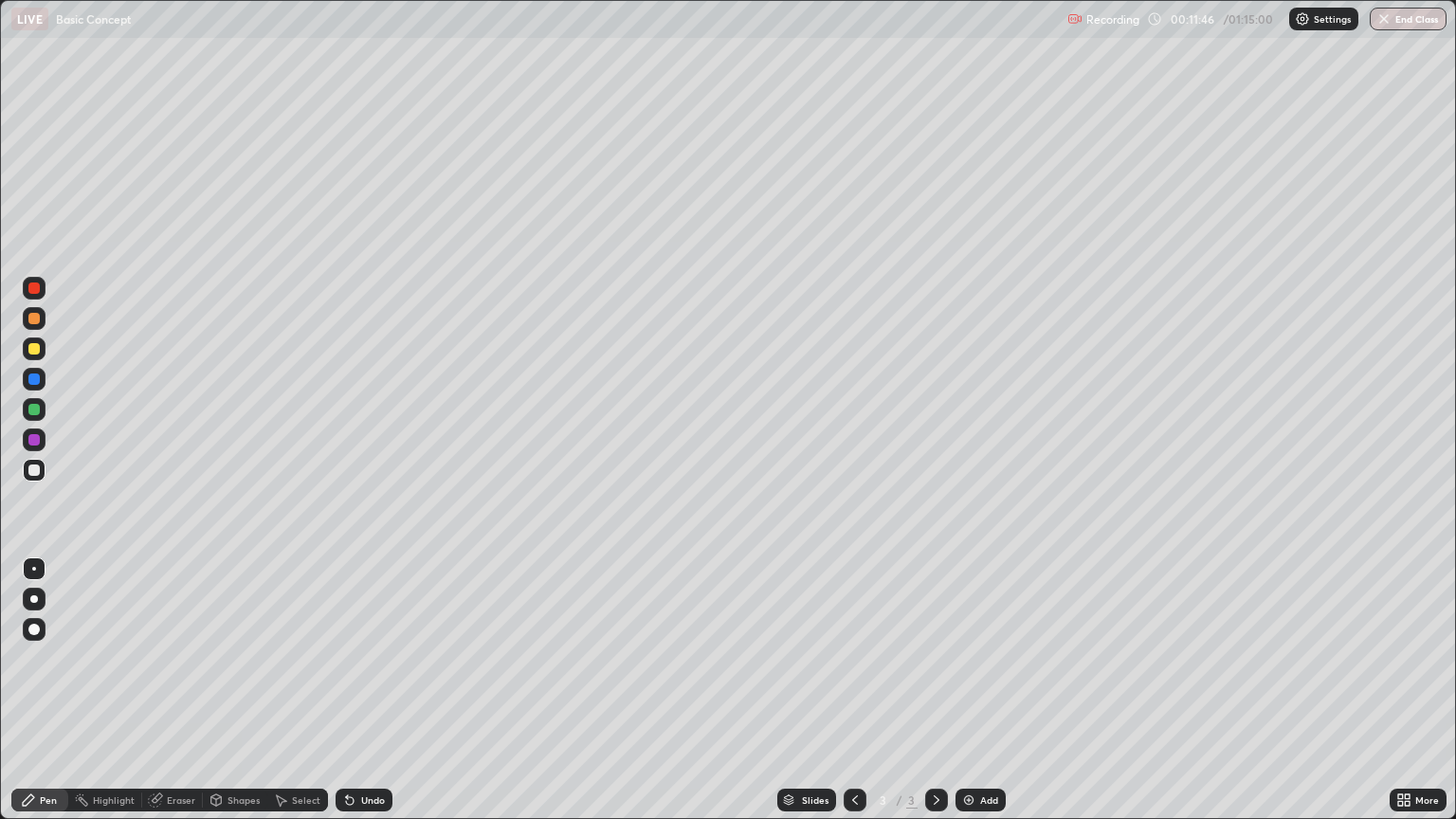 click on "Pen" at bounding box center [40, 800] 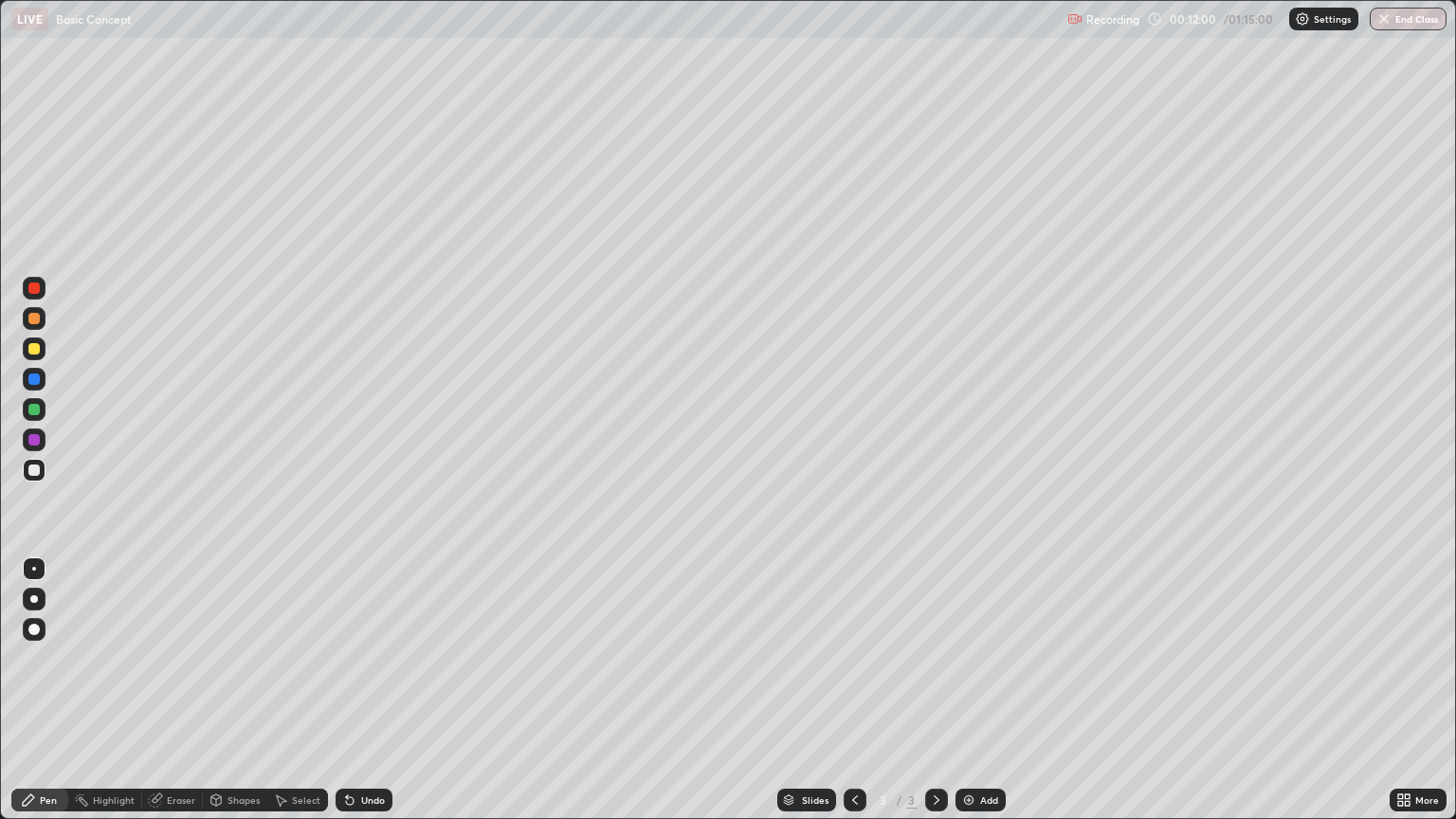 click at bounding box center (34, 379) 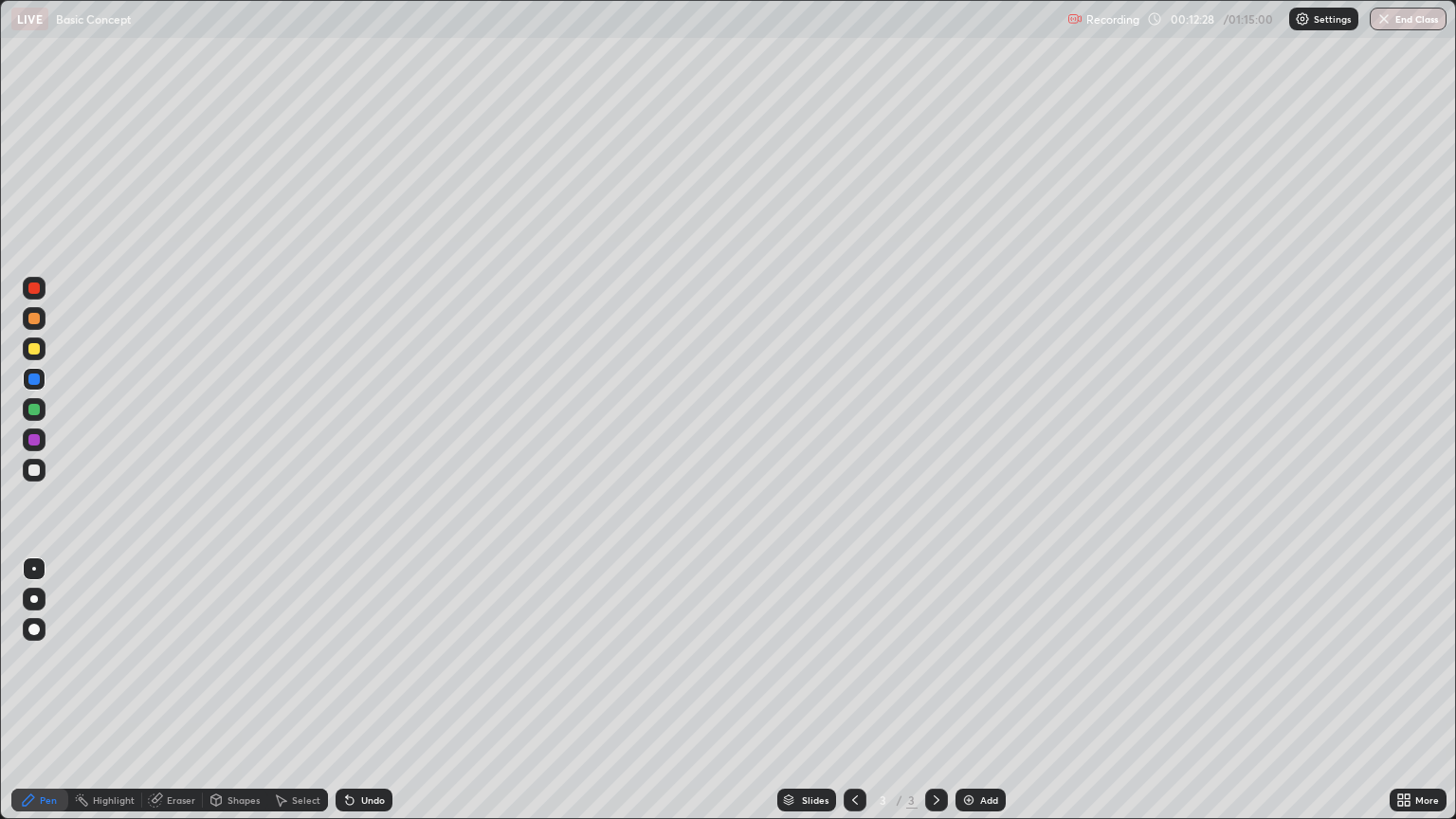 click on "Eraser" at bounding box center (173, 800) 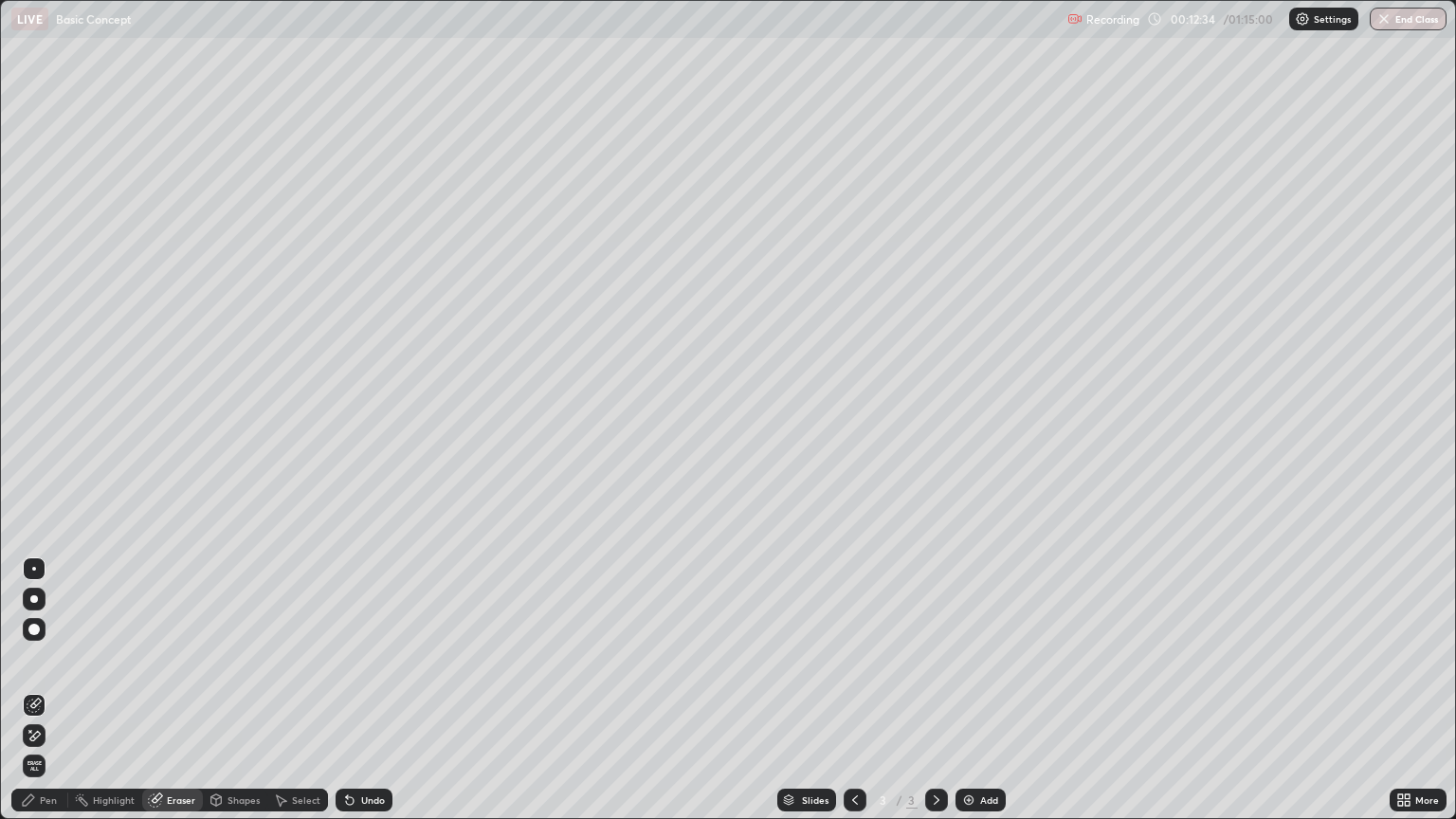 click on "Pen" at bounding box center [40, 800] 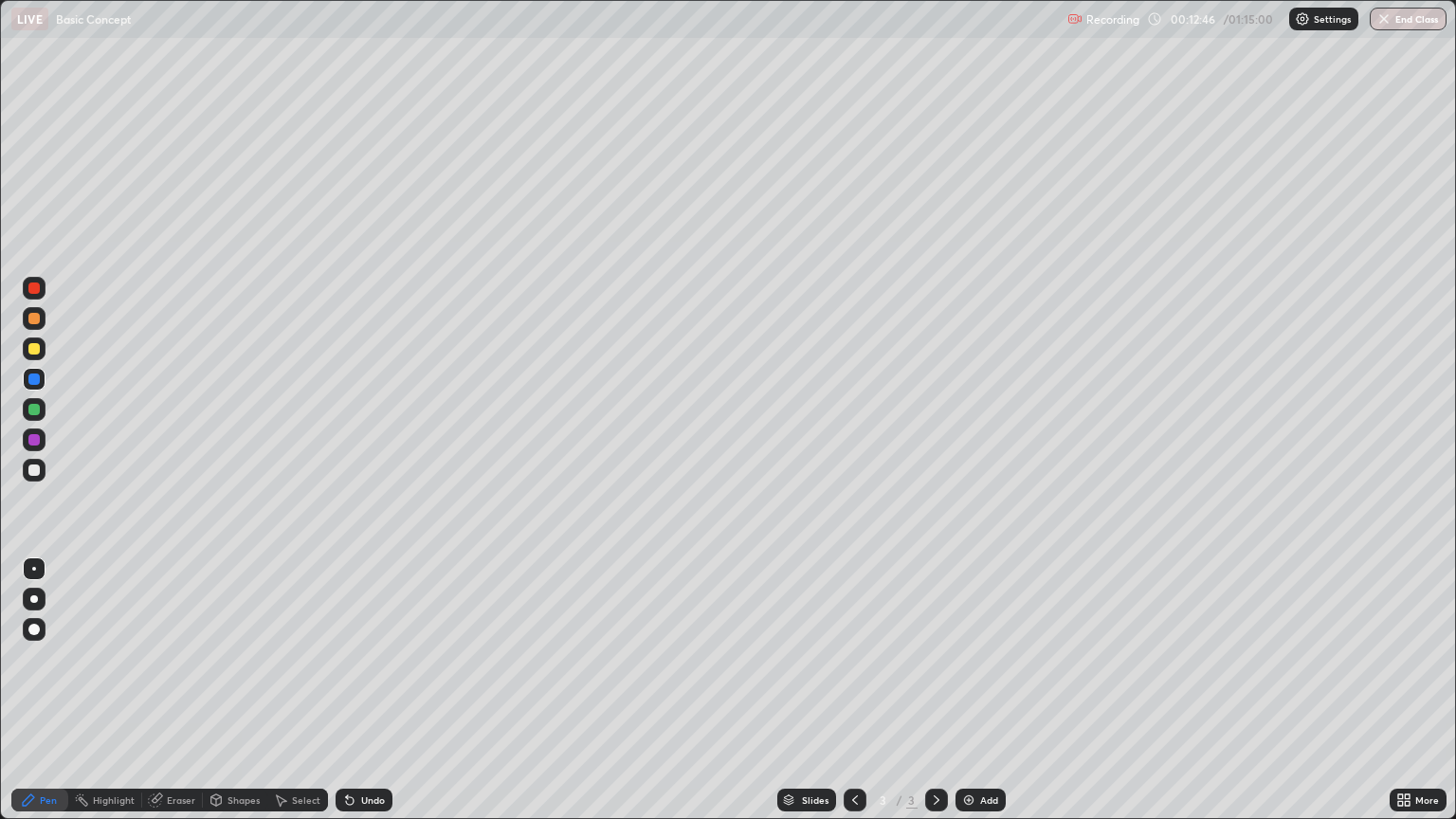 click on "Eraser" at bounding box center [181, 800] 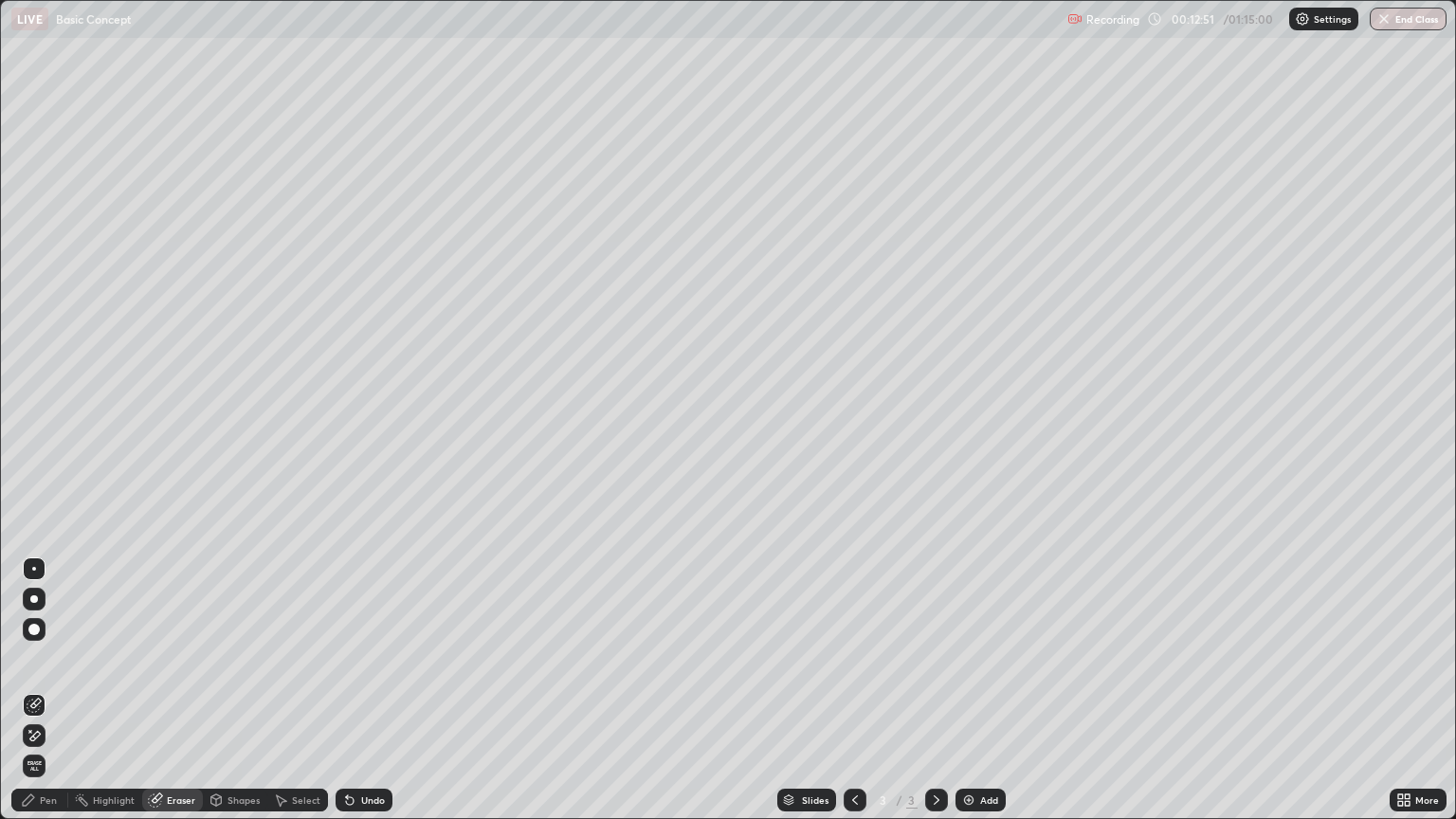 click on "Pen" at bounding box center [40, 800] 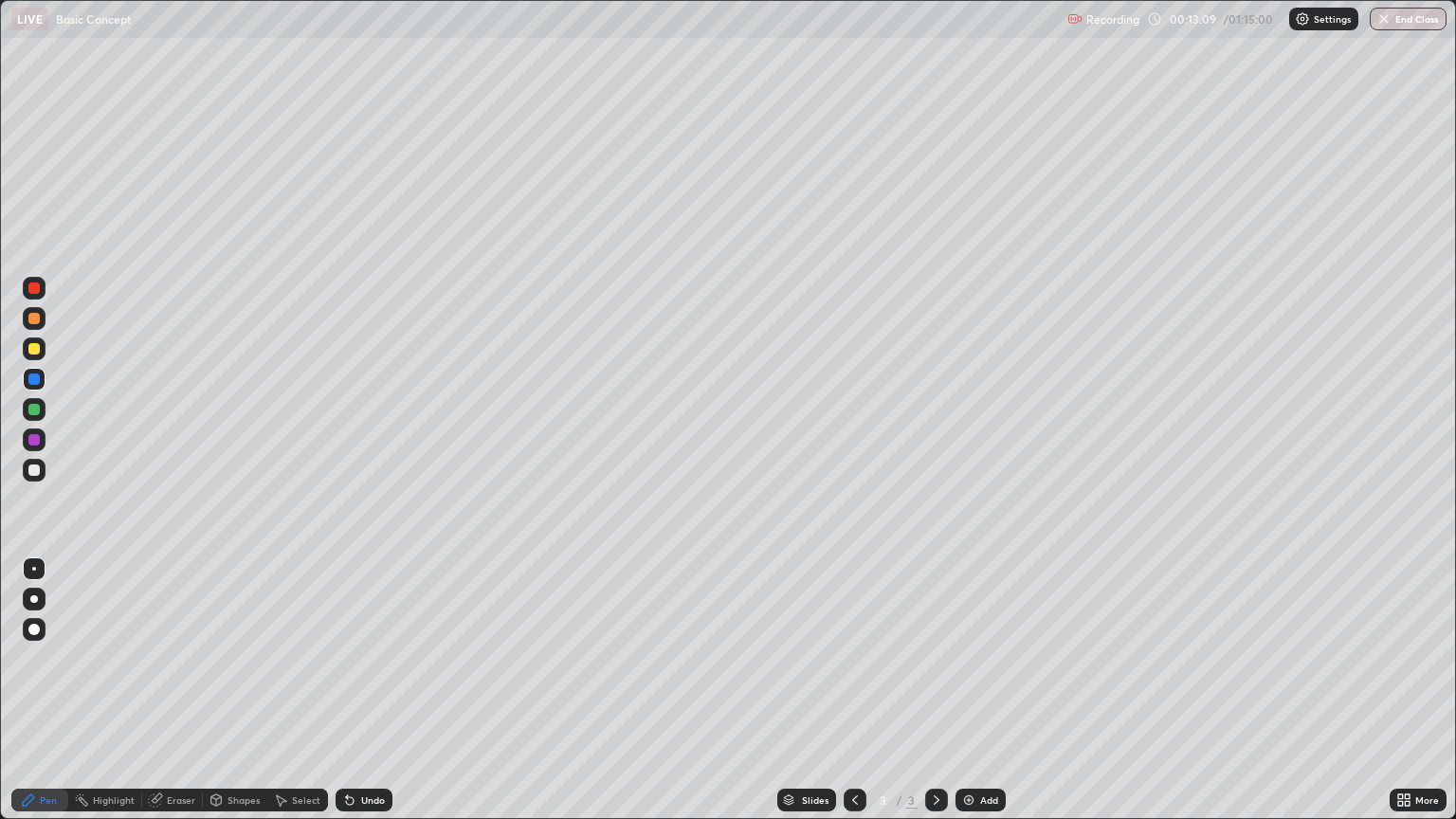 click at bounding box center (969, 800) 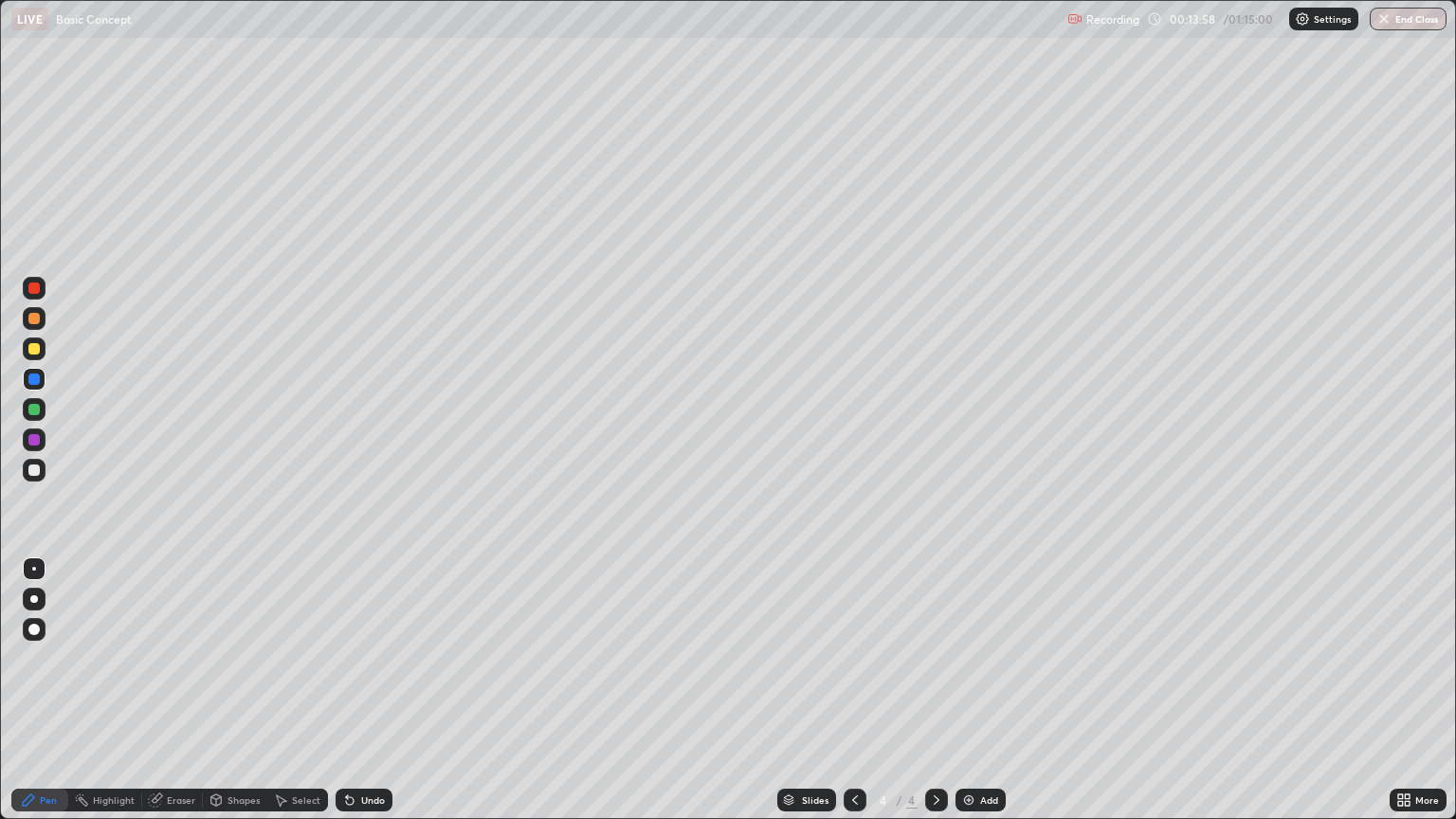 click on "Eraser" at bounding box center [181, 800] 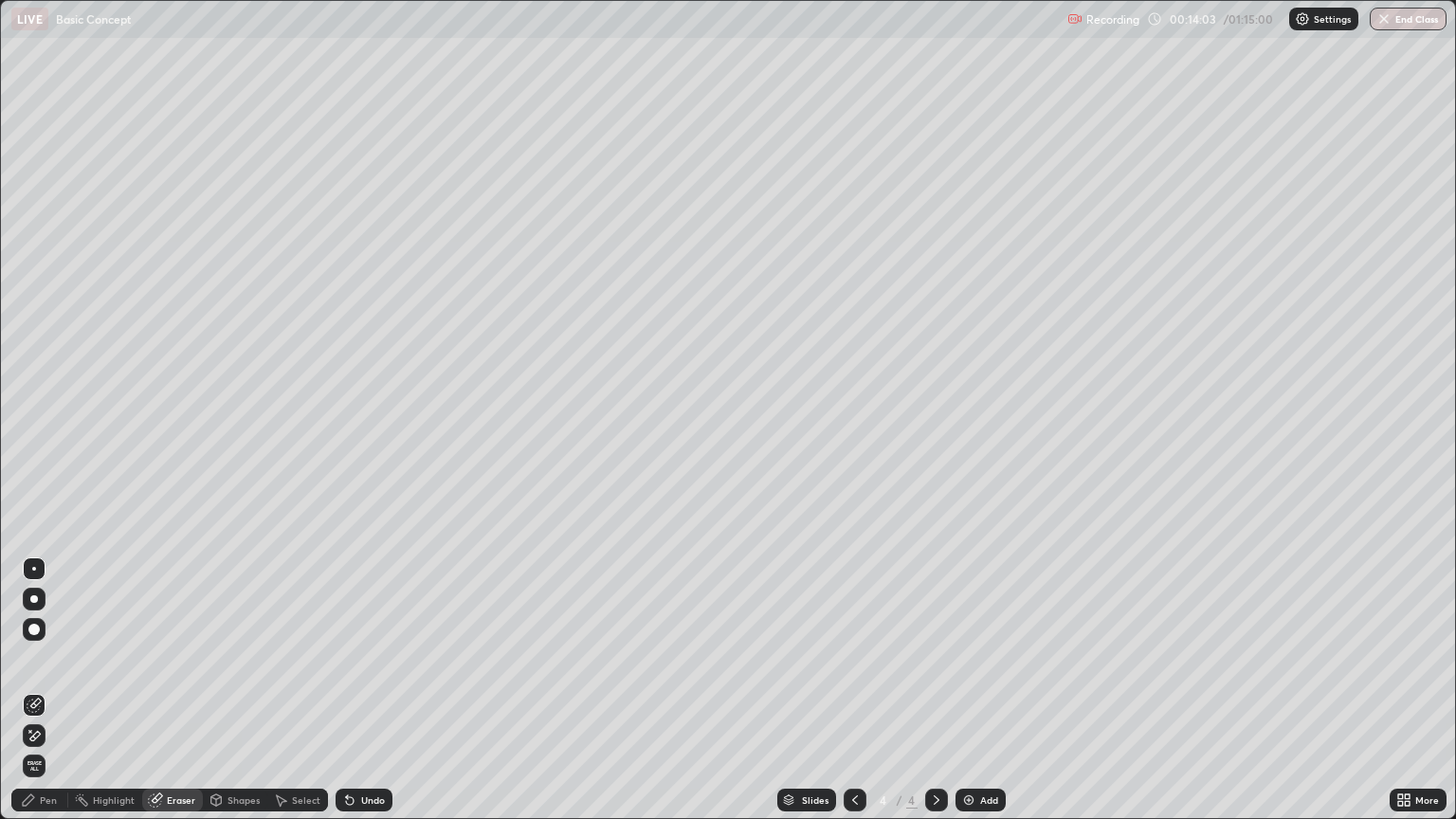click on "Pen" at bounding box center [48, 800] 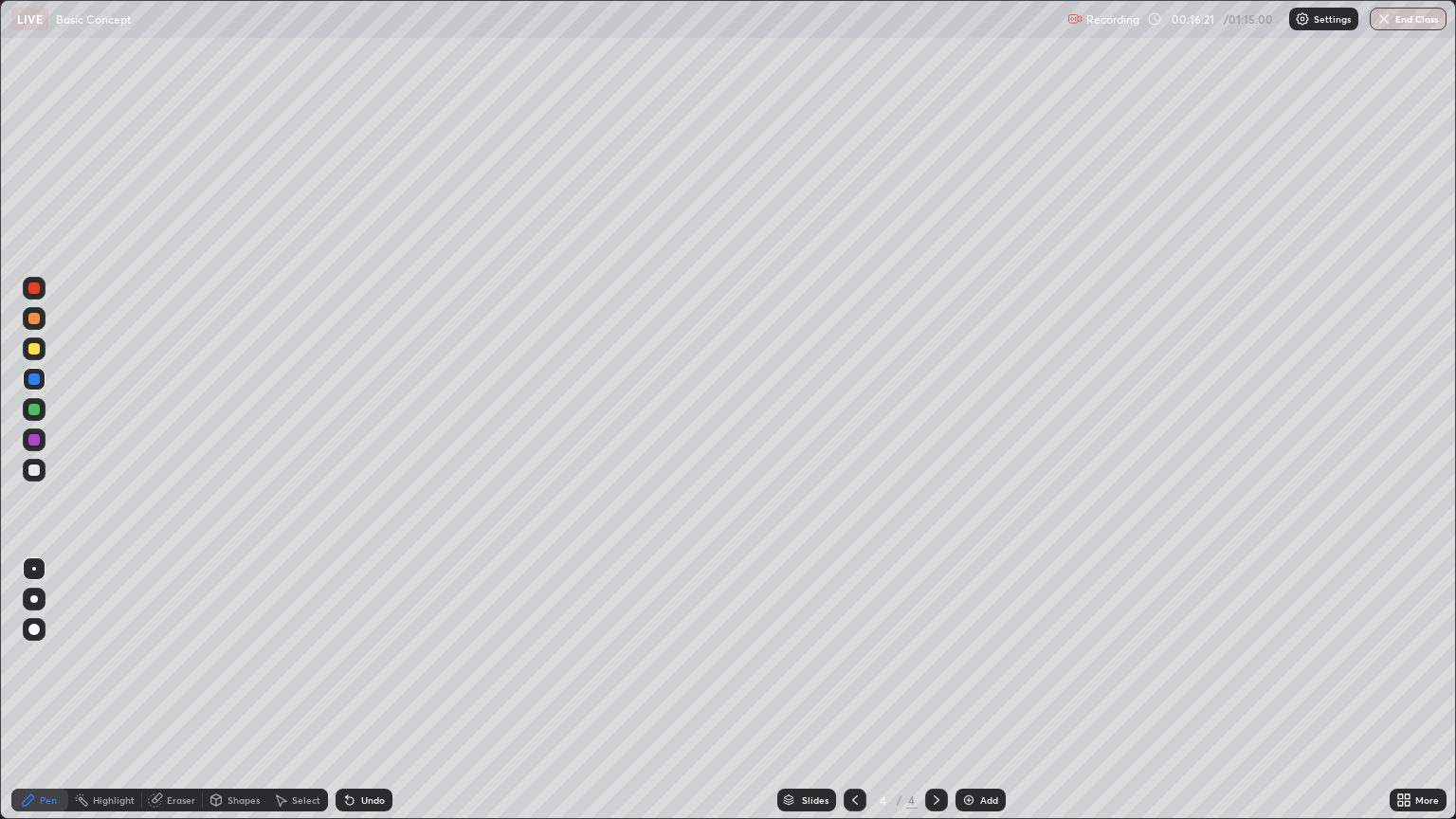 click on "Eraser" at bounding box center [173, 800] 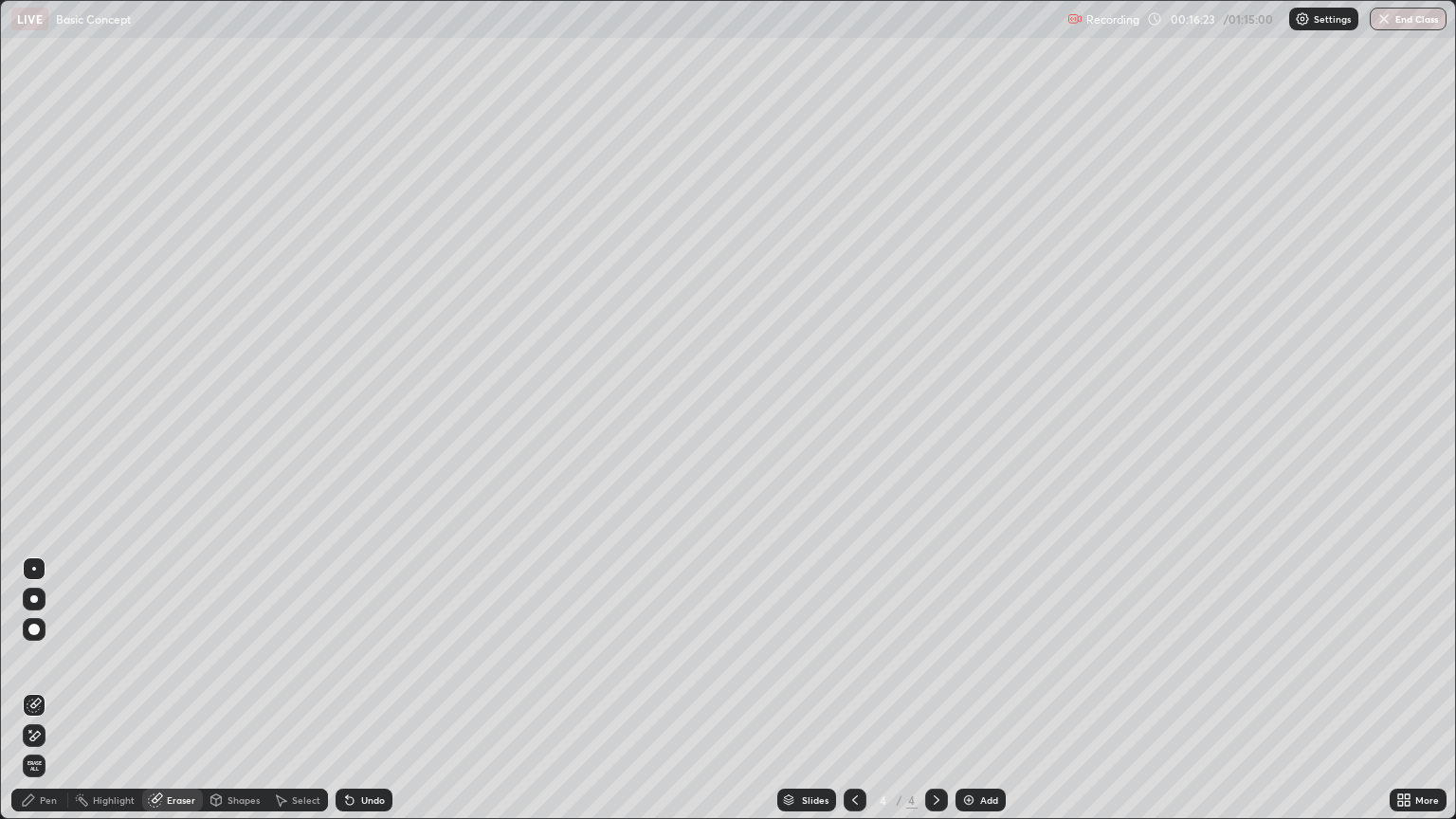 click on "Pen" at bounding box center (40, 800) 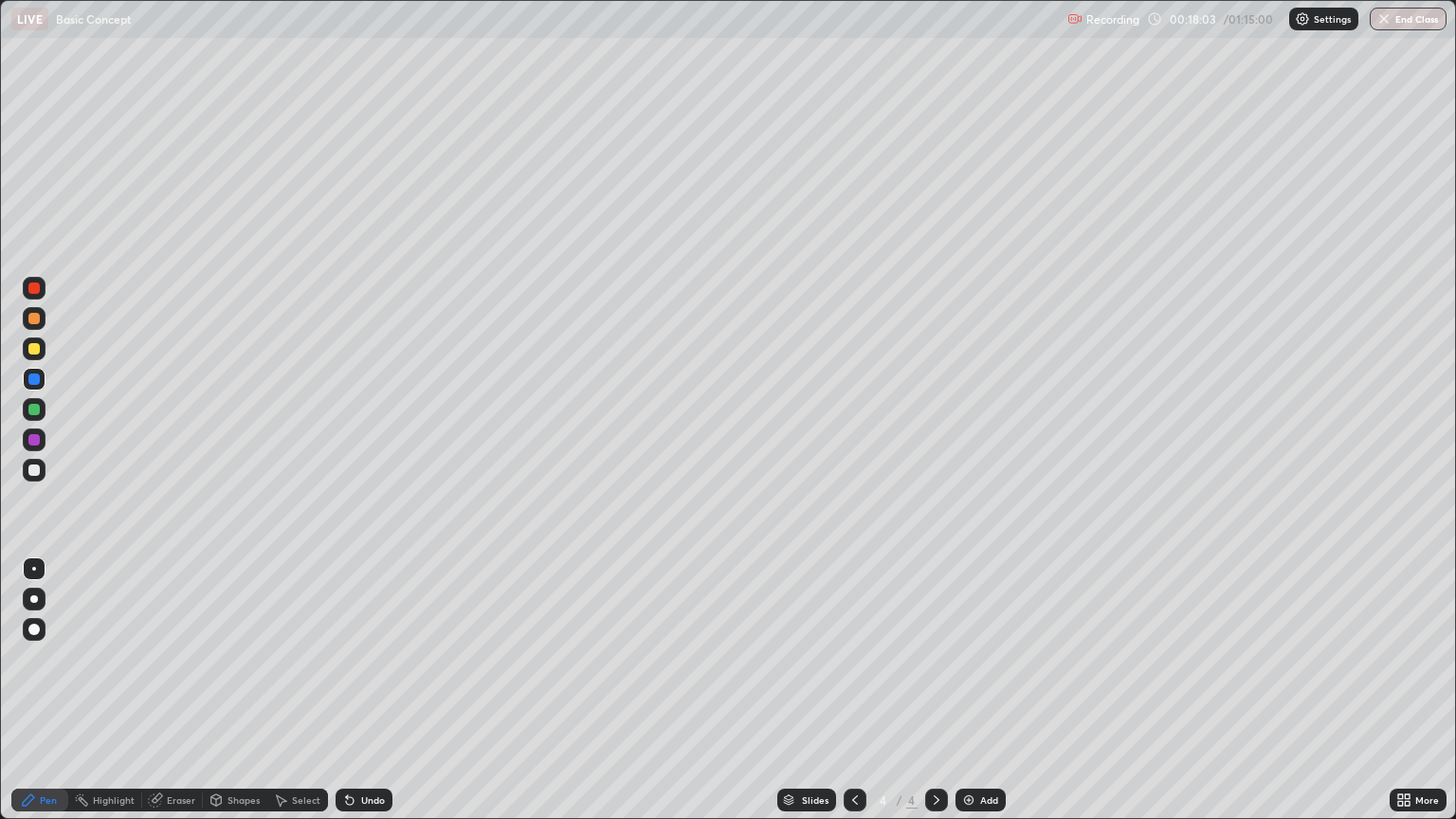 click on "Eraser" at bounding box center [181, 800] 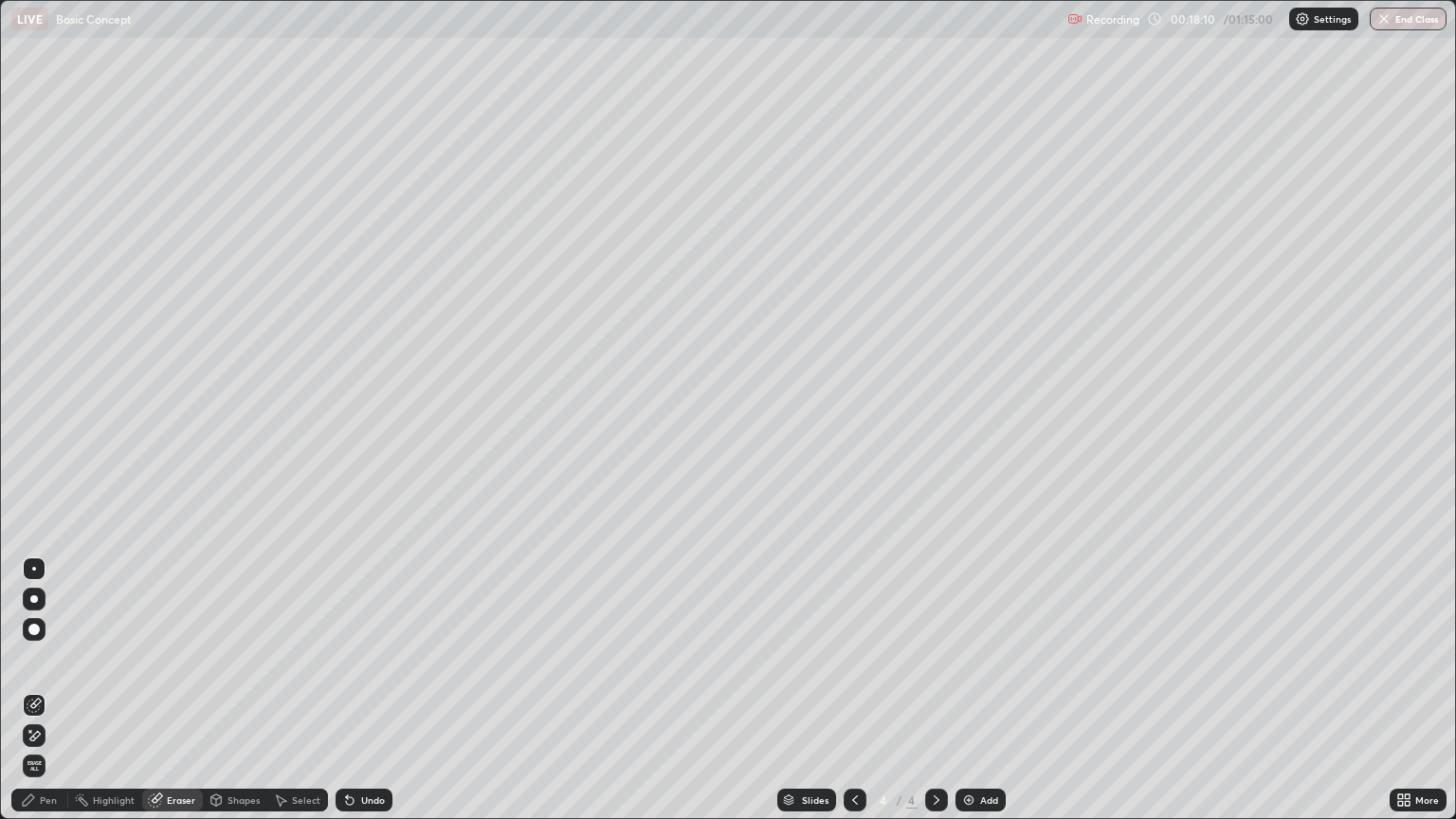 click on "Pen" at bounding box center (48, 800) 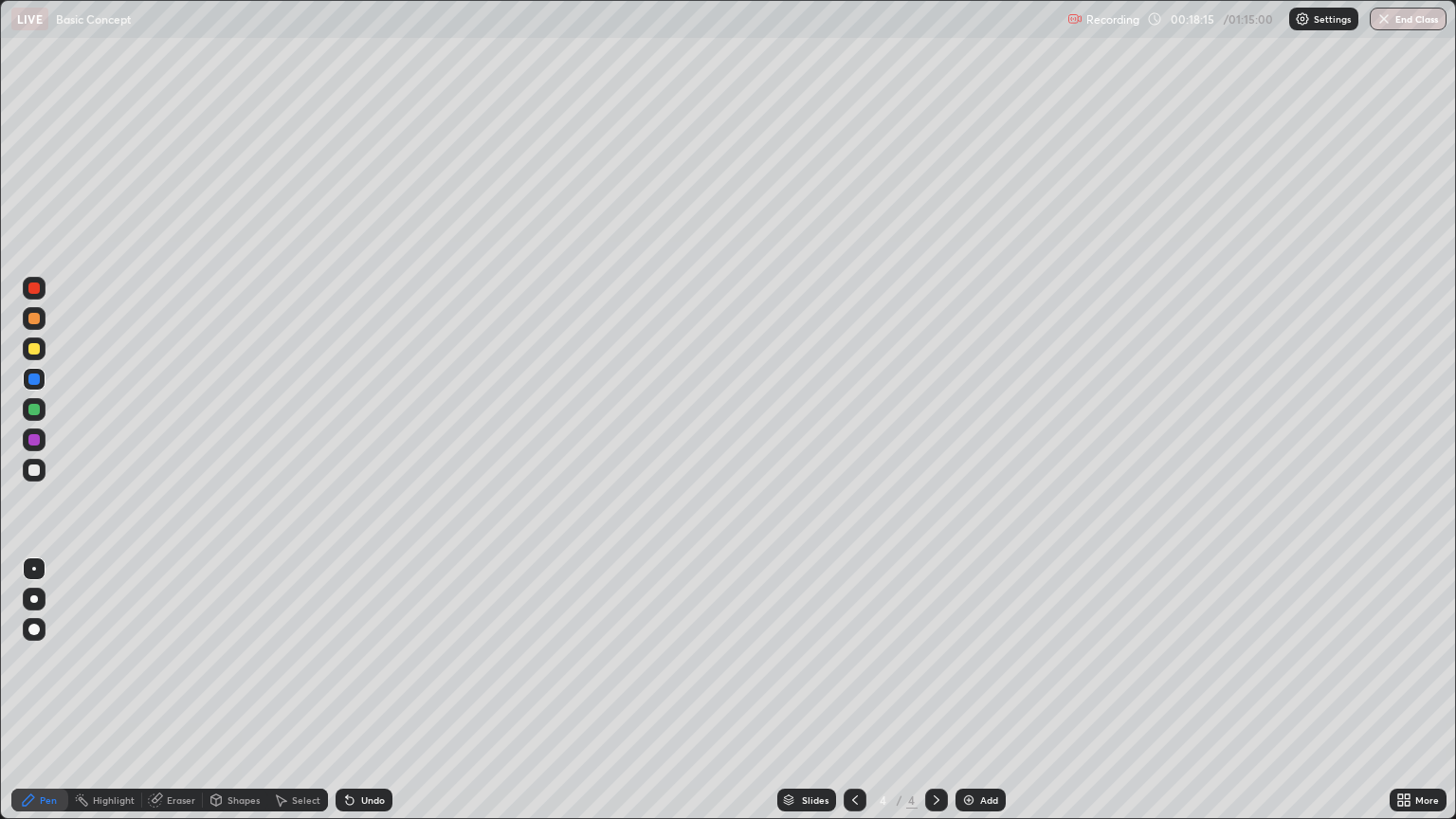 click on "Undo" at bounding box center [373, 800] 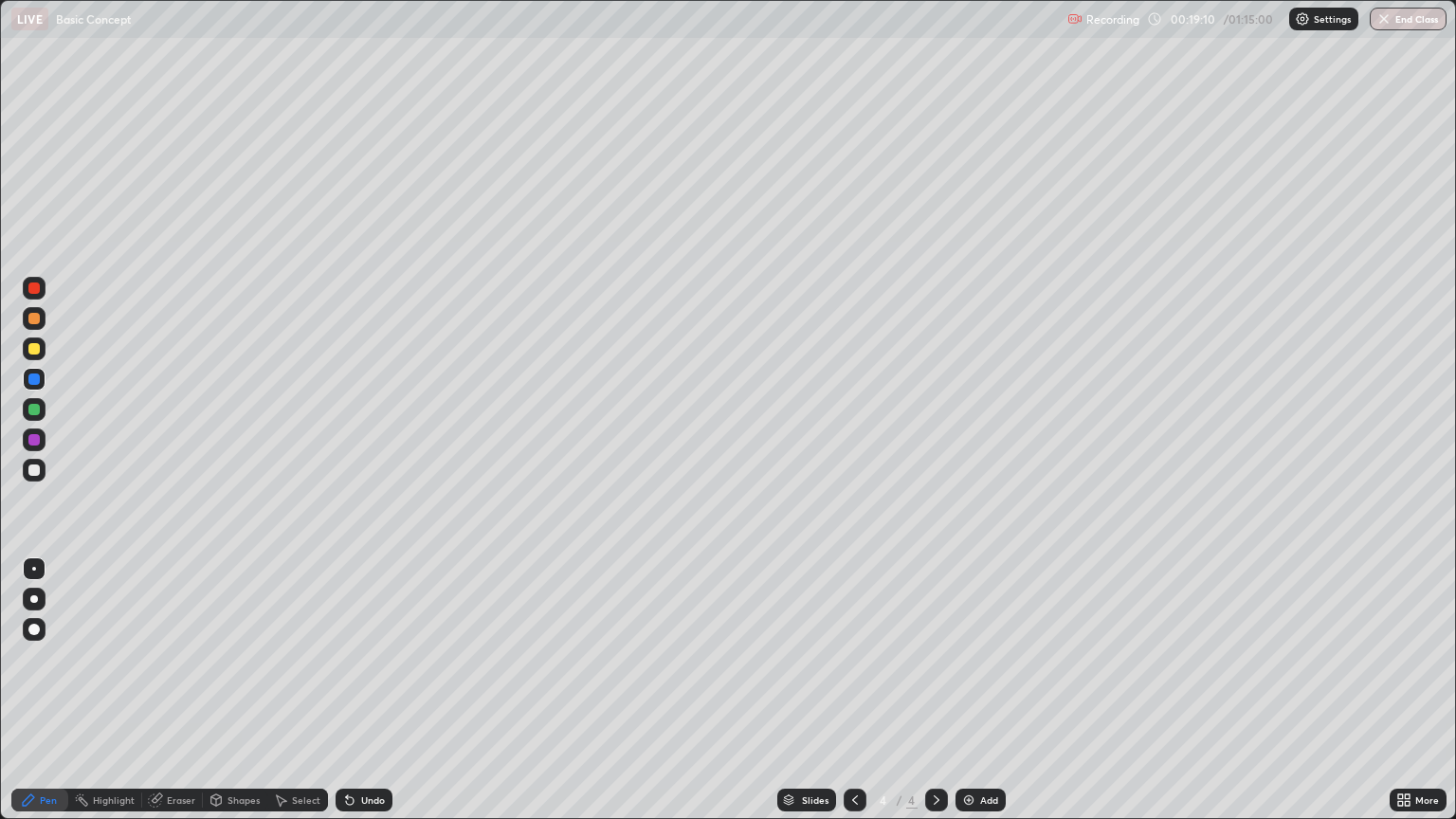 click 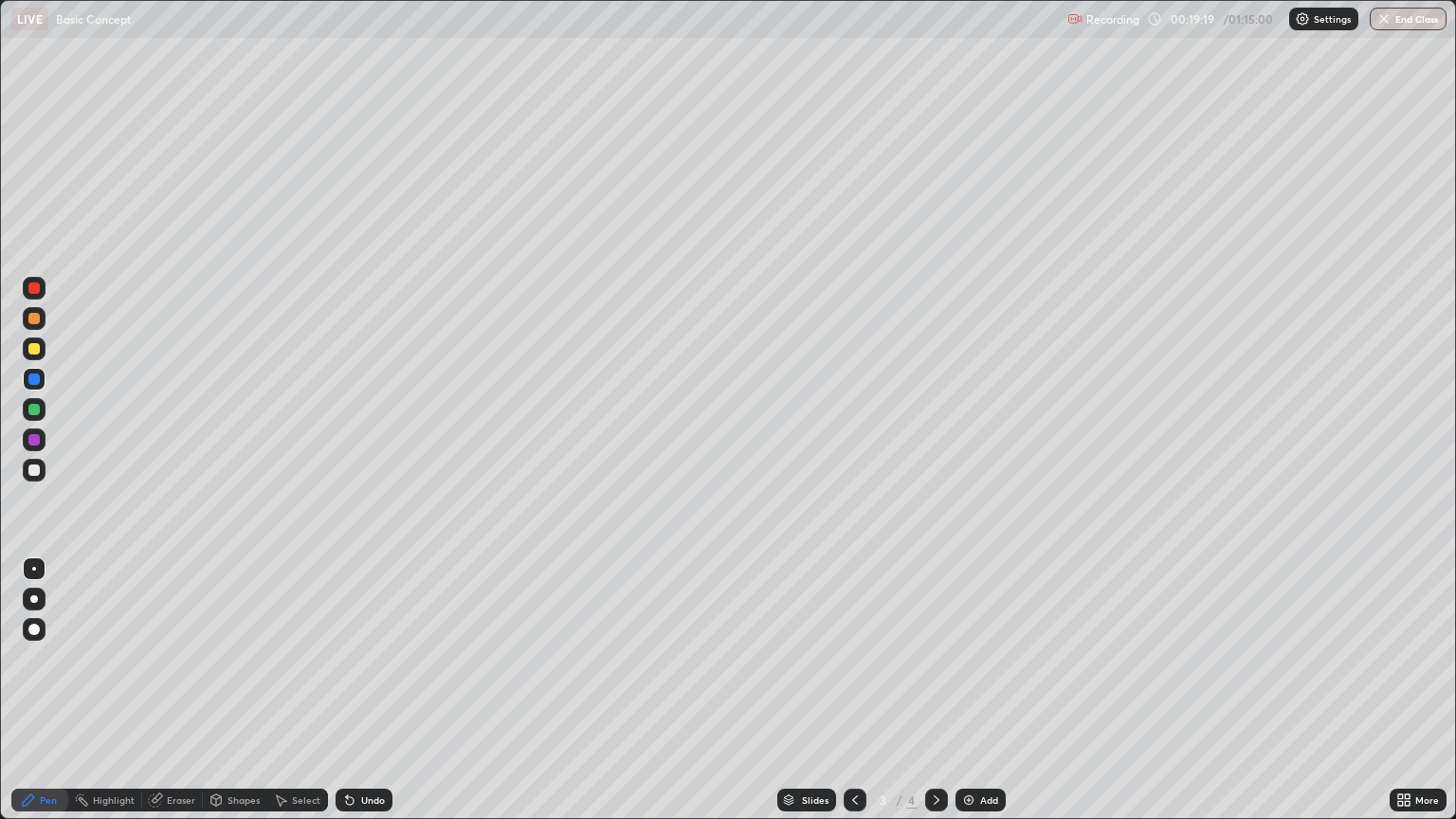 click 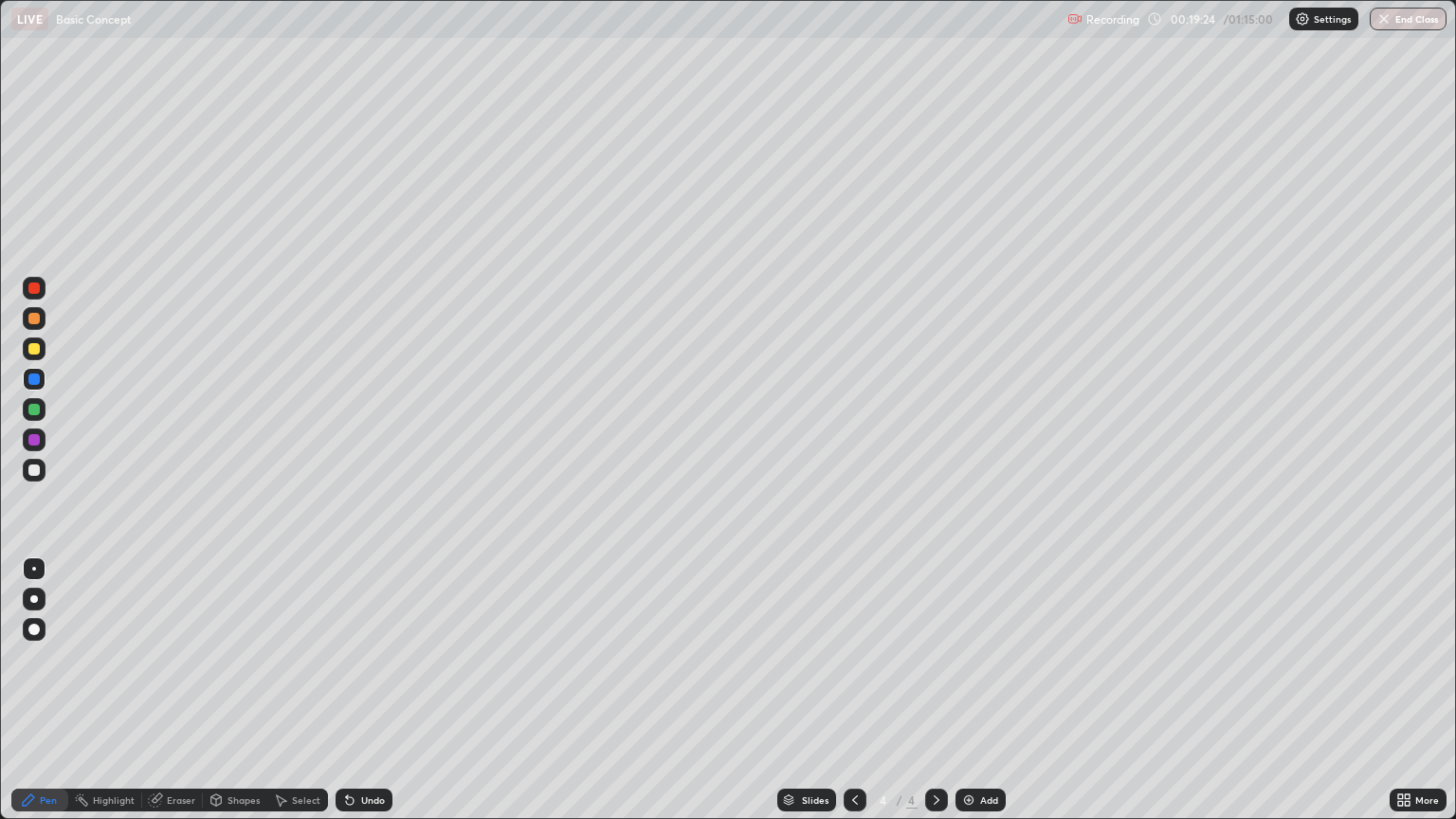 click 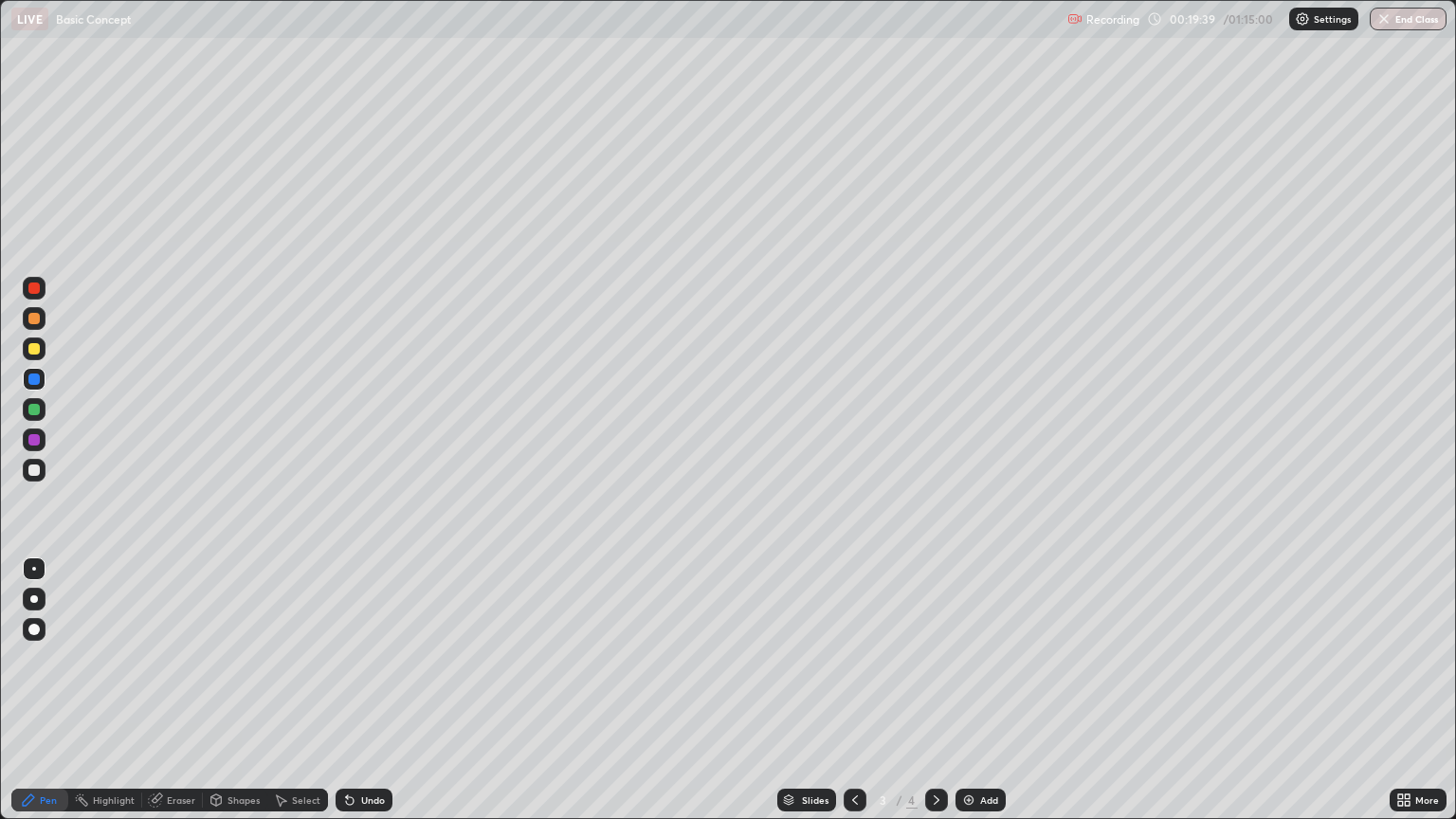 click 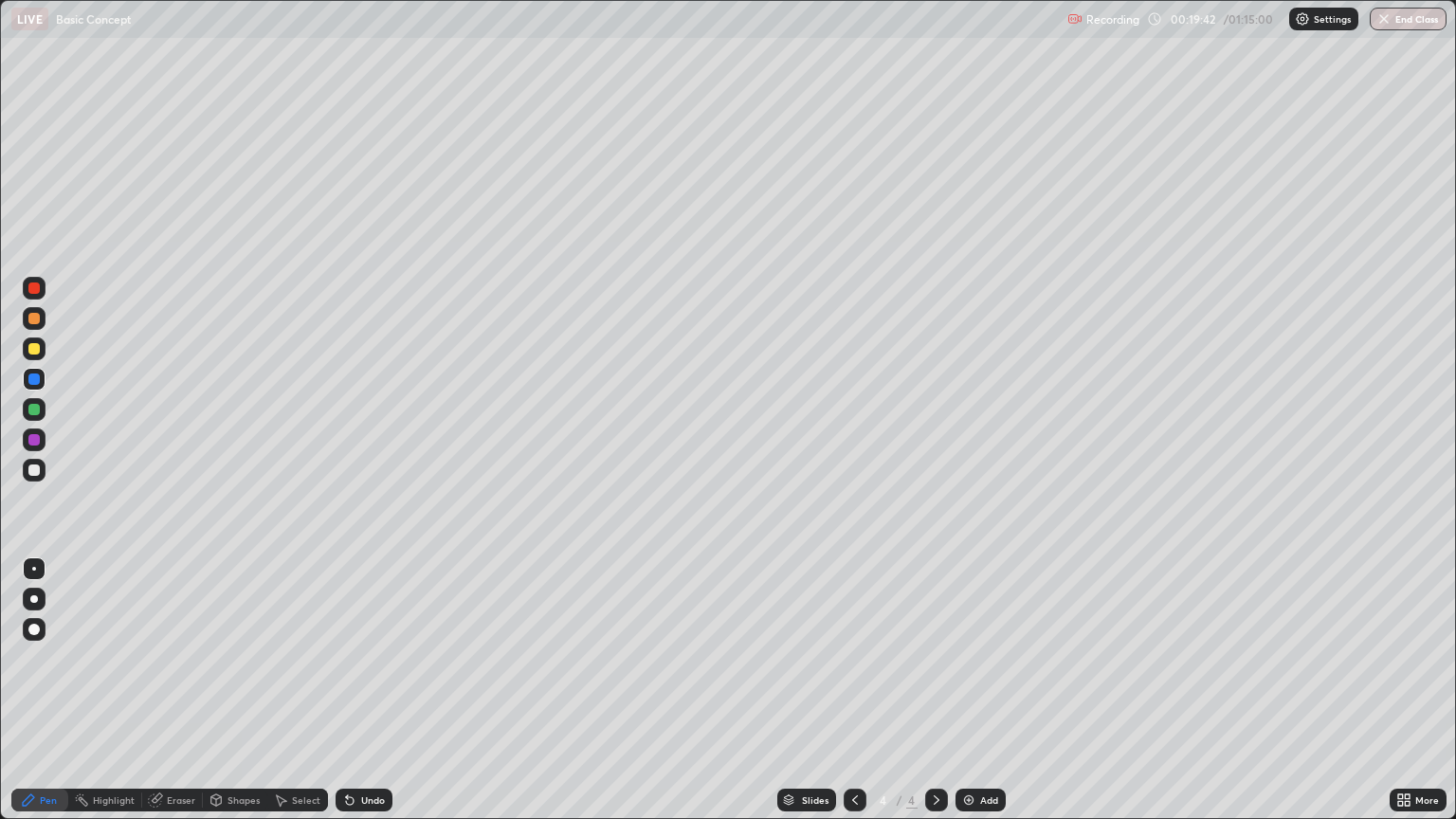 click on "Eraser" at bounding box center [181, 800] 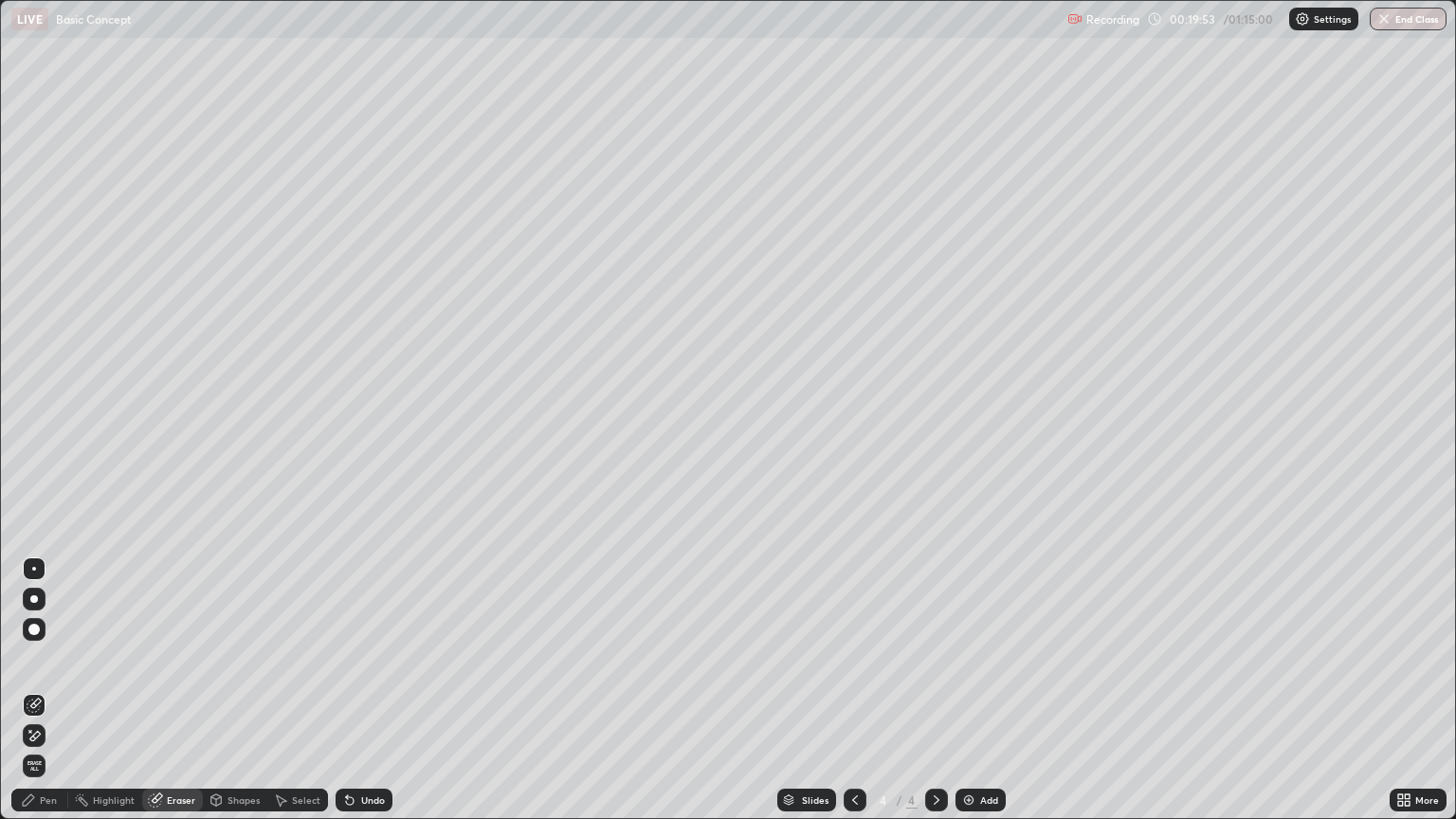 click on "Pen" at bounding box center (48, 800) 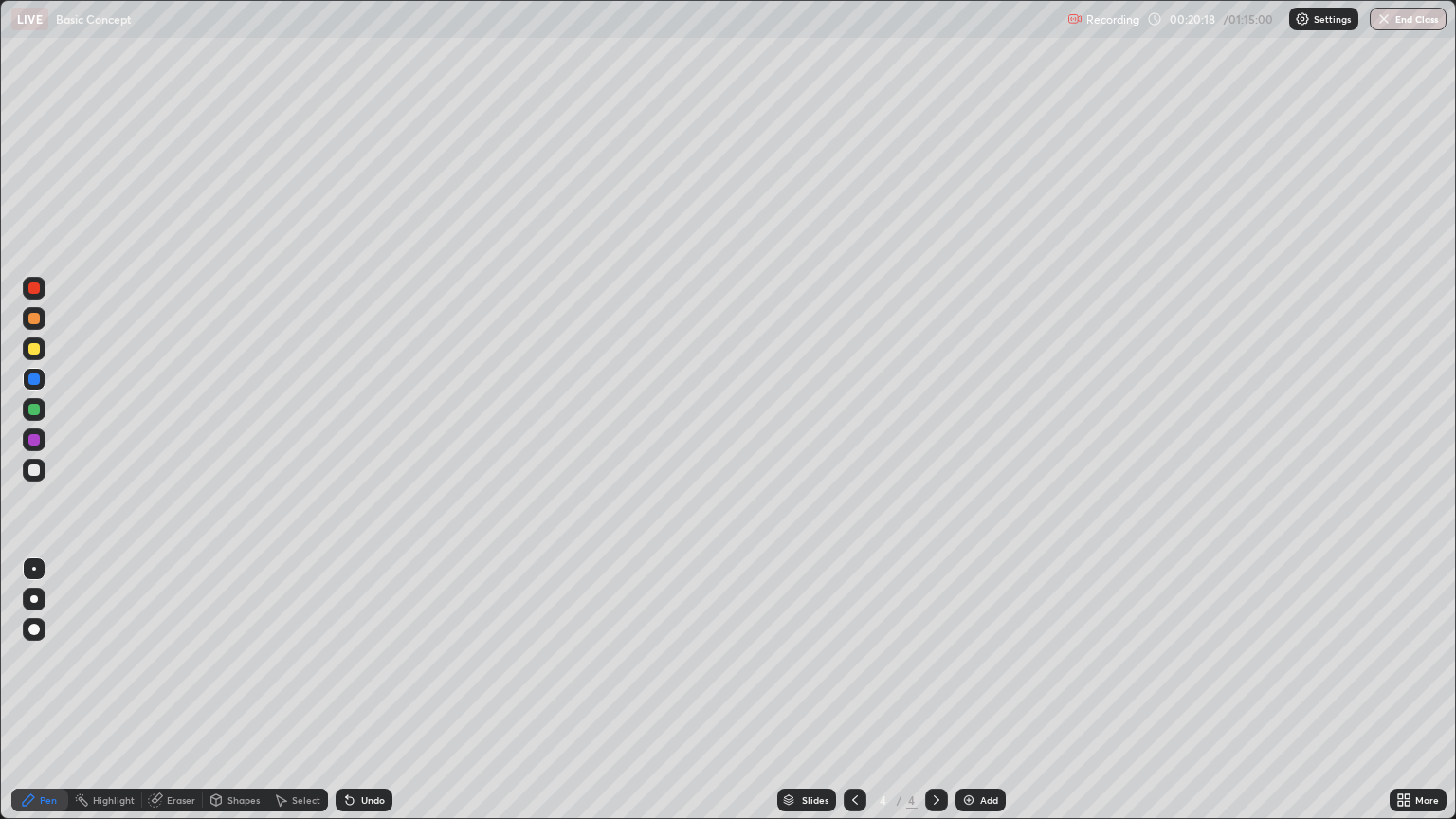click on "Eraser" at bounding box center [173, 800] 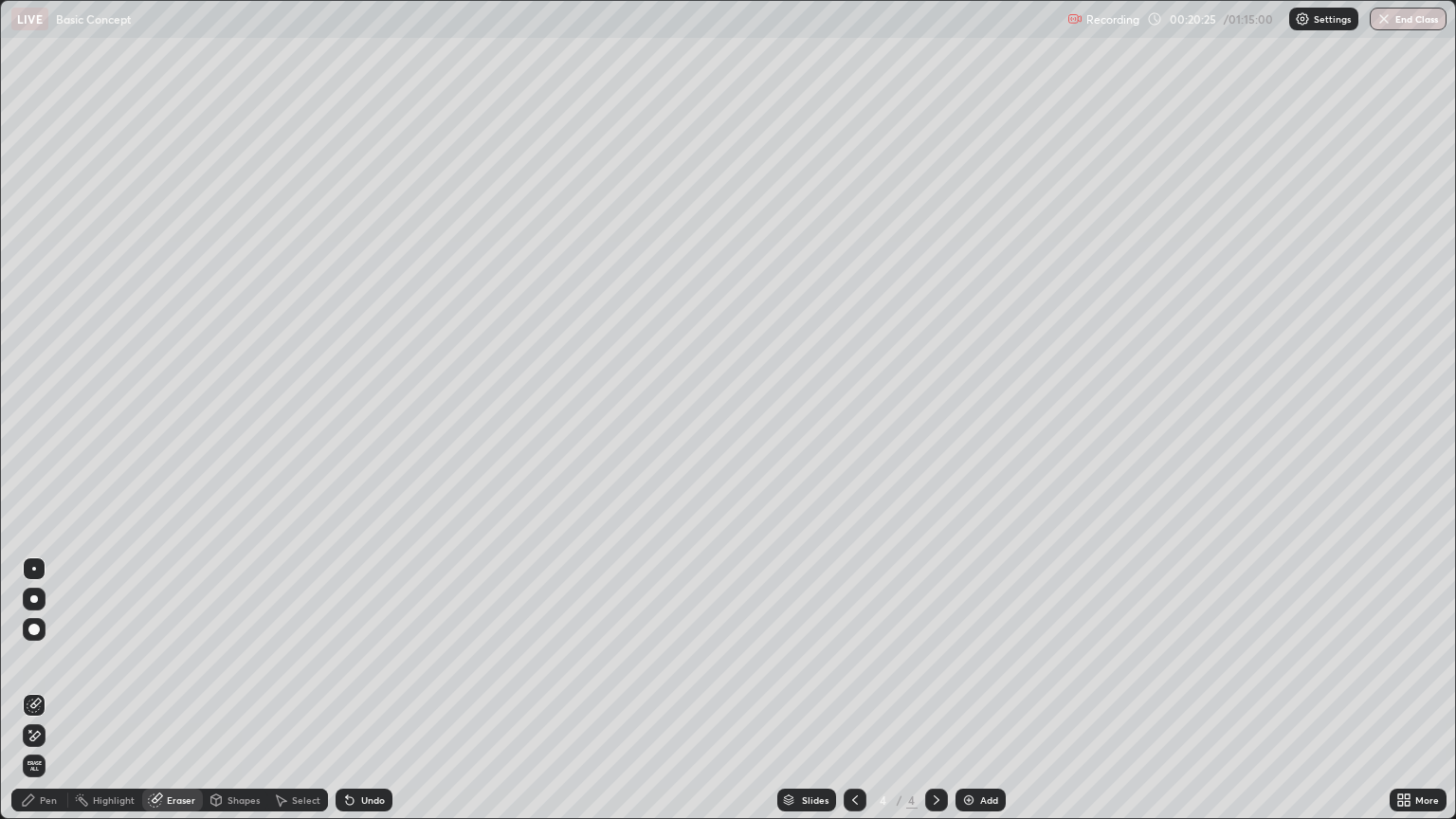 click on "Pen" at bounding box center (40, 800) 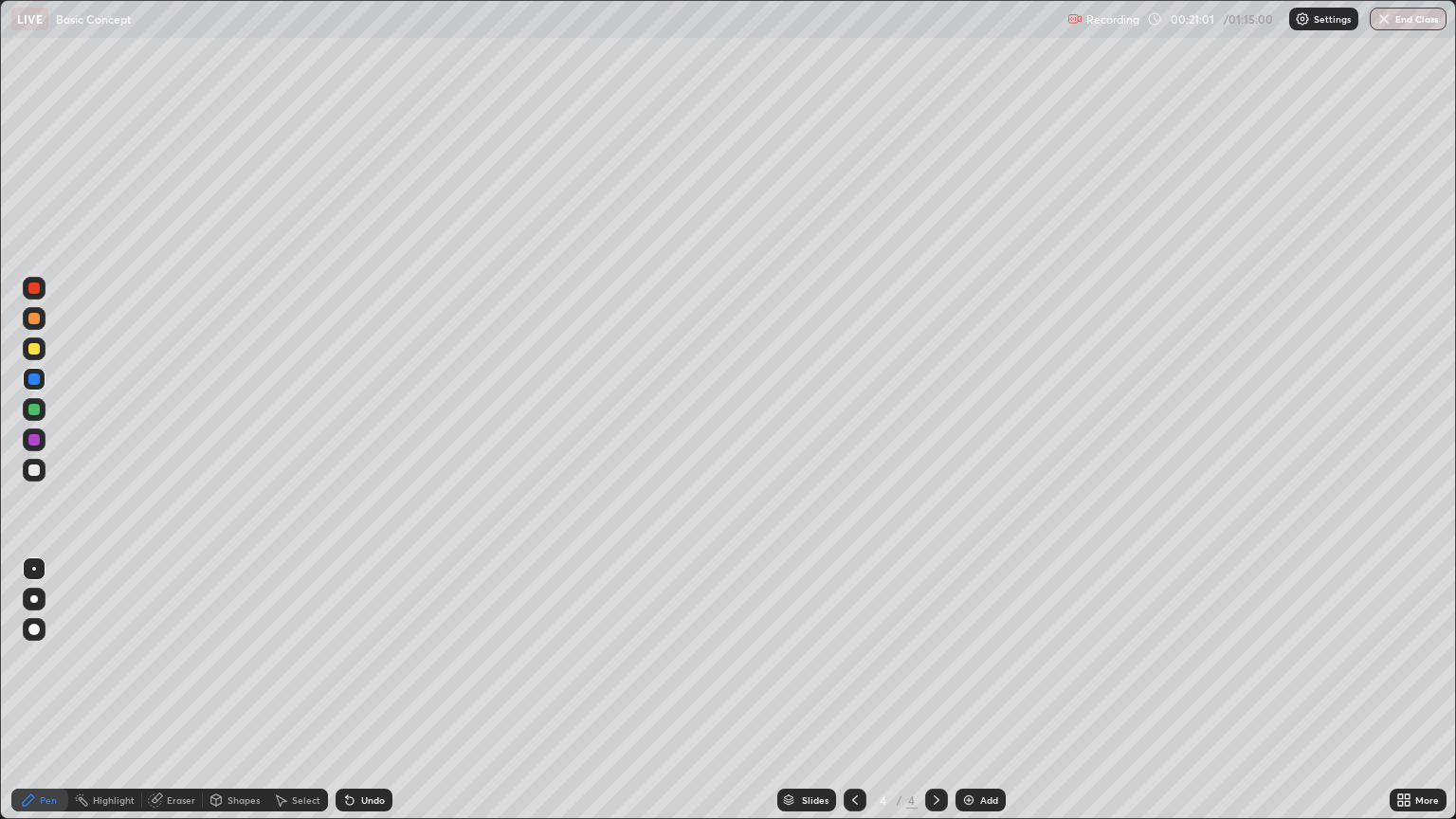 click 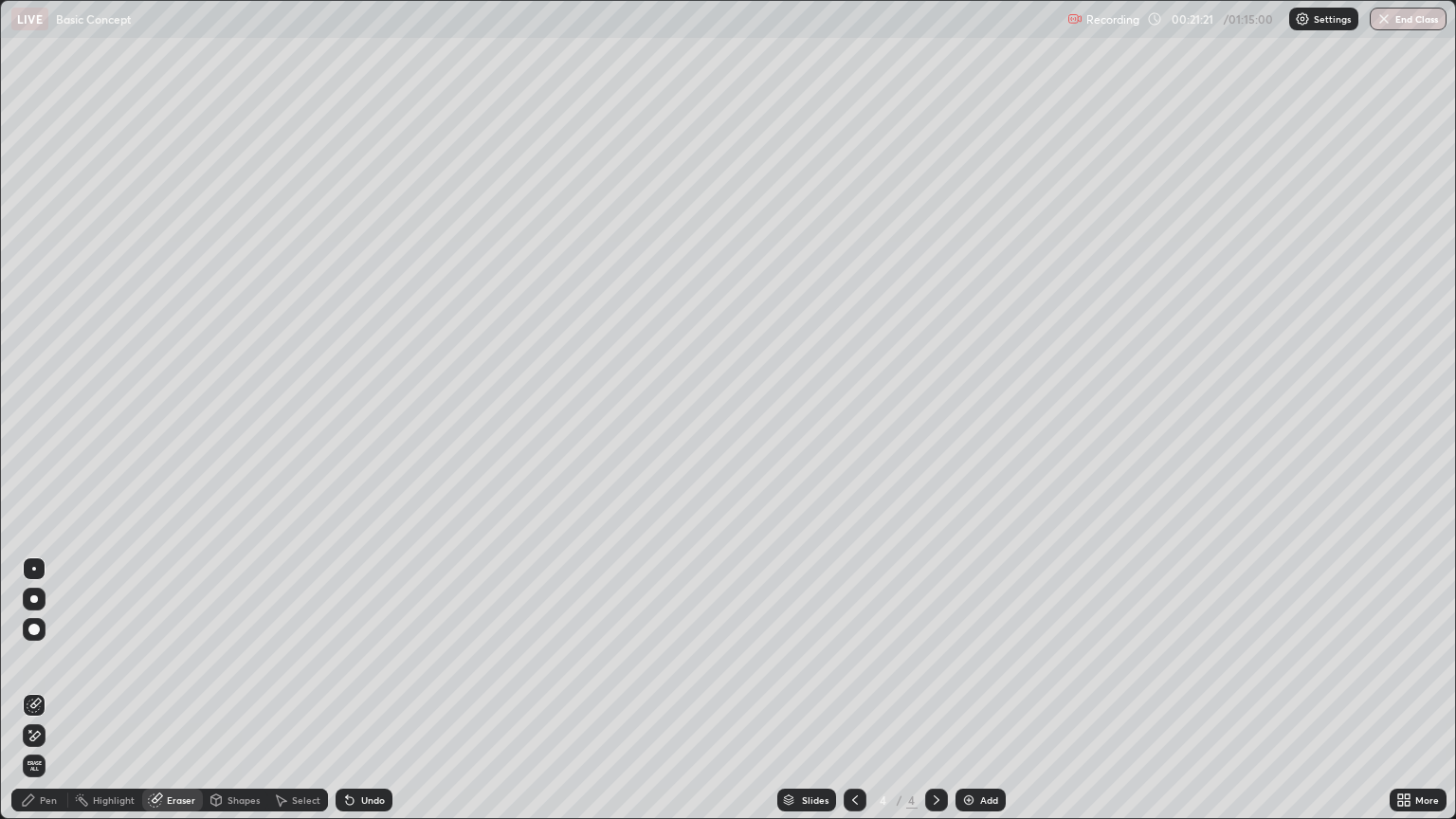 click on "Pen" at bounding box center [48, 800] 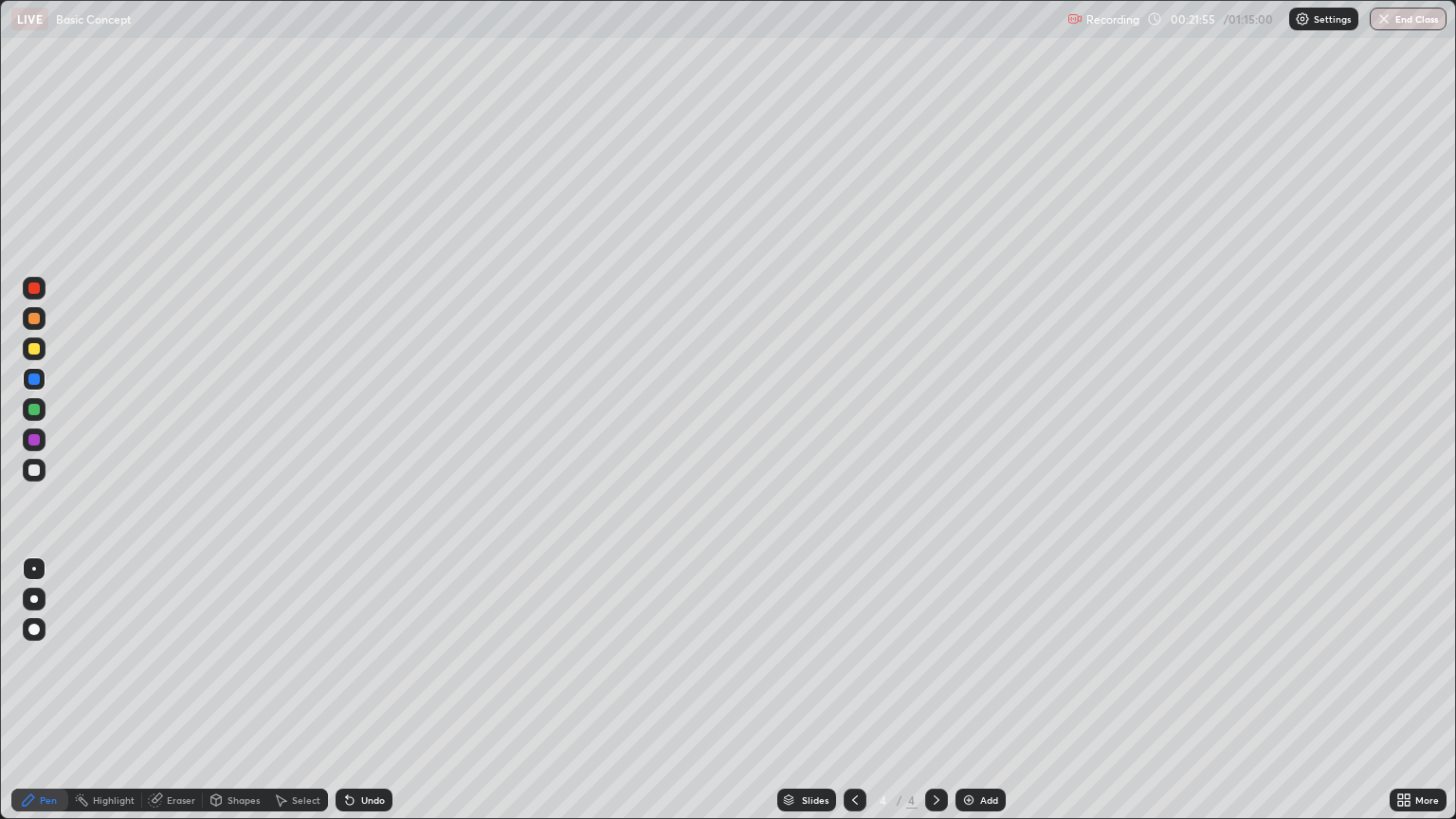 click on "Eraser" at bounding box center [181, 800] 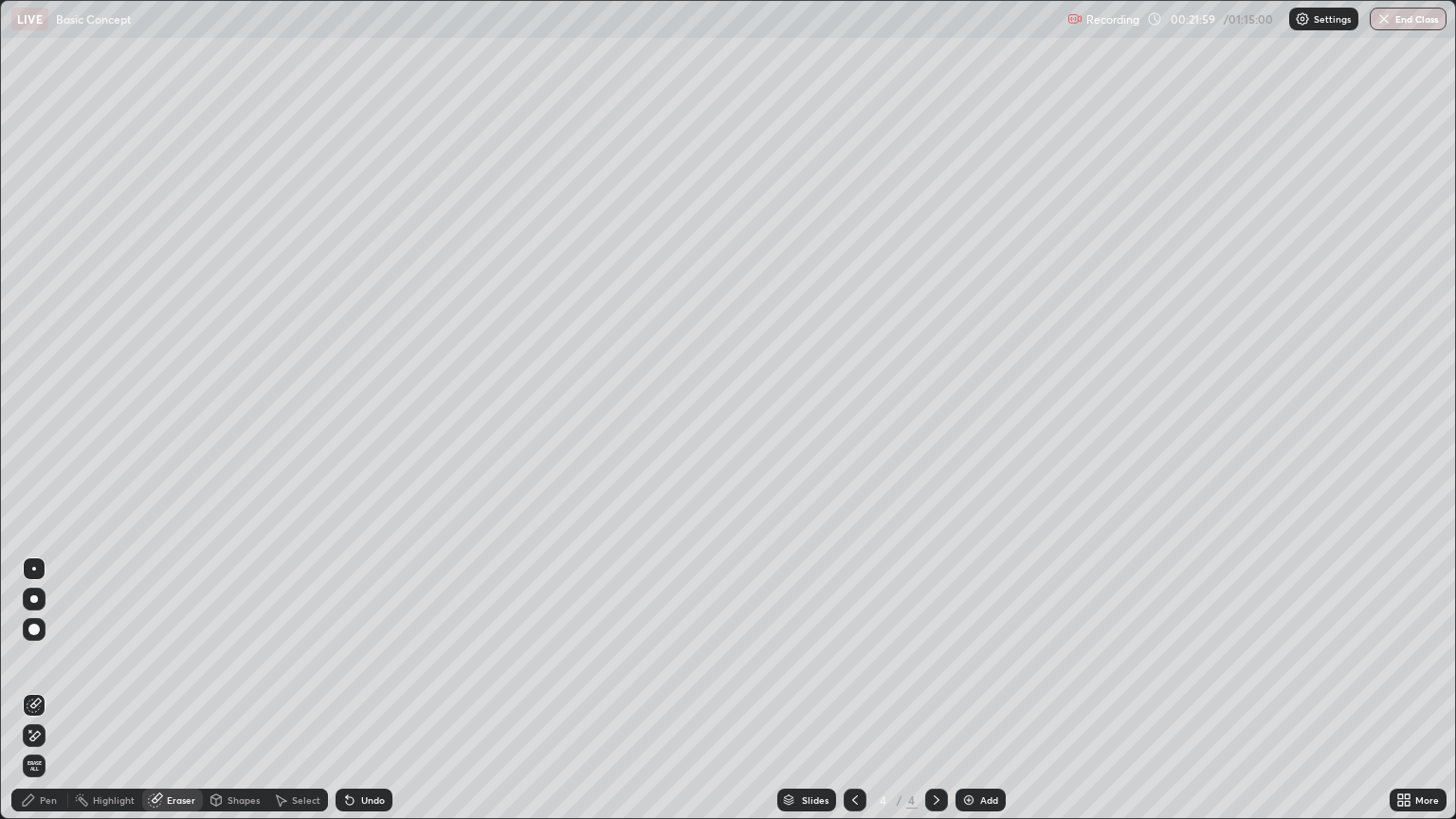click on "Pen" at bounding box center (48, 800) 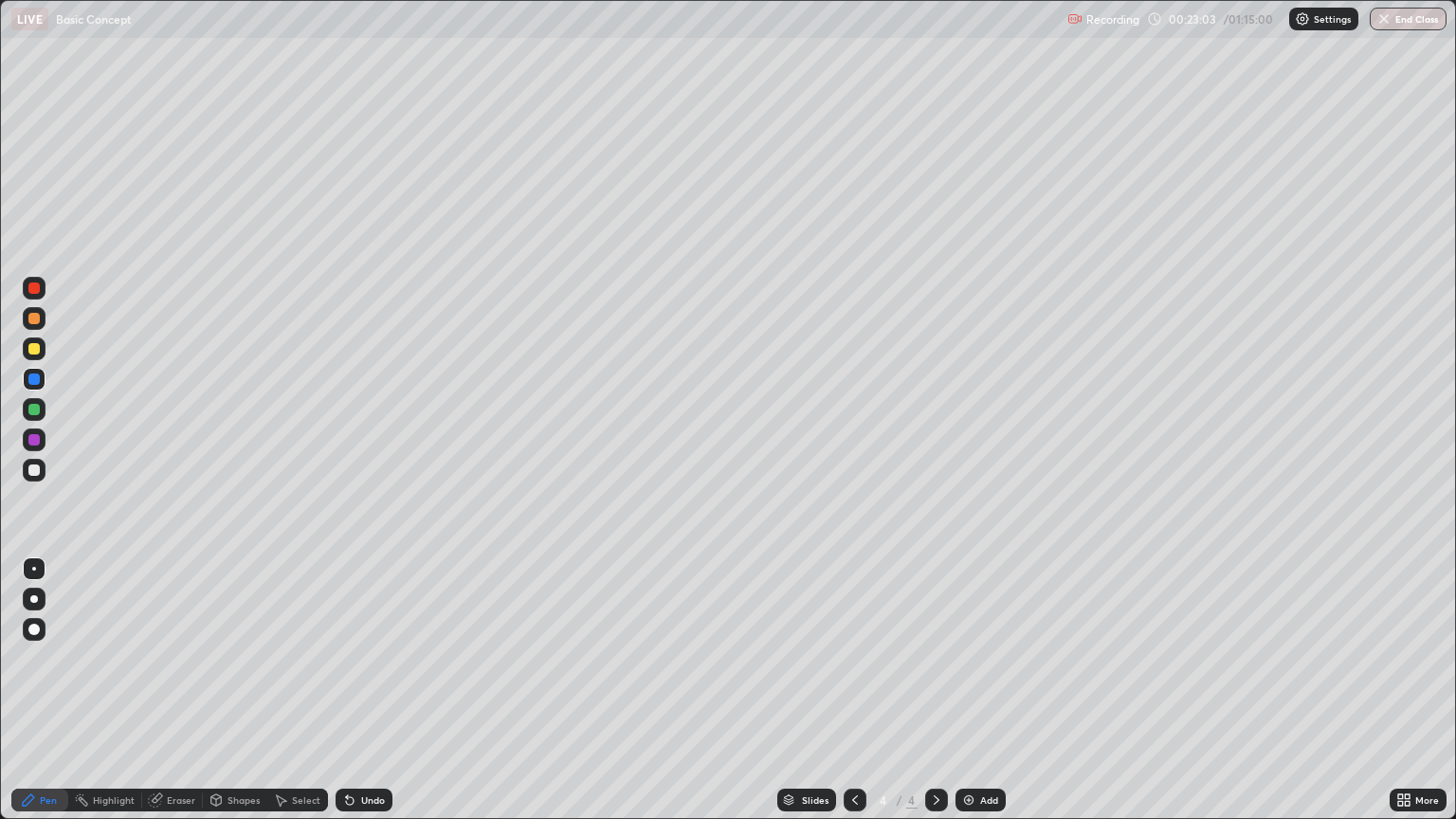 click 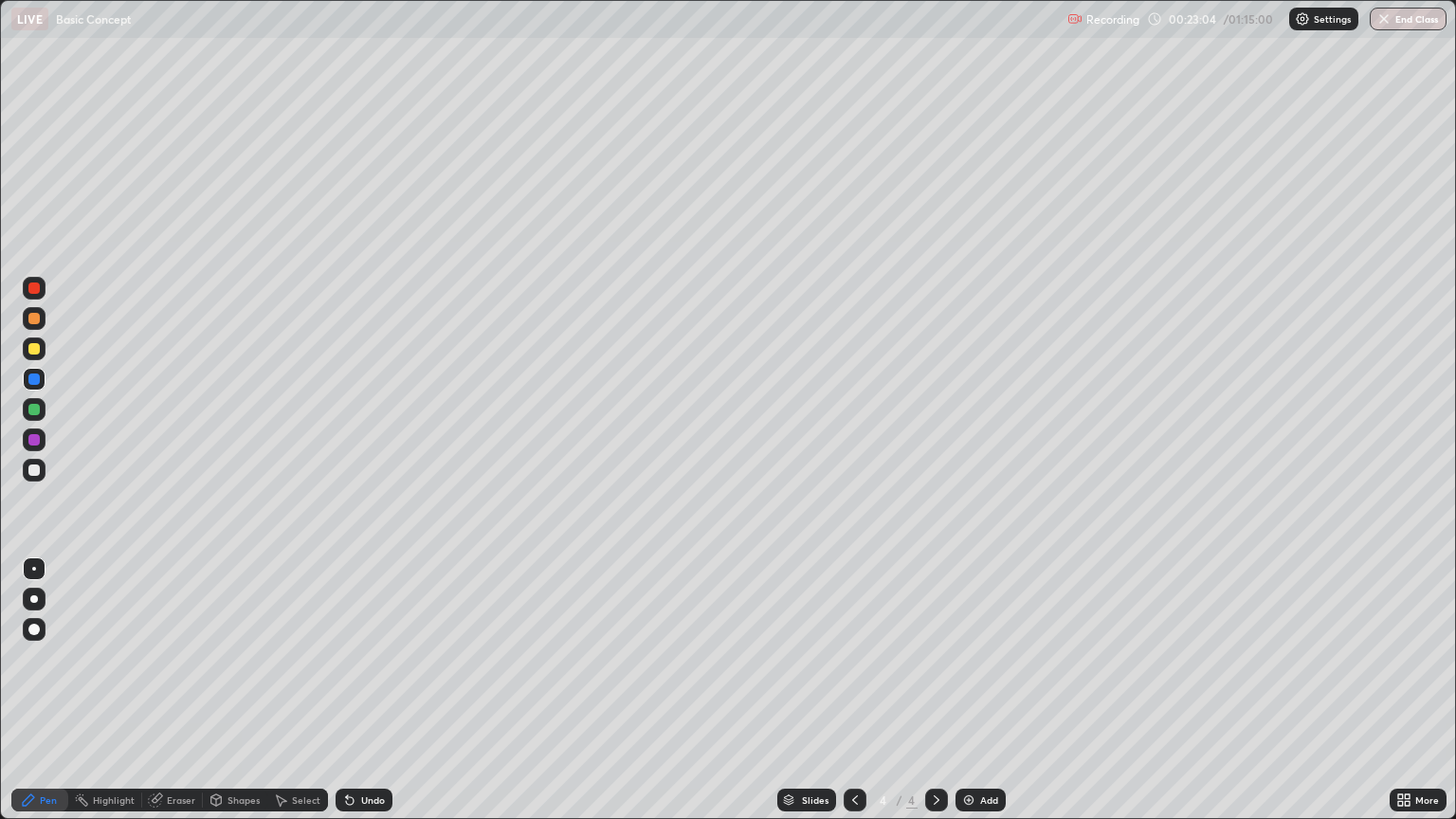 click 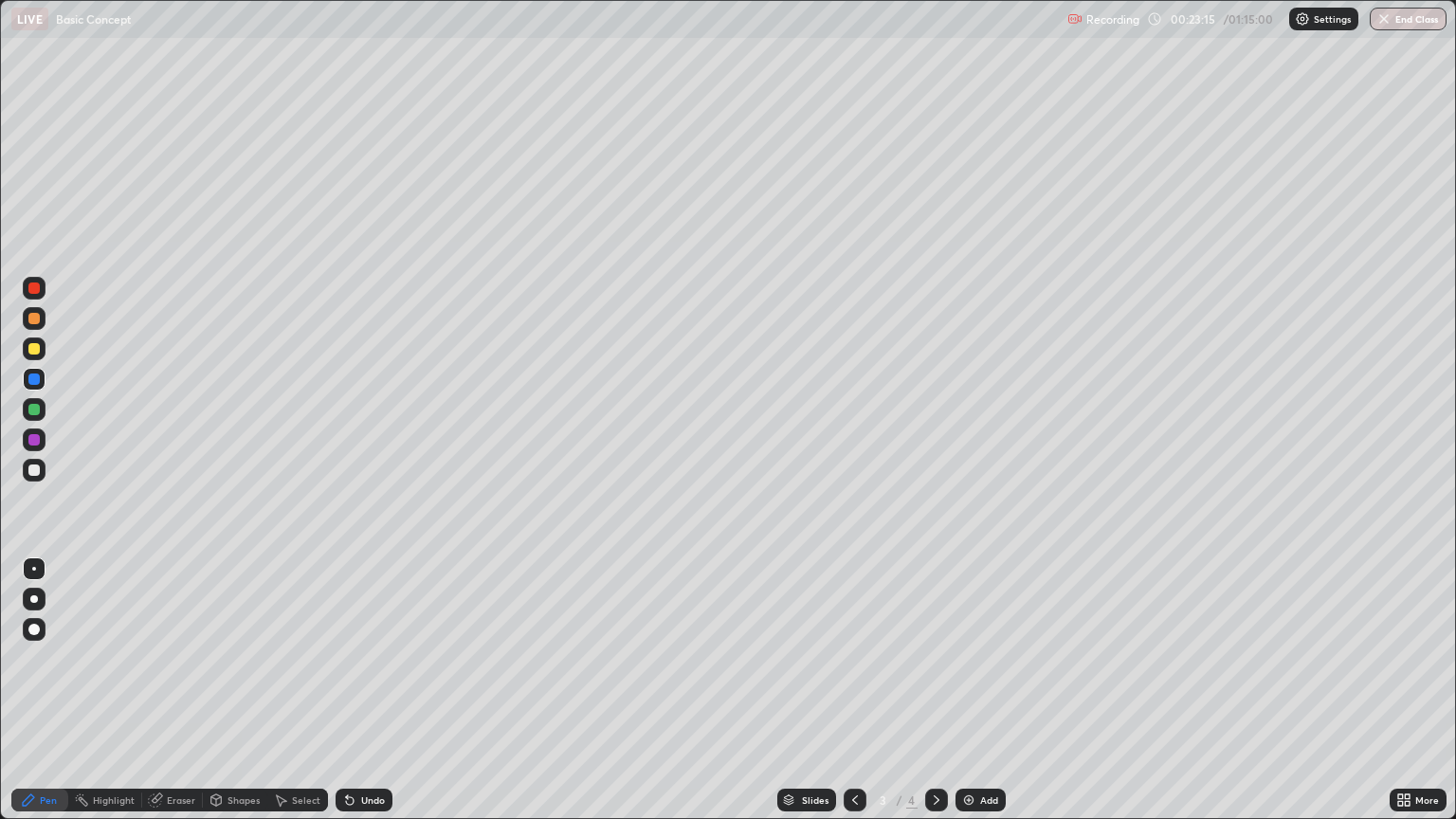 click on "Eraser" at bounding box center [173, 800] 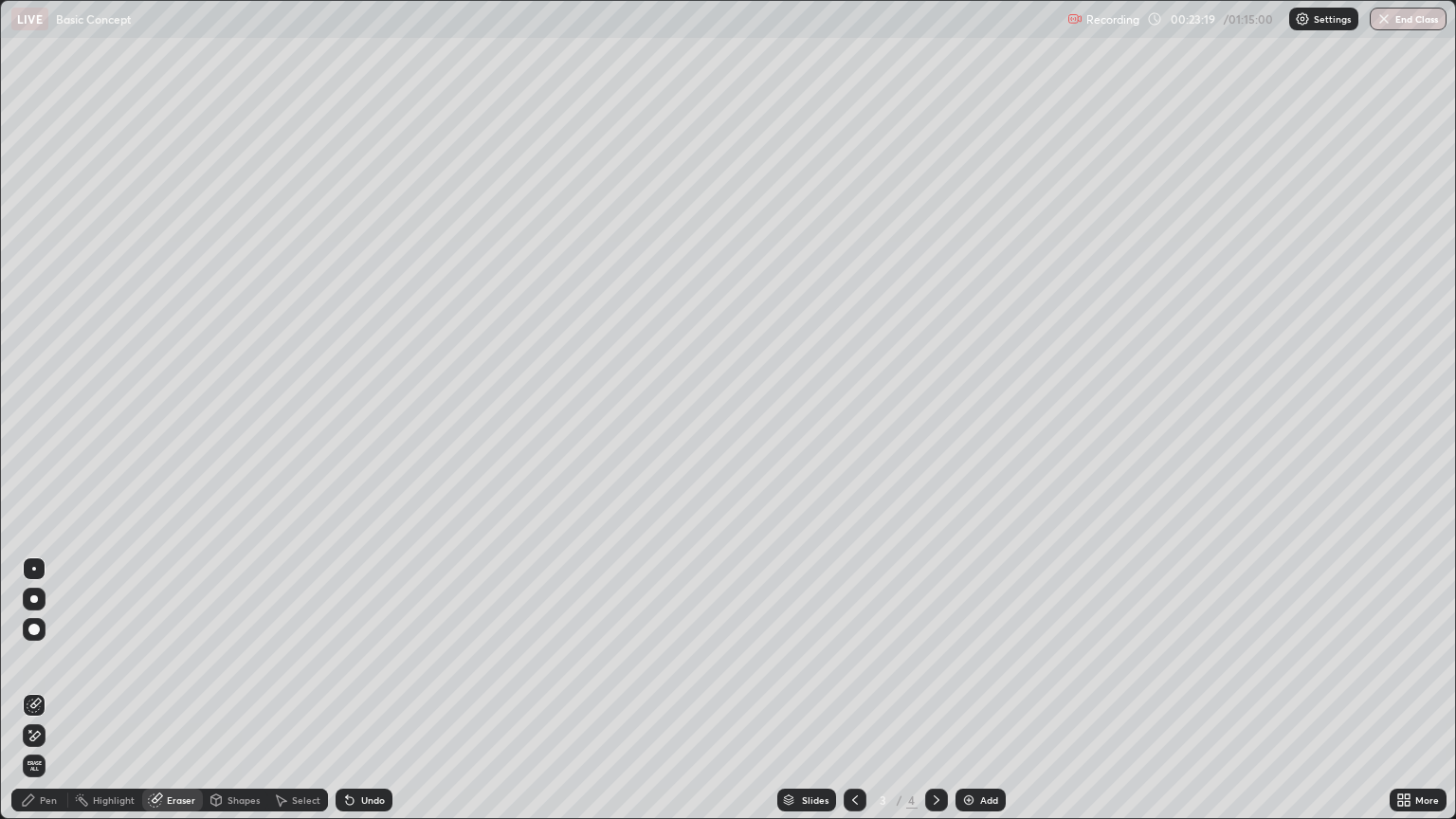 click on "Pen" at bounding box center (40, 800) 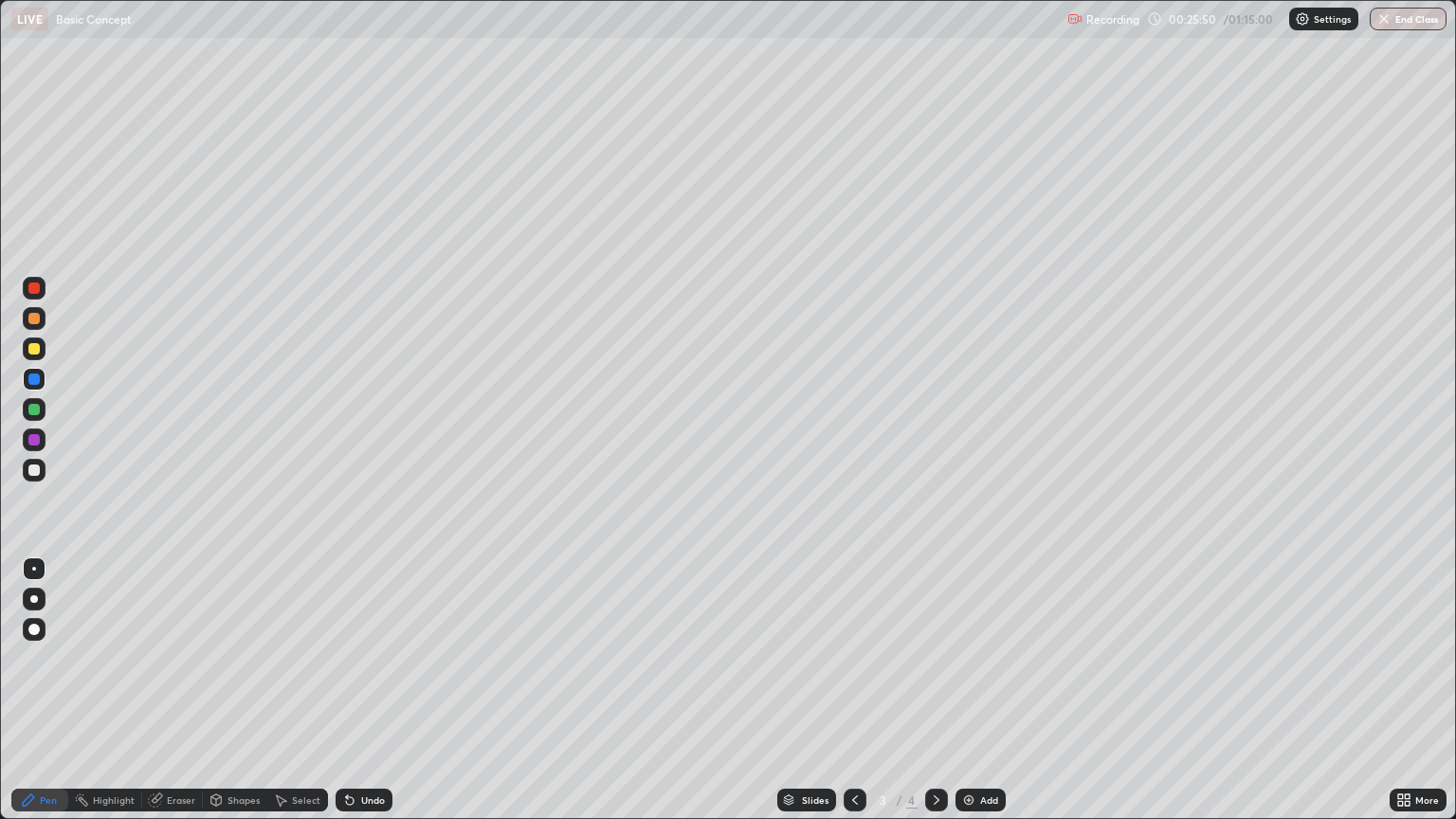 click at bounding box center [969, 800] 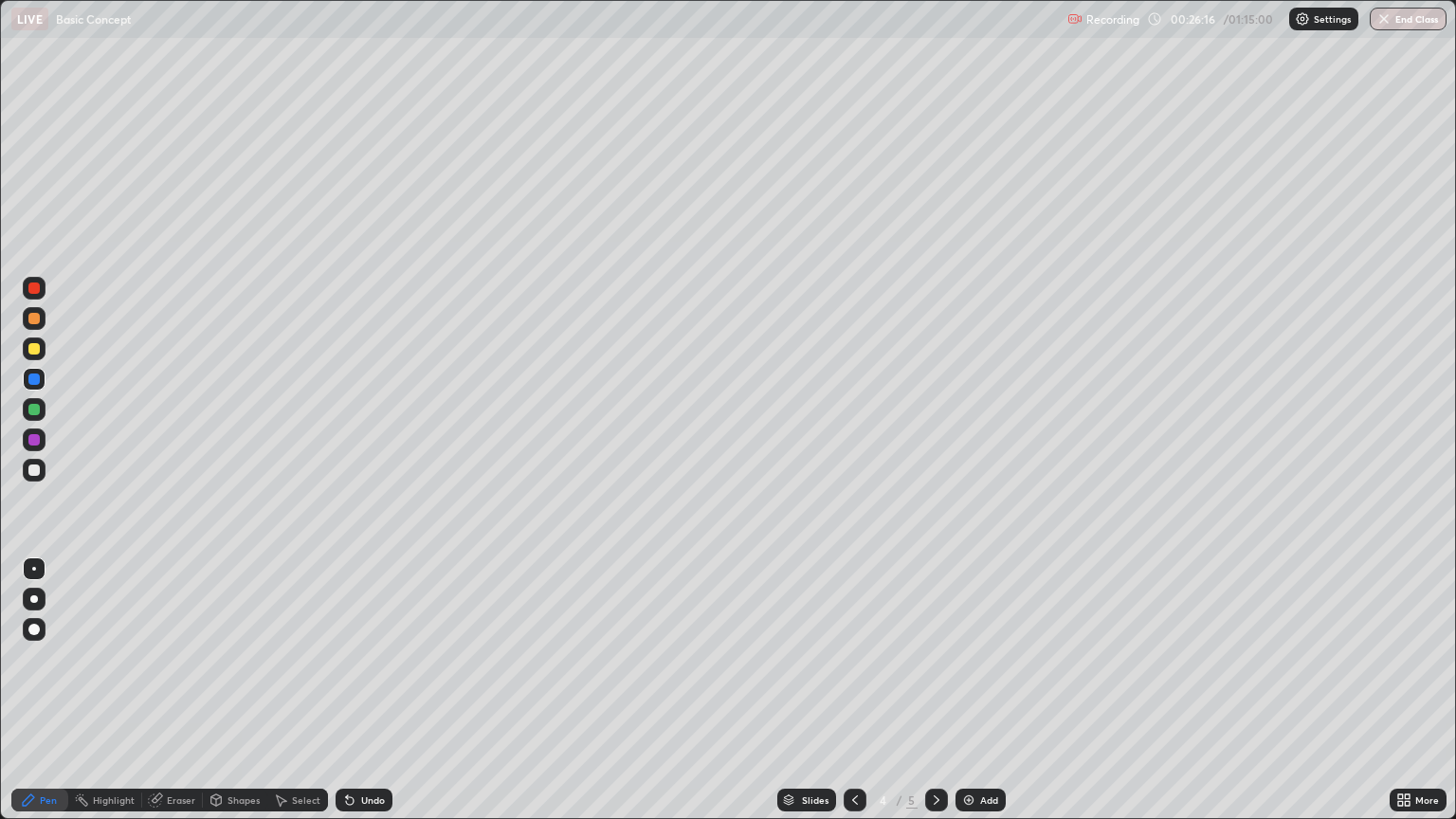 click on "Eraser" at bounding box center (173, 800) 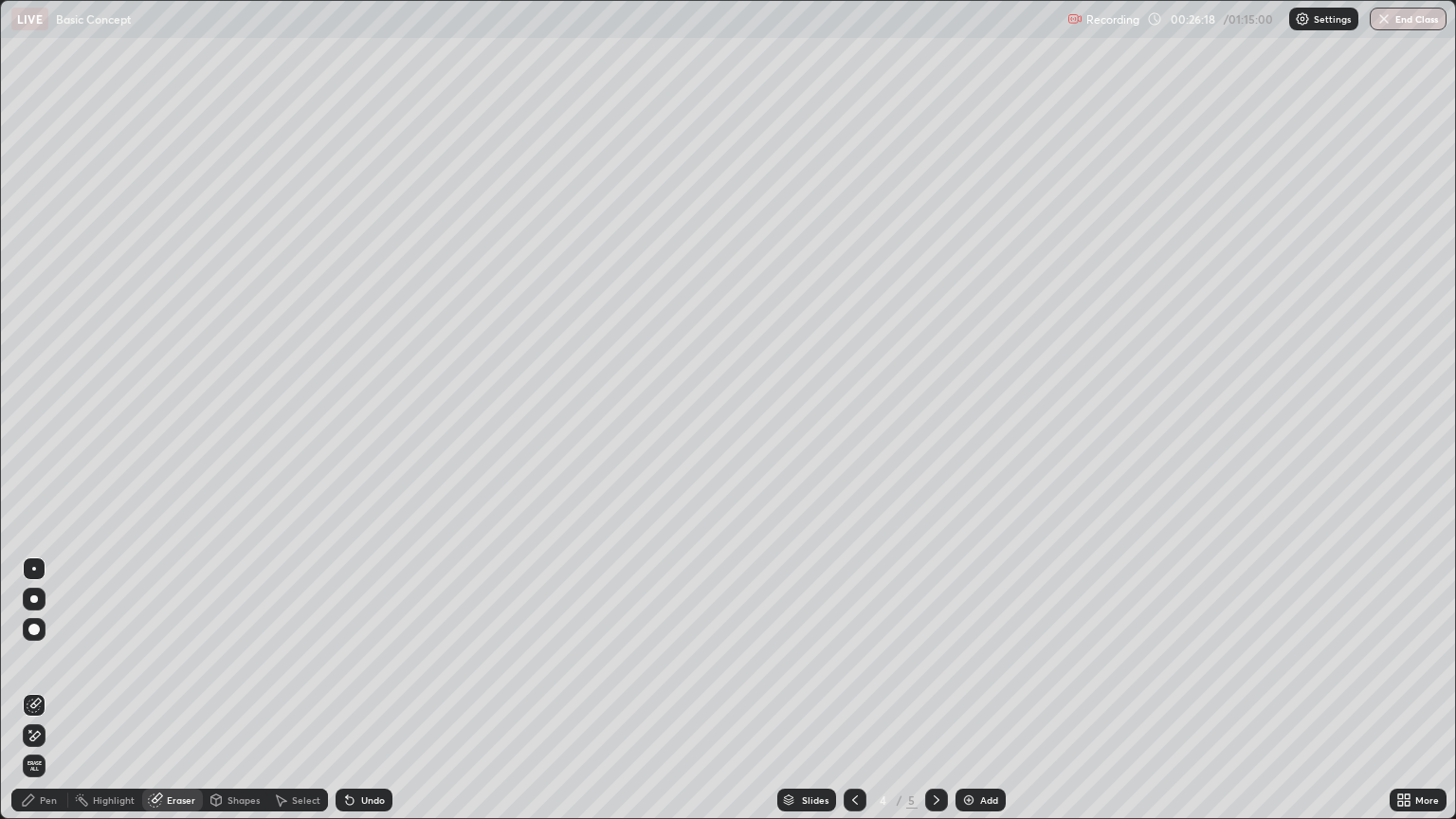 click on "Pen" at bounding box center [40, 800] 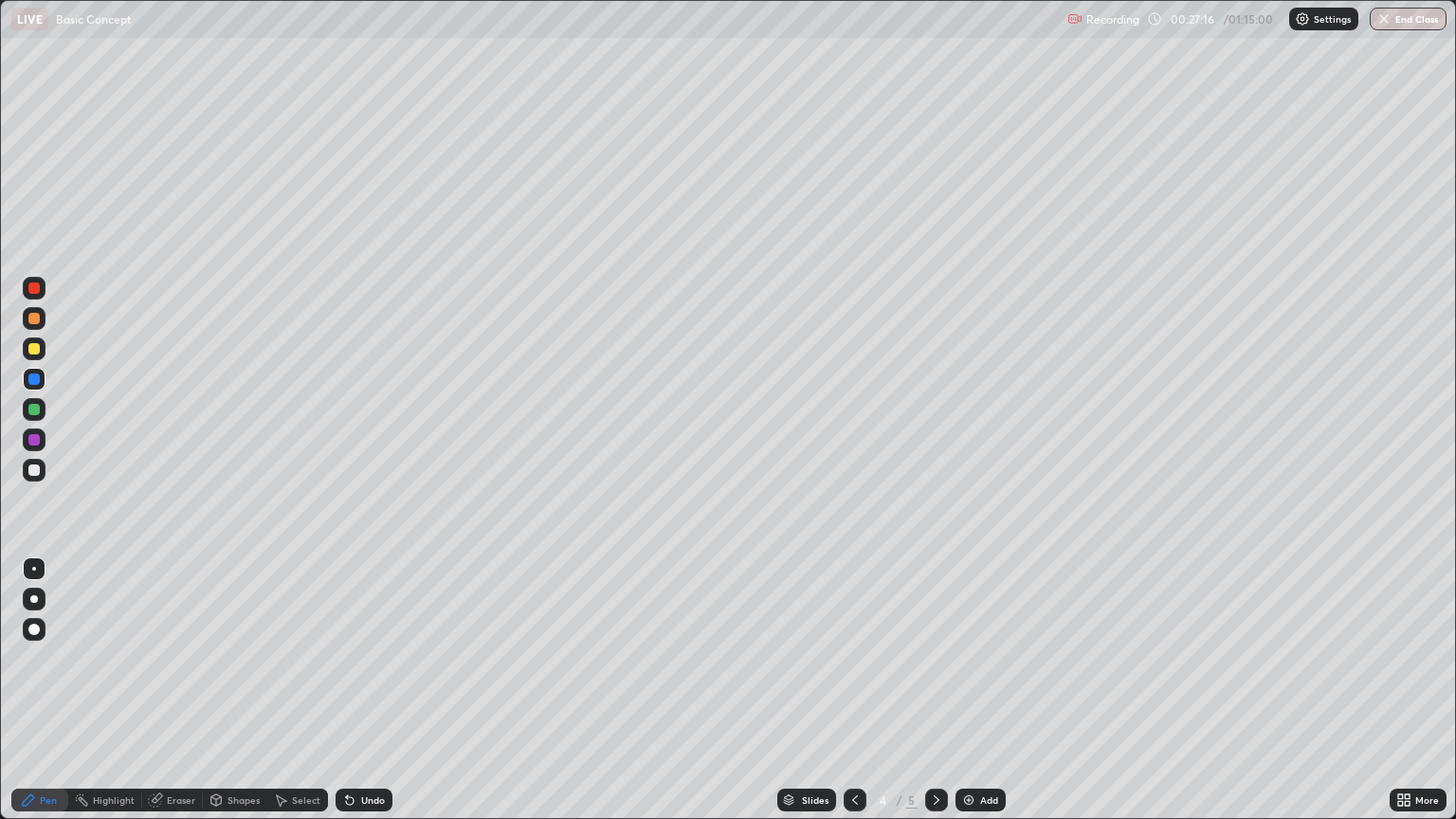 click on "Undo" at bounding box center [373, 800] 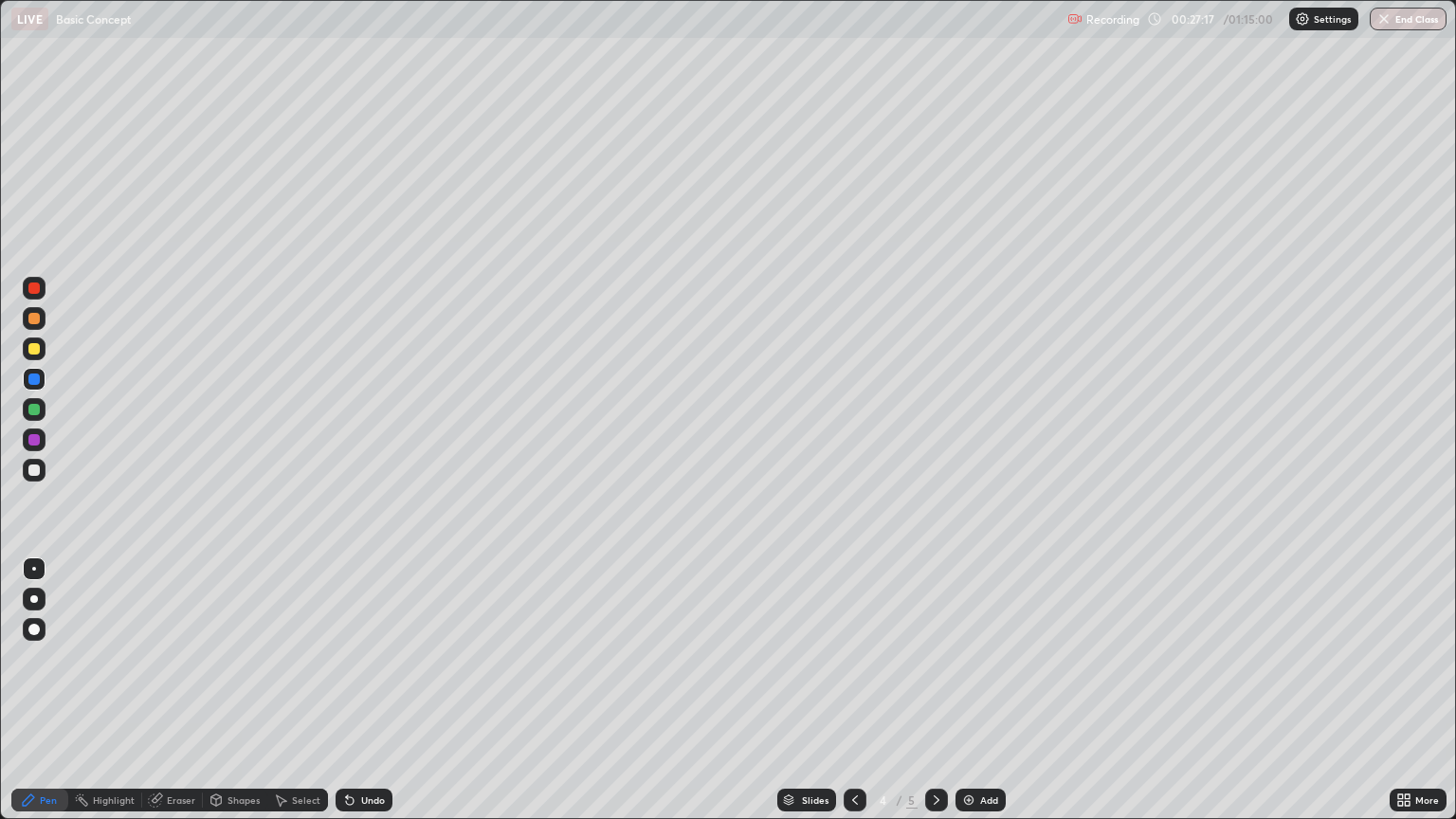 click on "Undo" at bounding box center (364, 800) 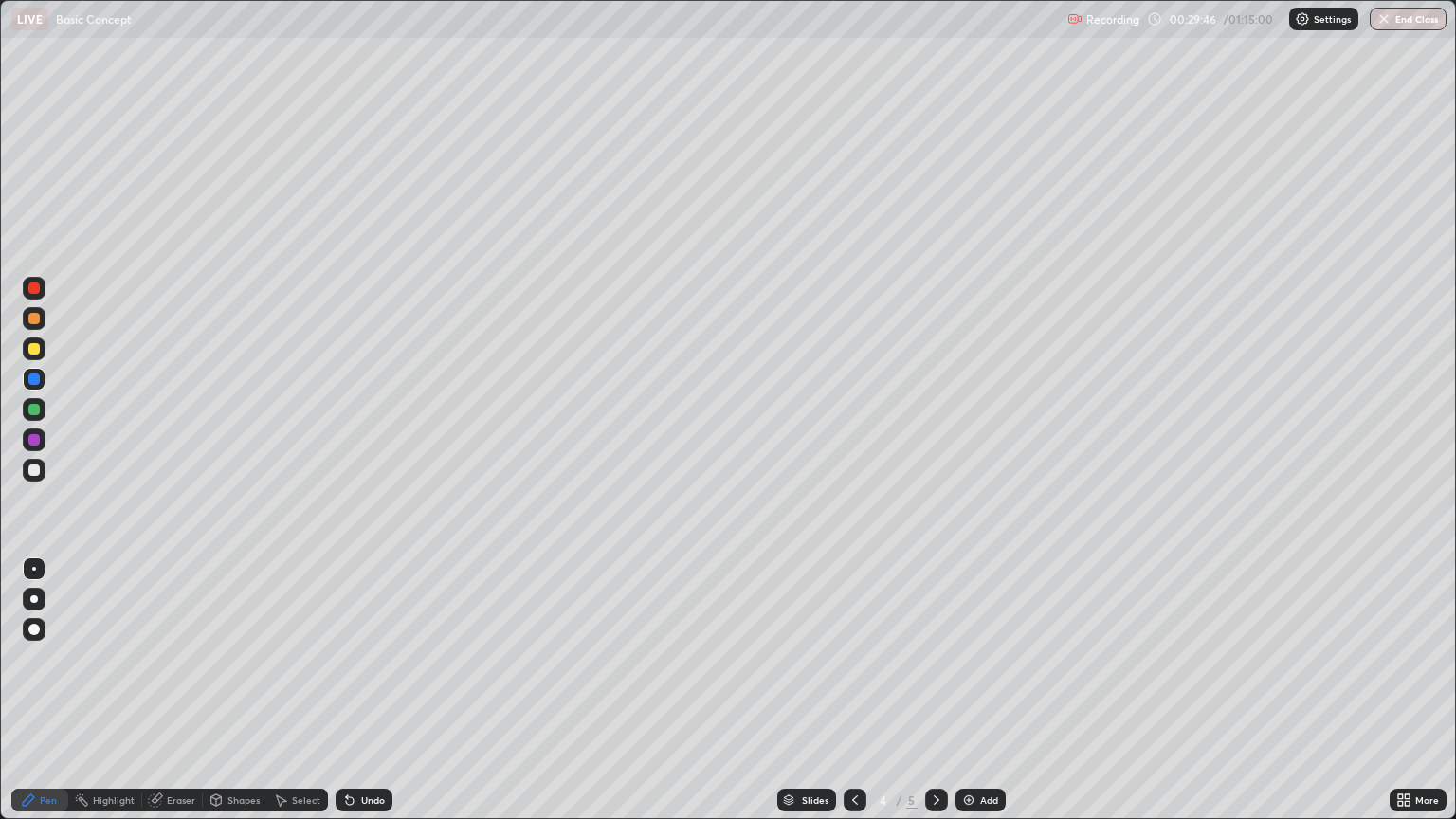 click on "Add" at bounding box center [989, 800] 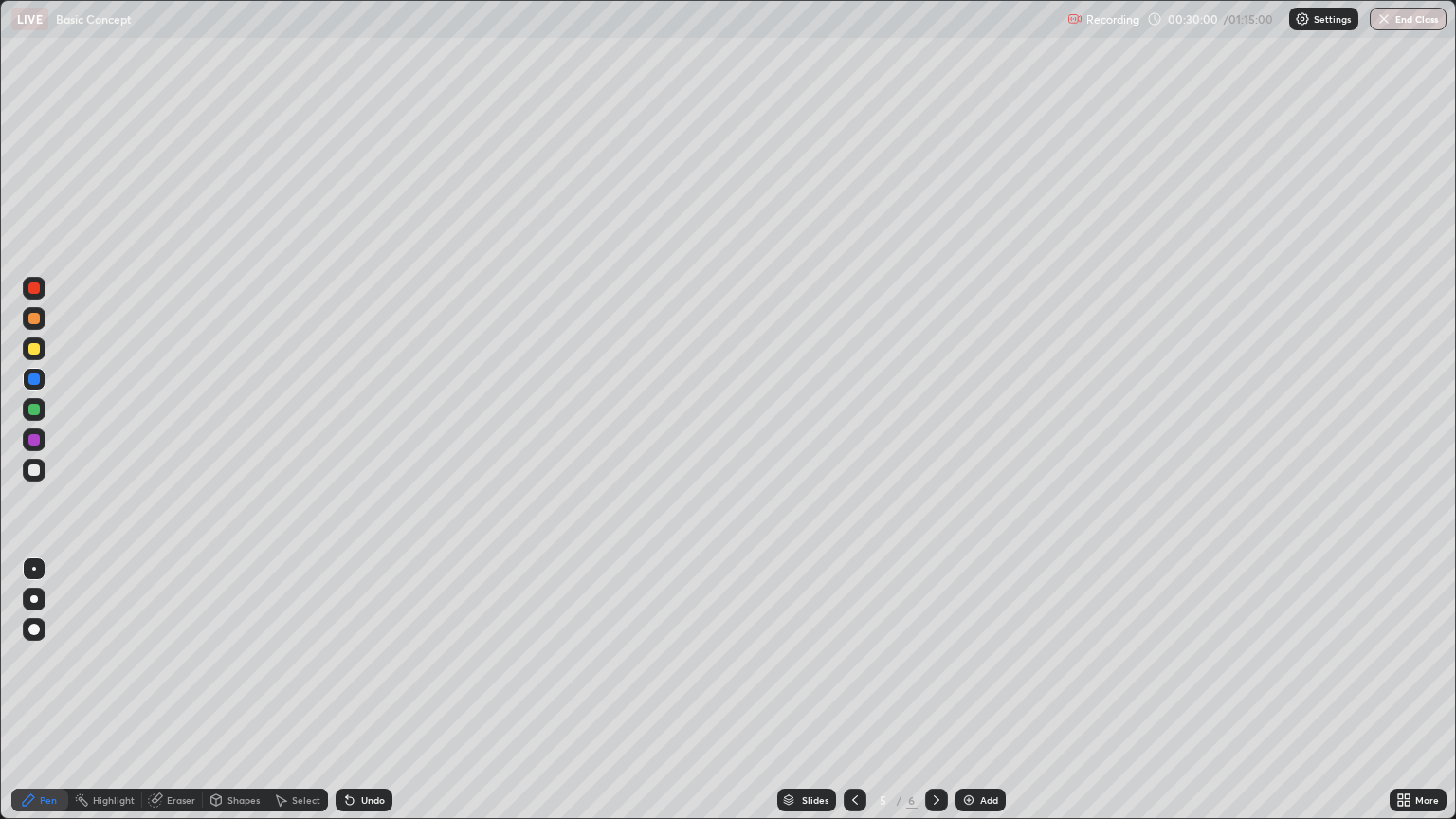 click on "Eraser" at bounding box center [181, 800] 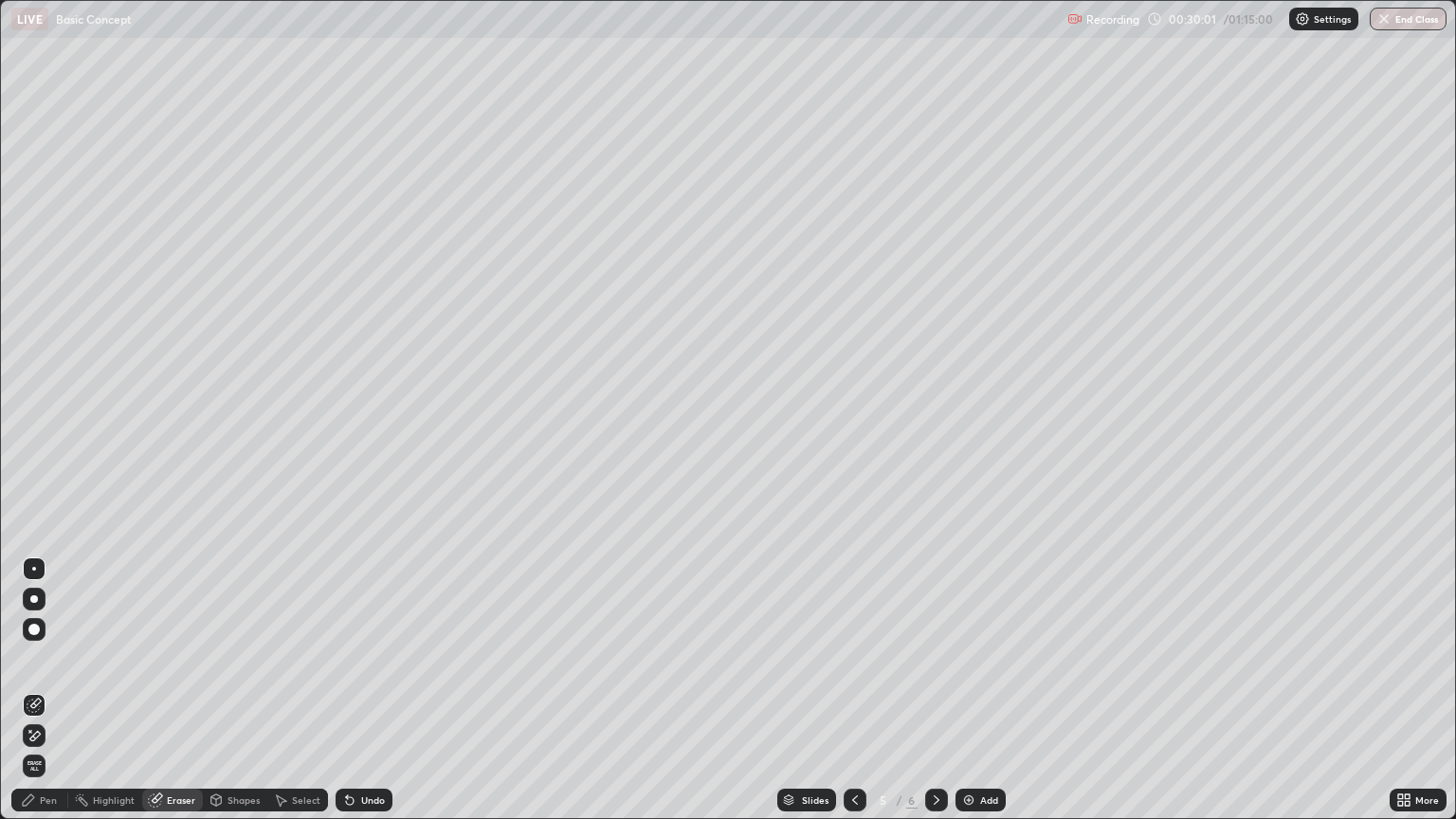 click on "Pen" at bounding box center [48, 800] 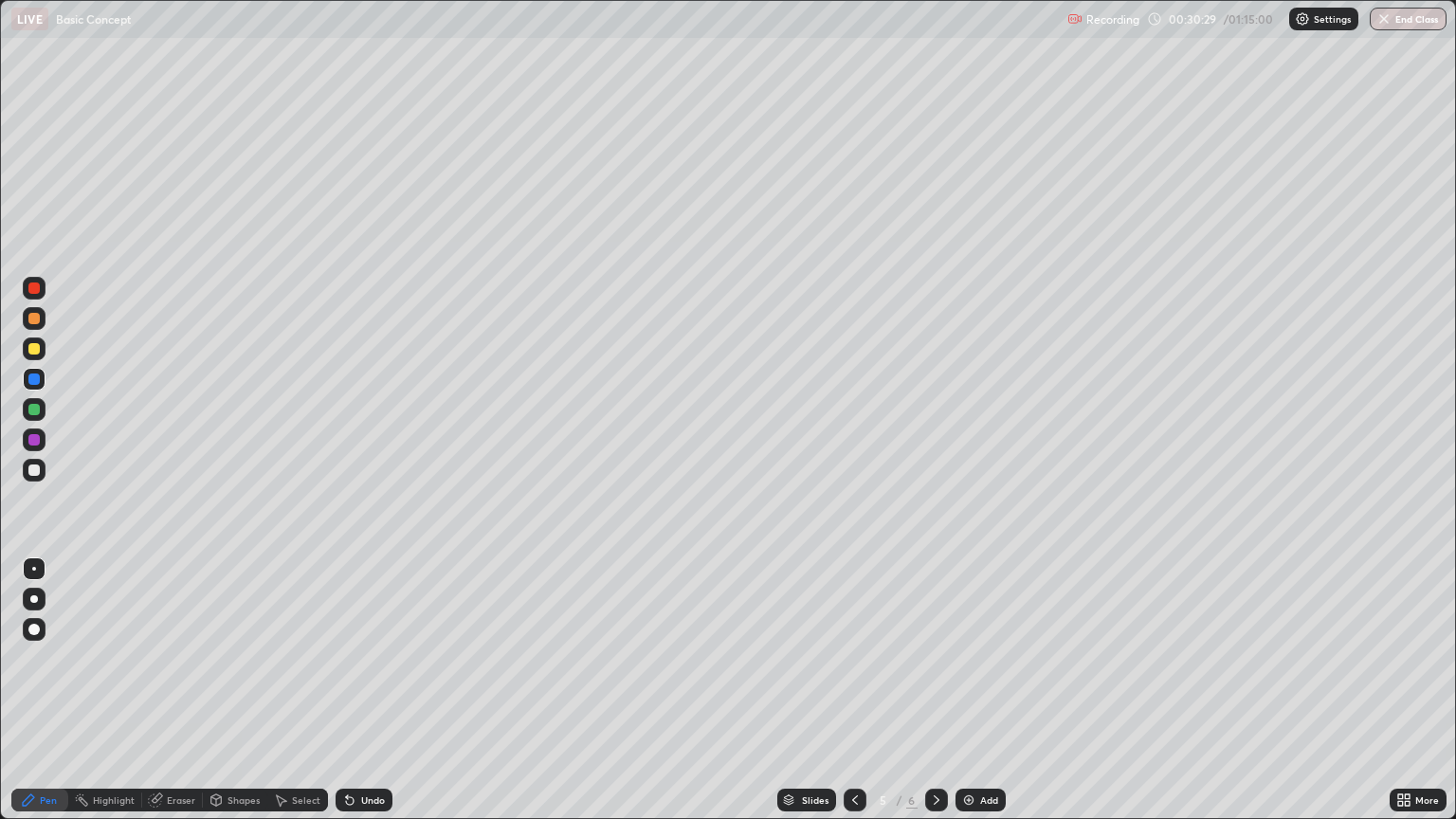 click at bounding box center (855, 800) 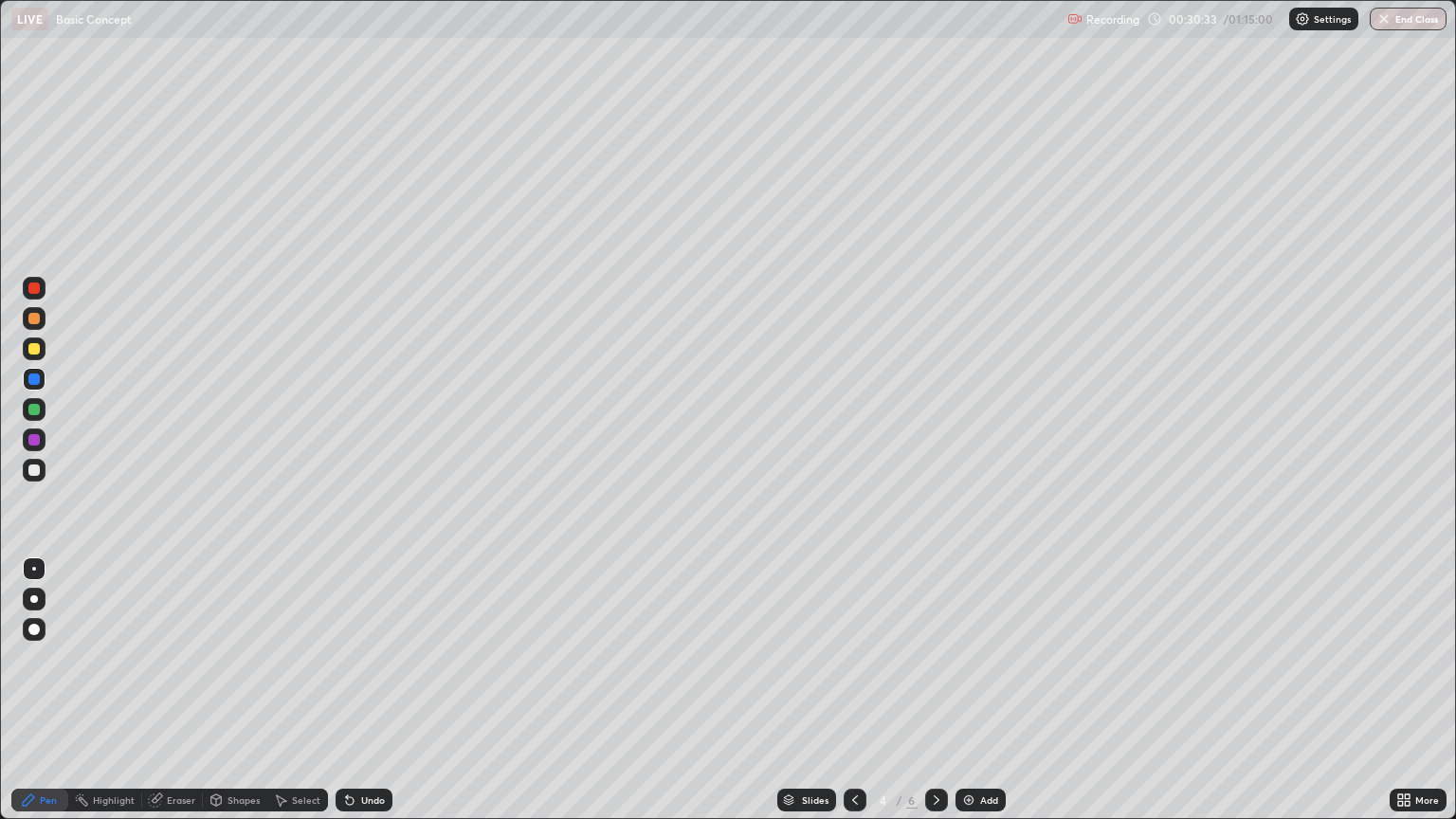 click at bounding box center [937, 800] 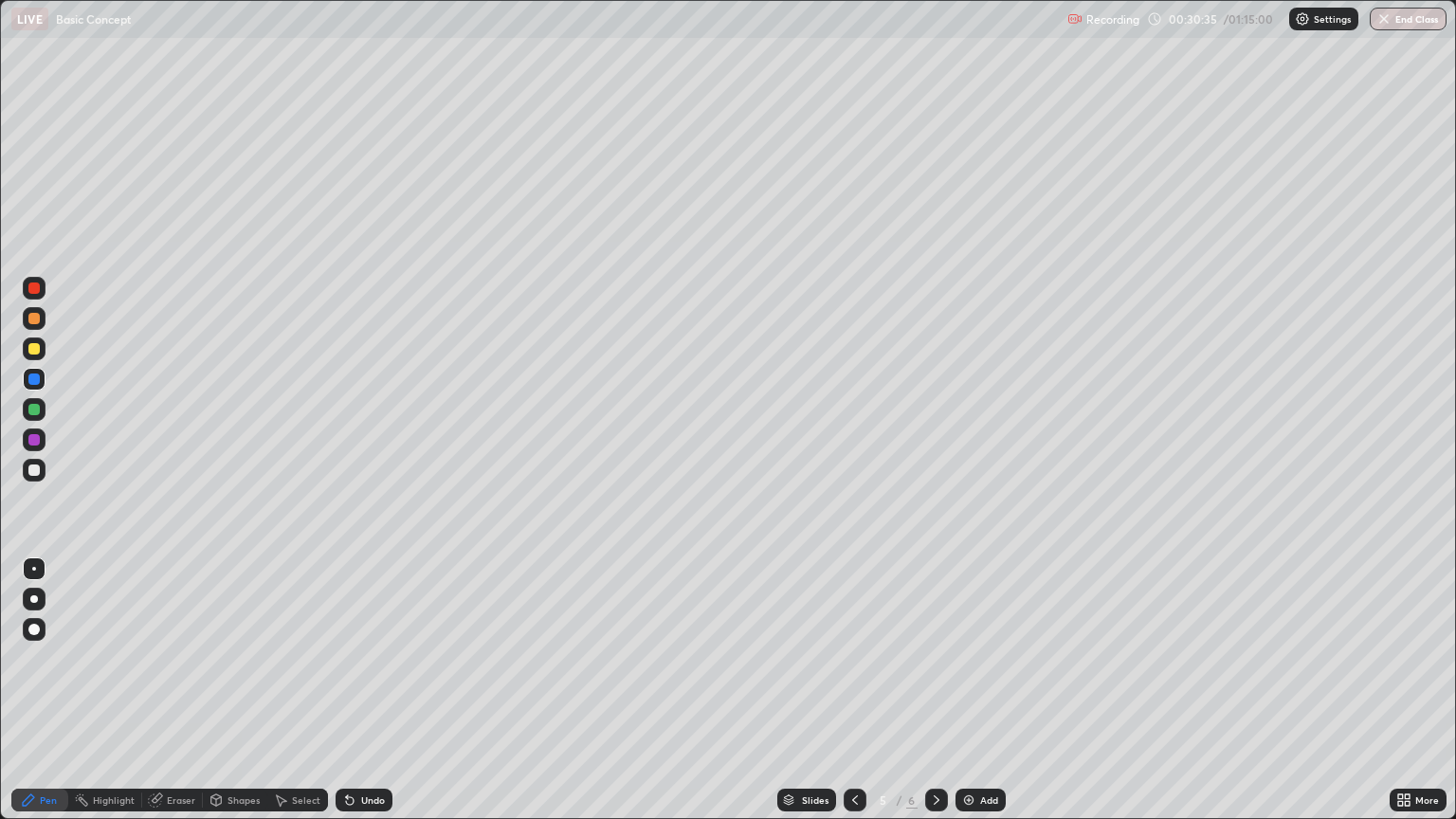 click at bounding box center (855, 800) 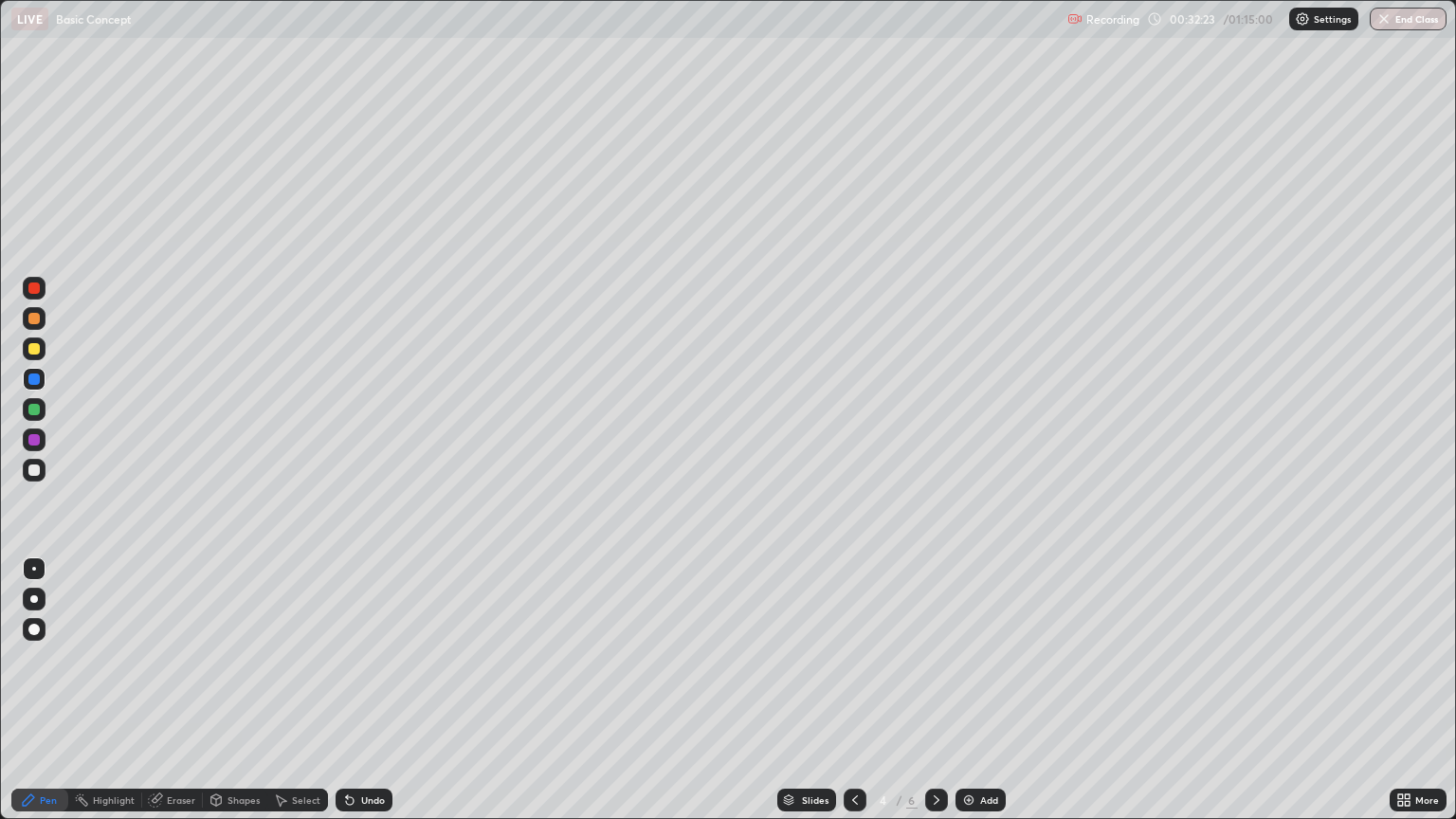click on "Add" at bounding box center [980, 800] 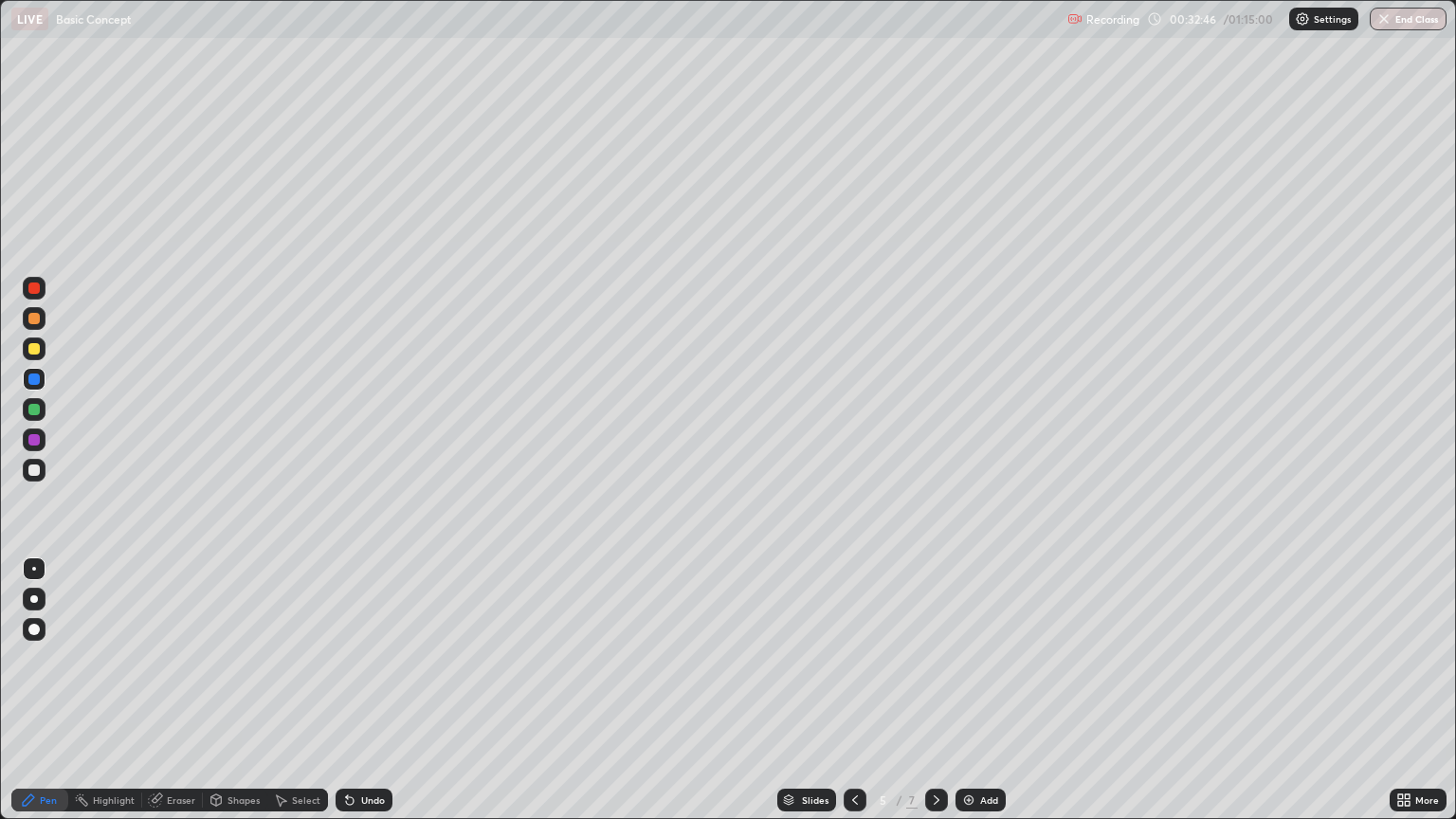 click at bounding box center (34, 318) 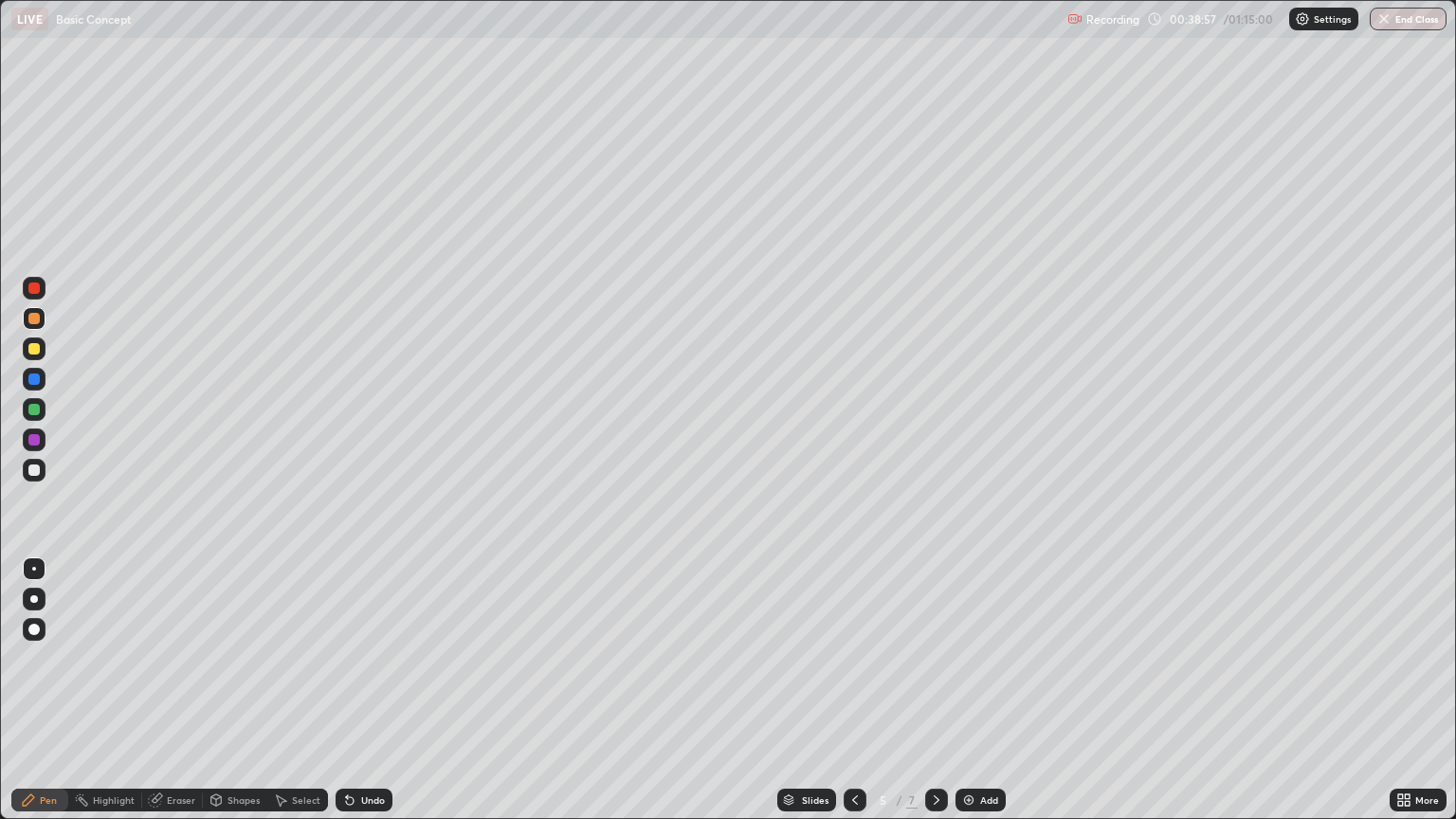 click on "Add" at bounding box center [980, 800] 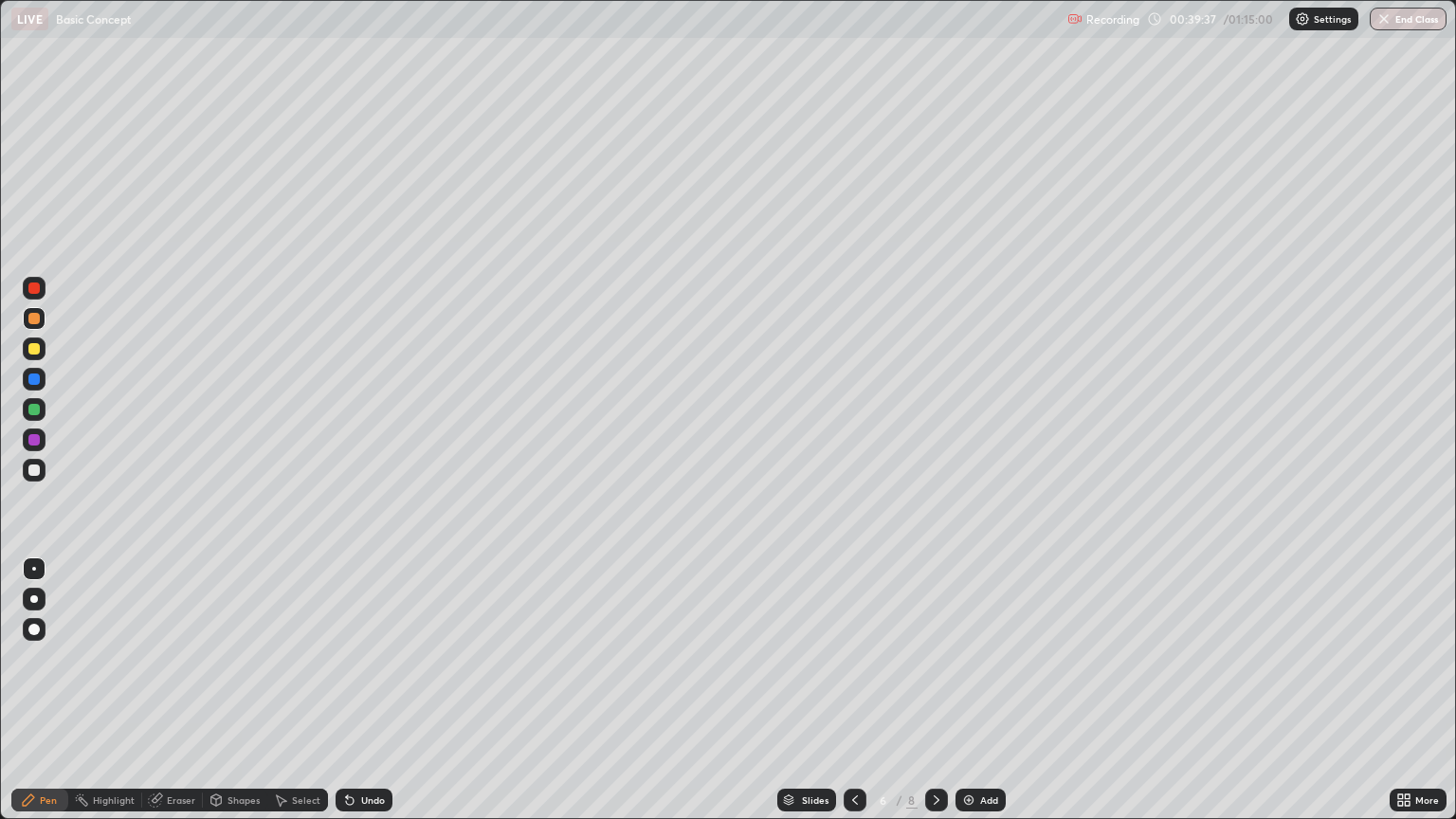click 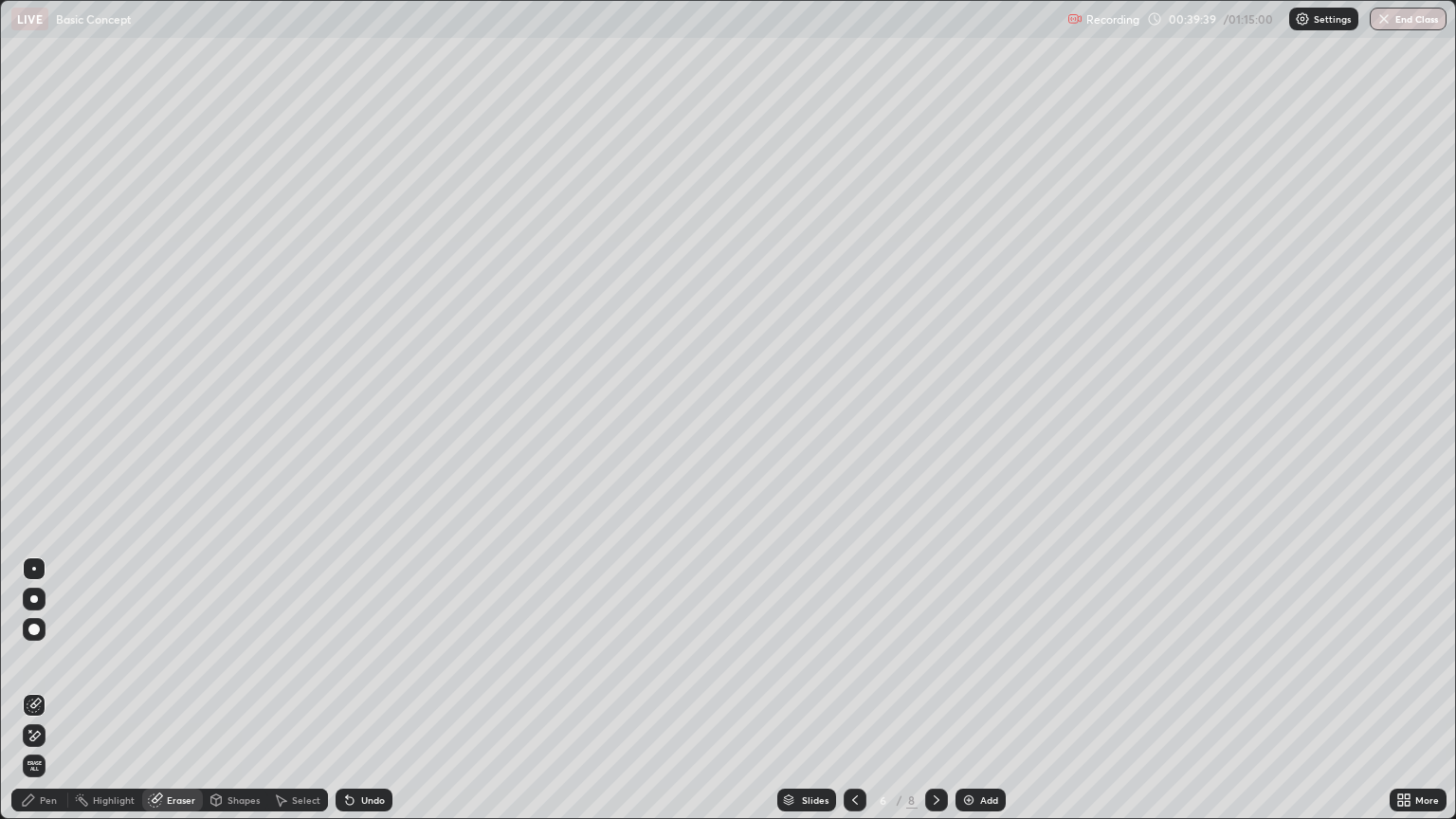 click on "Pen" at bounding box center [40, 800] 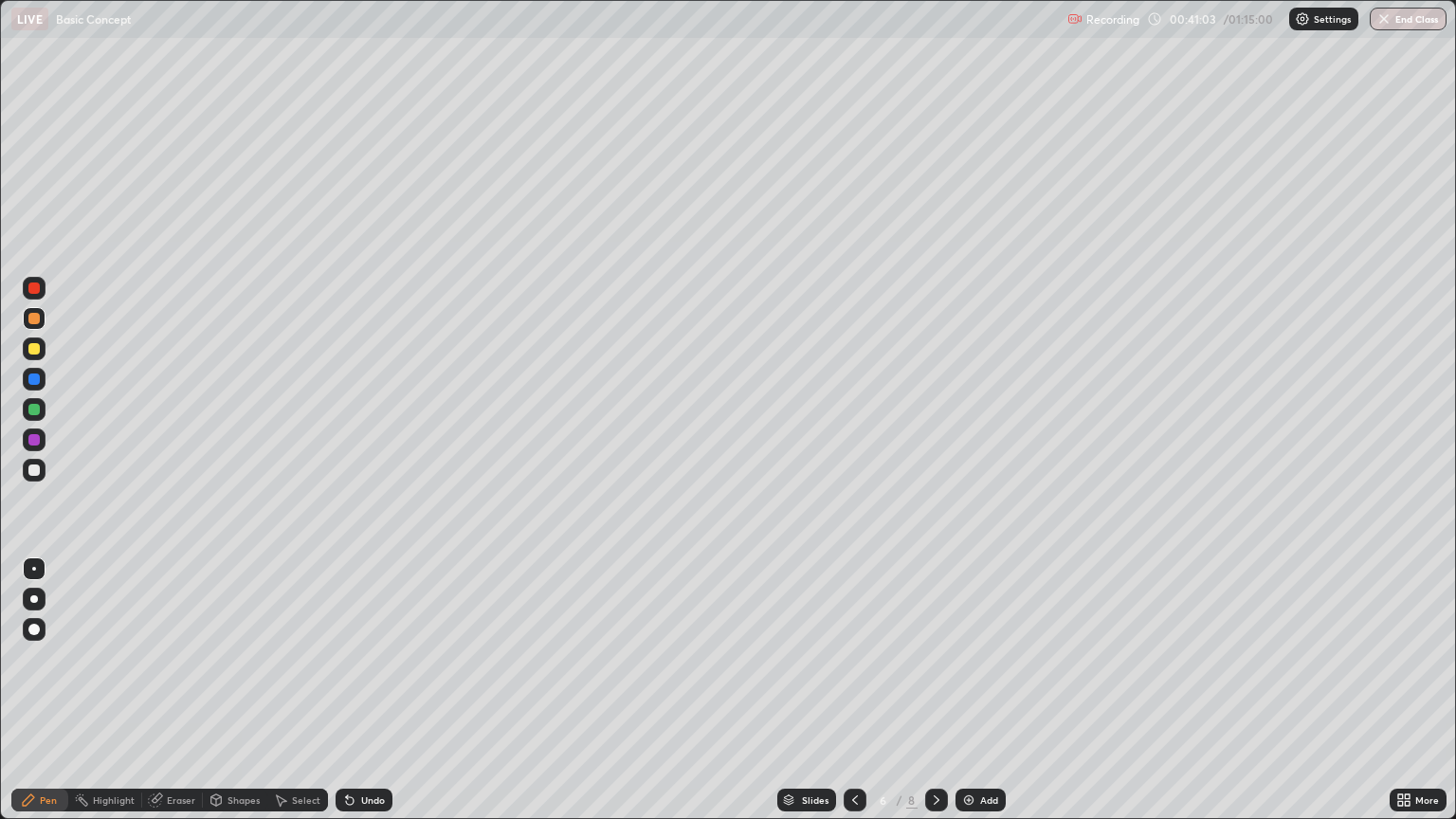 click on "Eraser" at bounding box center (173, 800) 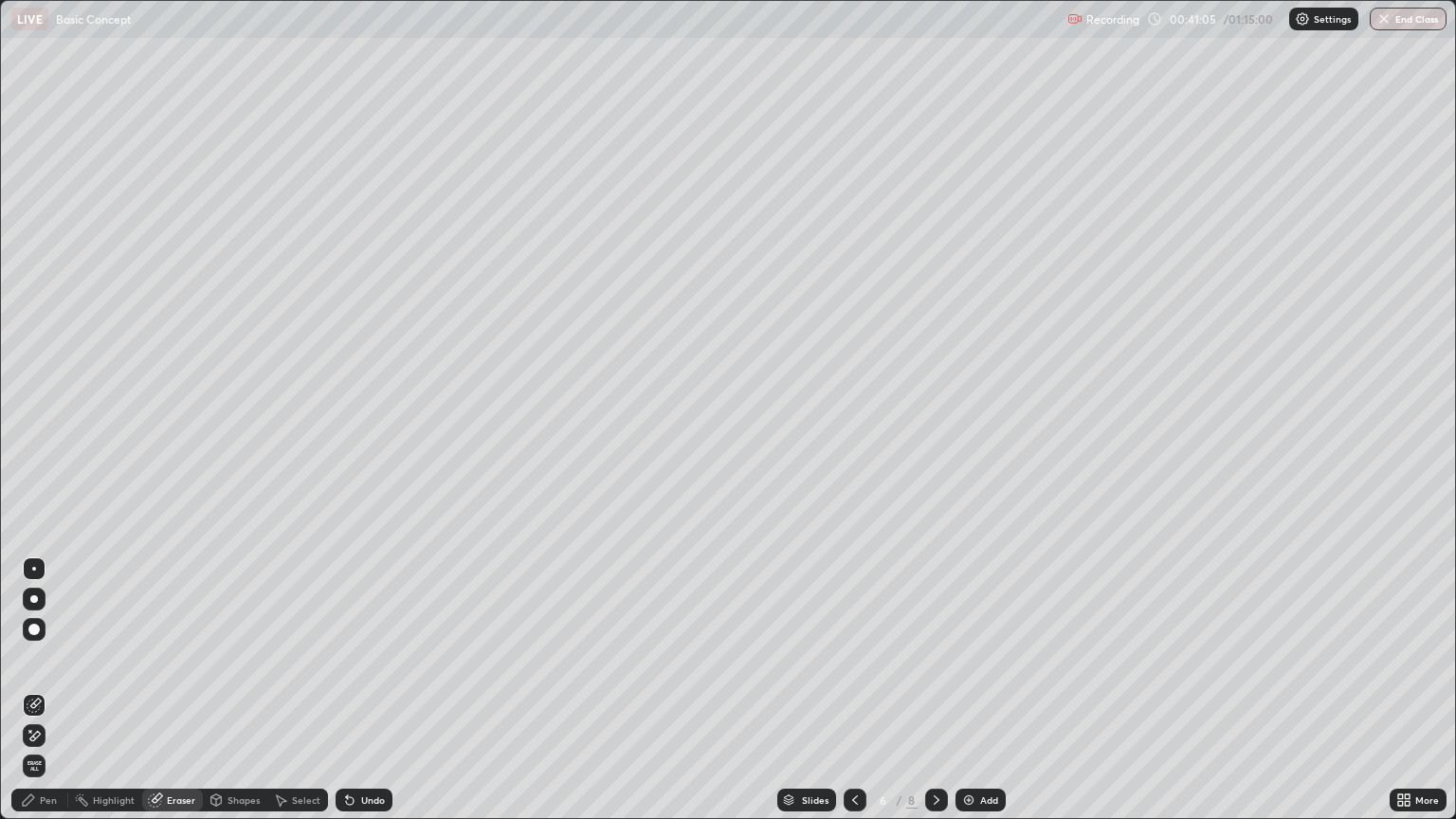 click on "Pen" at bounding box center [48, 800] 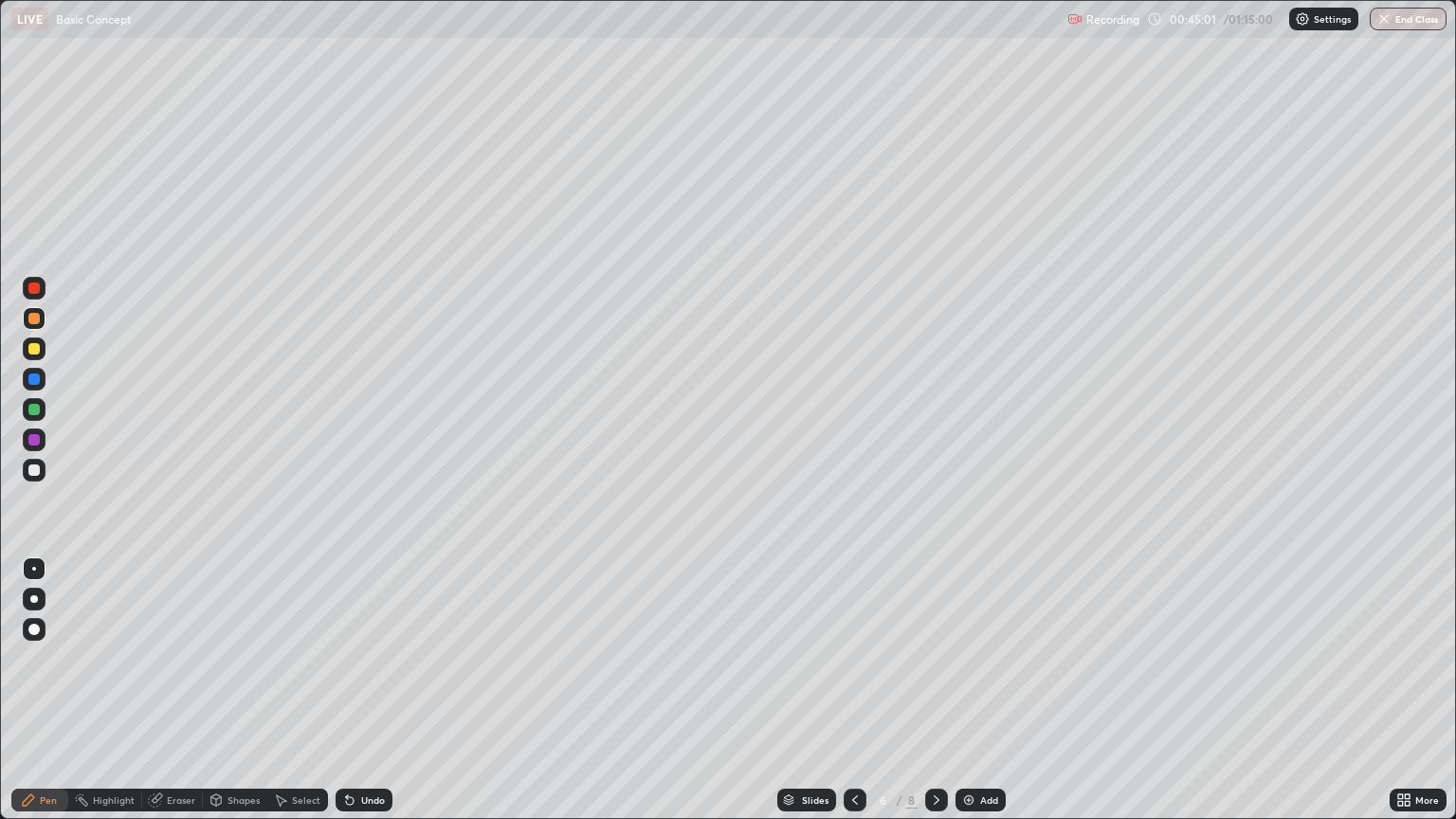 click on "Add" at bounding box center [980, 800] 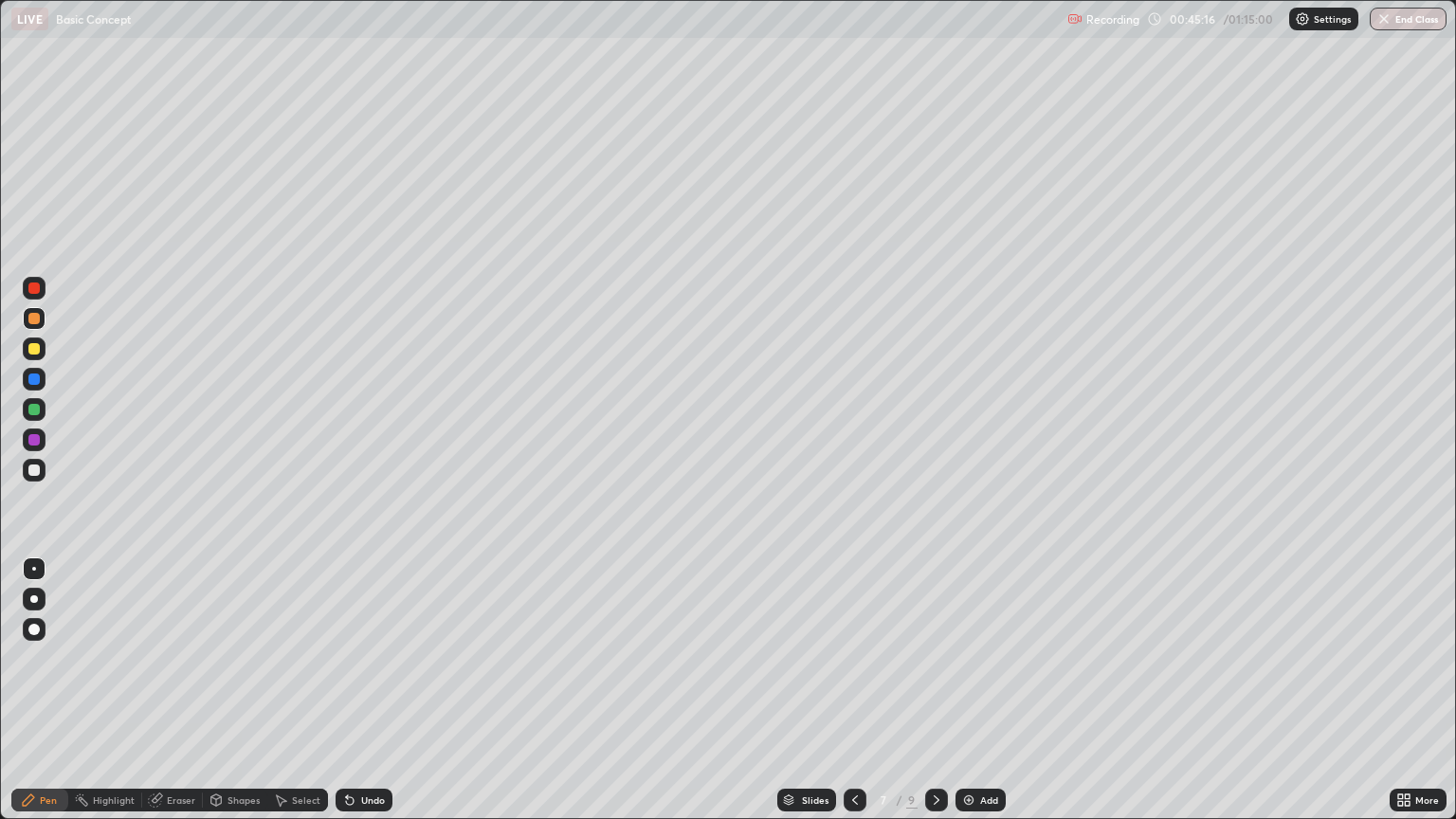 click 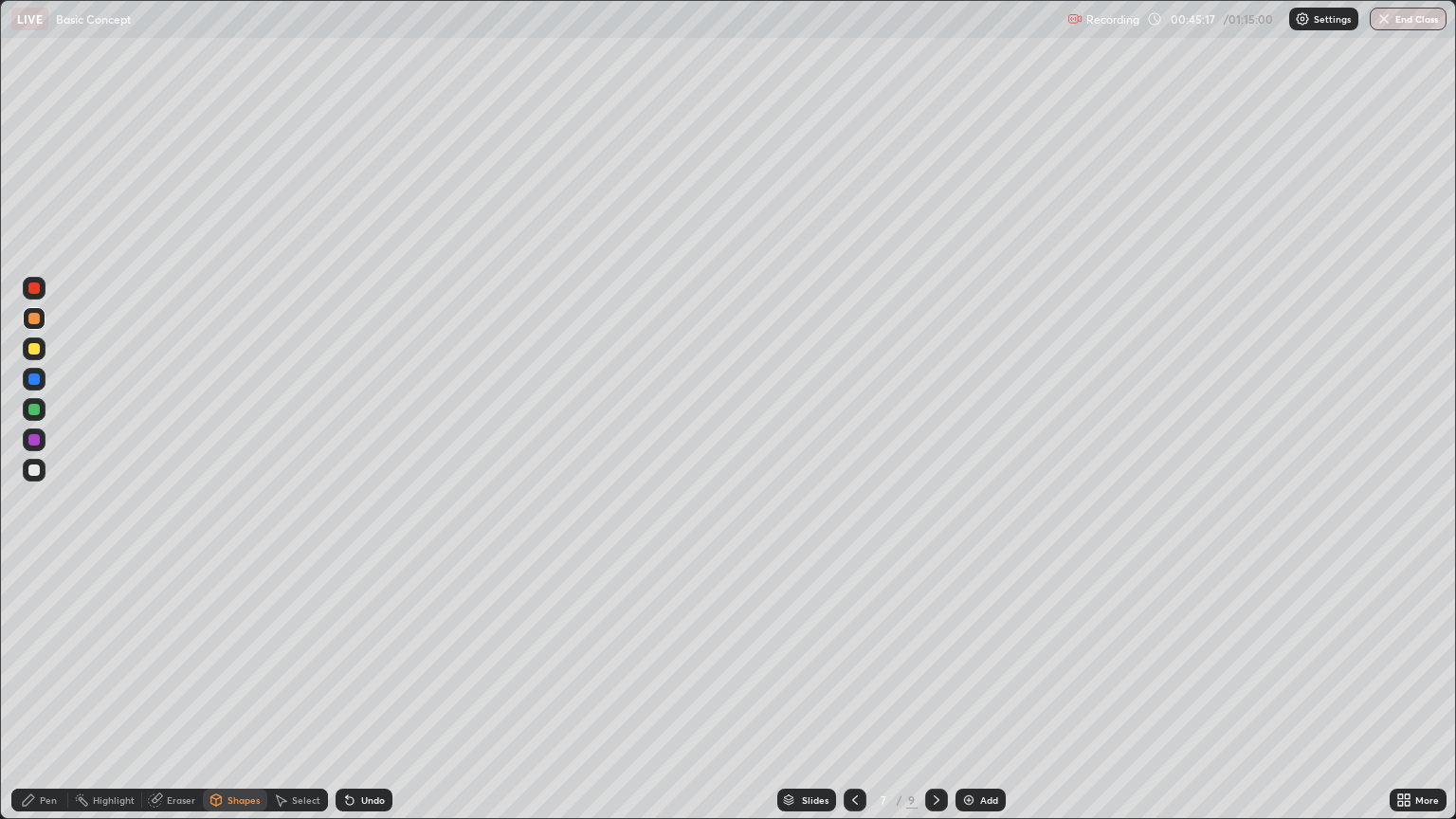 click on "Eraser" at bounding box center (181, 800) 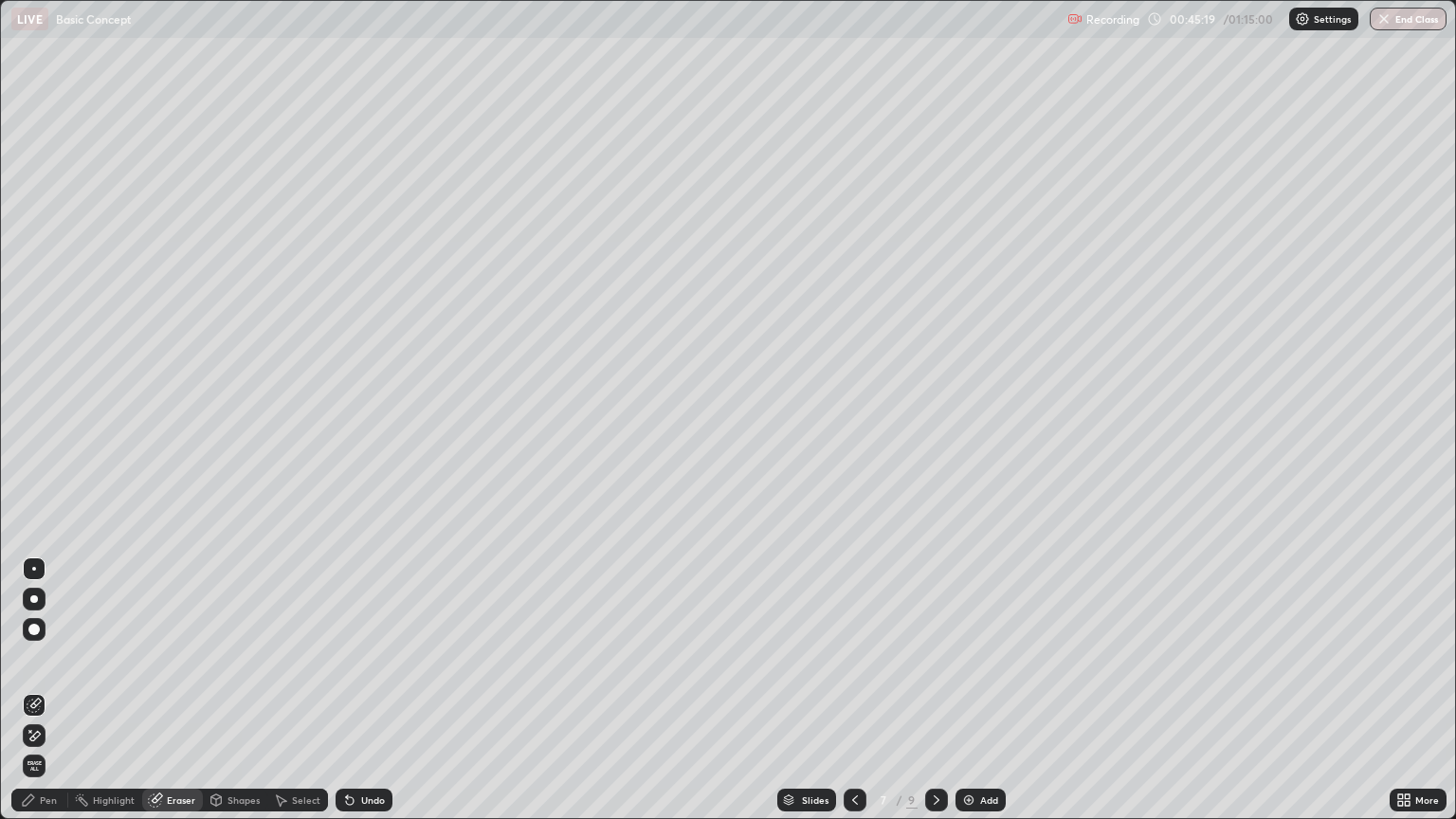click on "Erase all" at bounding box center [34, 766] 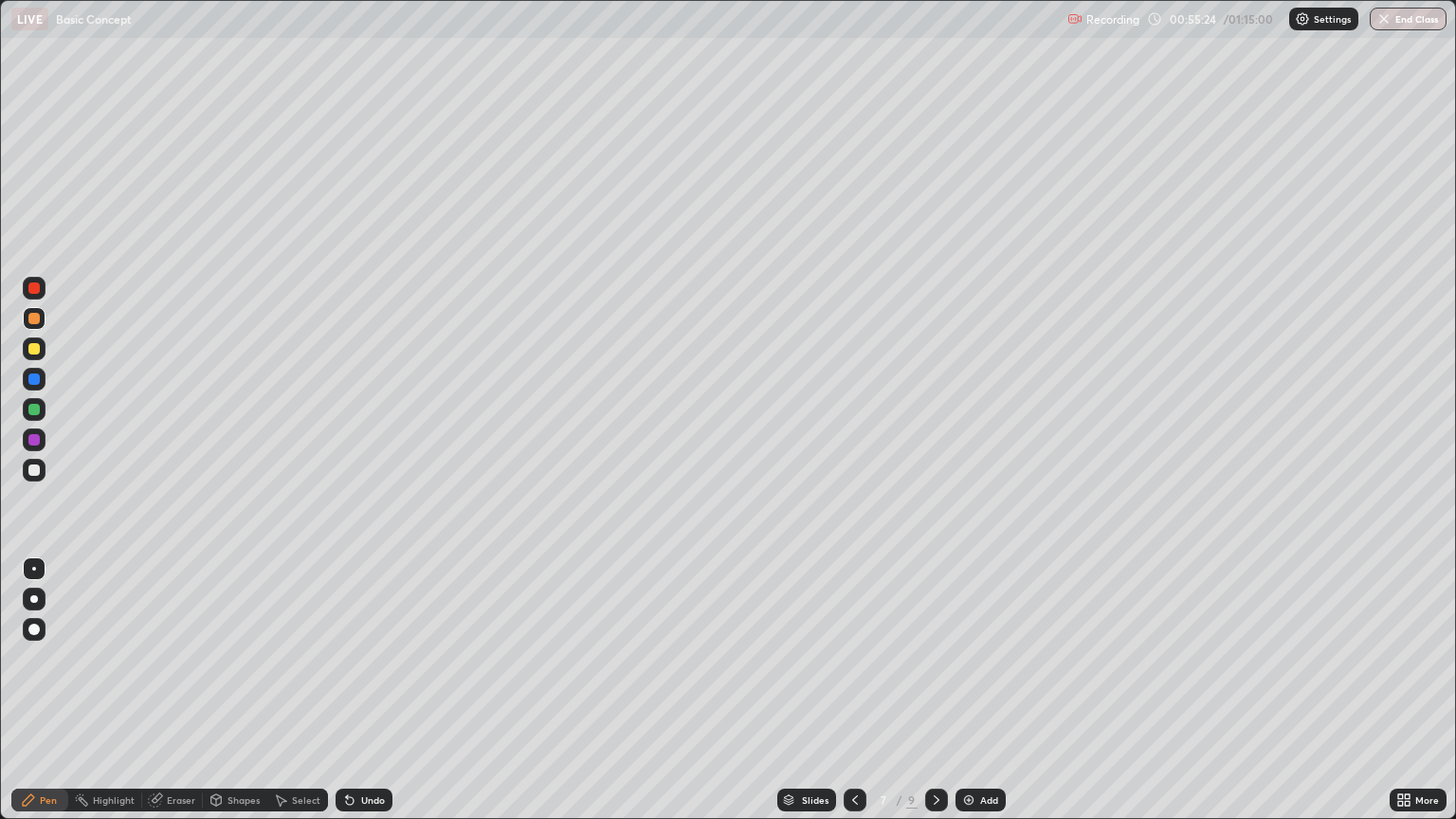 click at bounding box center (969, 800) 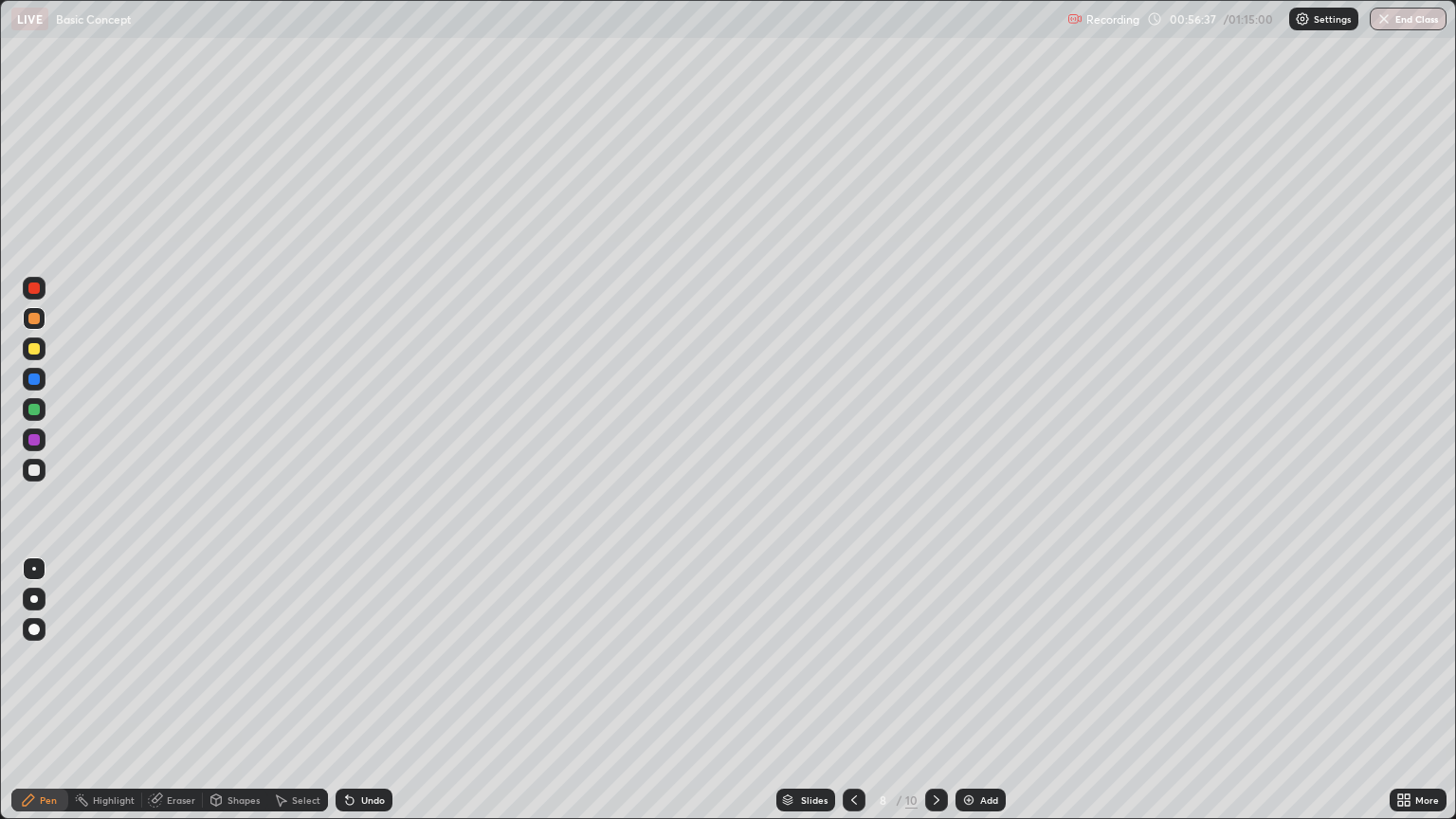 click on "Eraser" at bounding box center [173, 800] 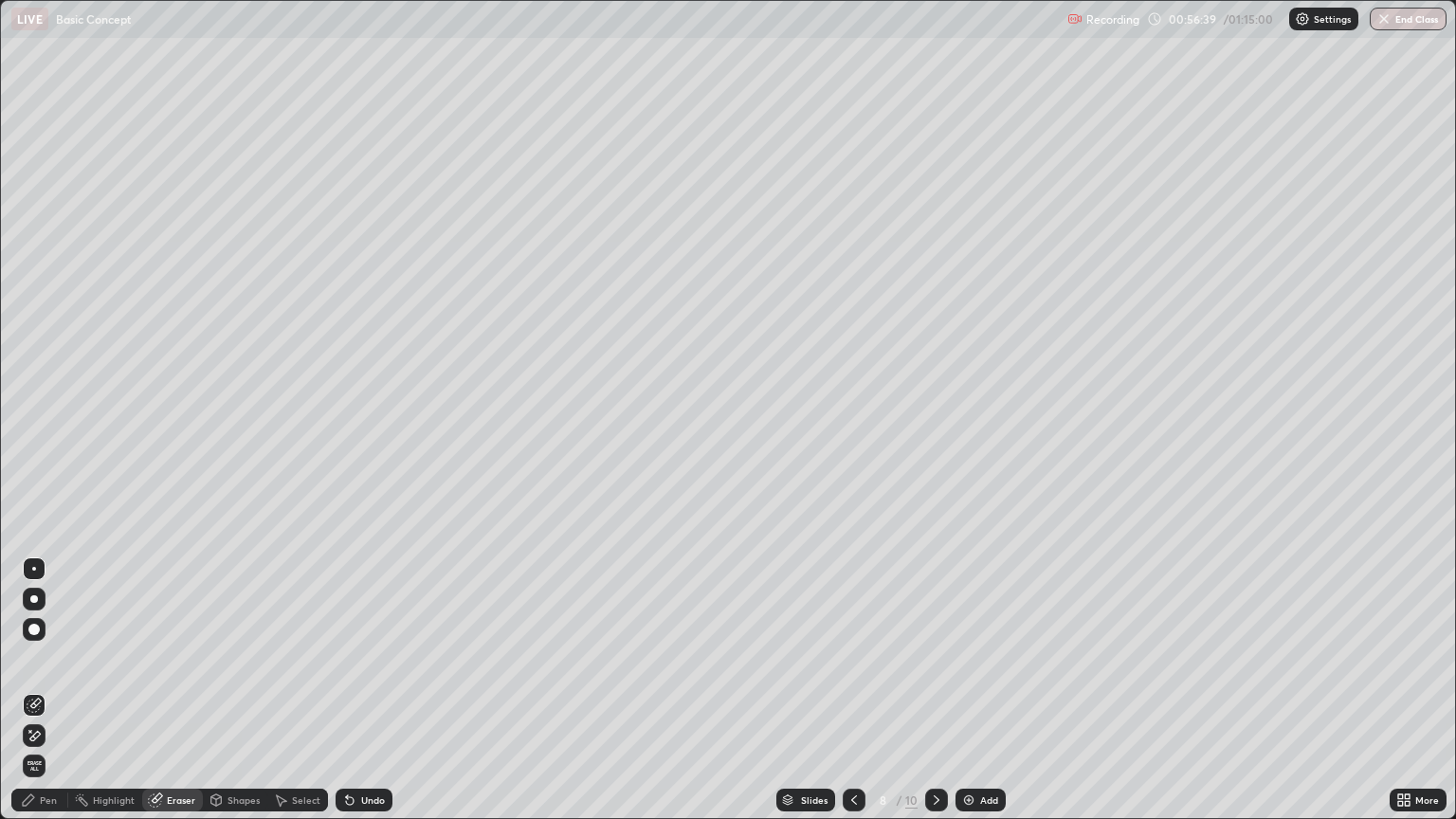 click on "Pen" at bounding box center [40, 800] 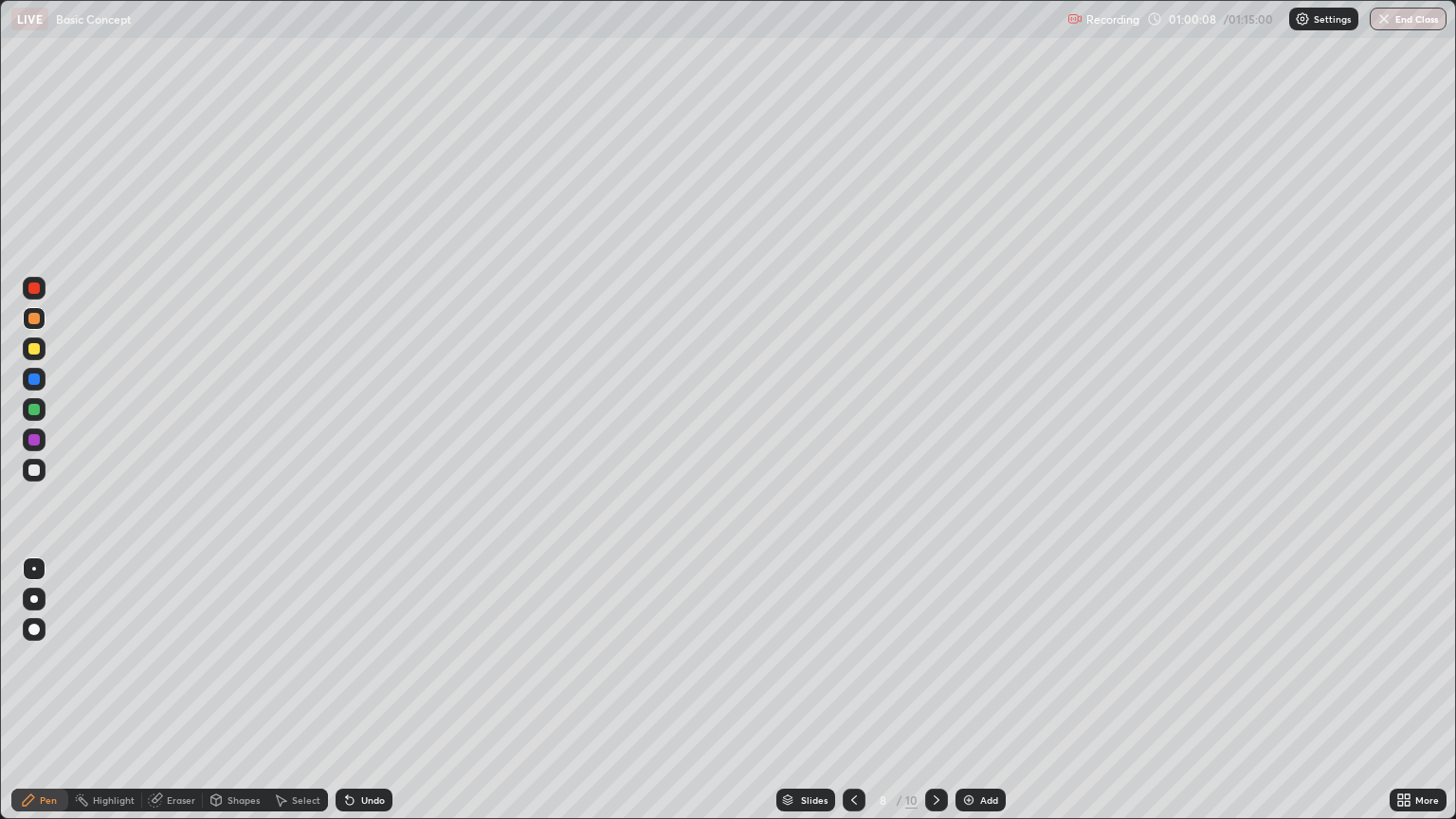 click 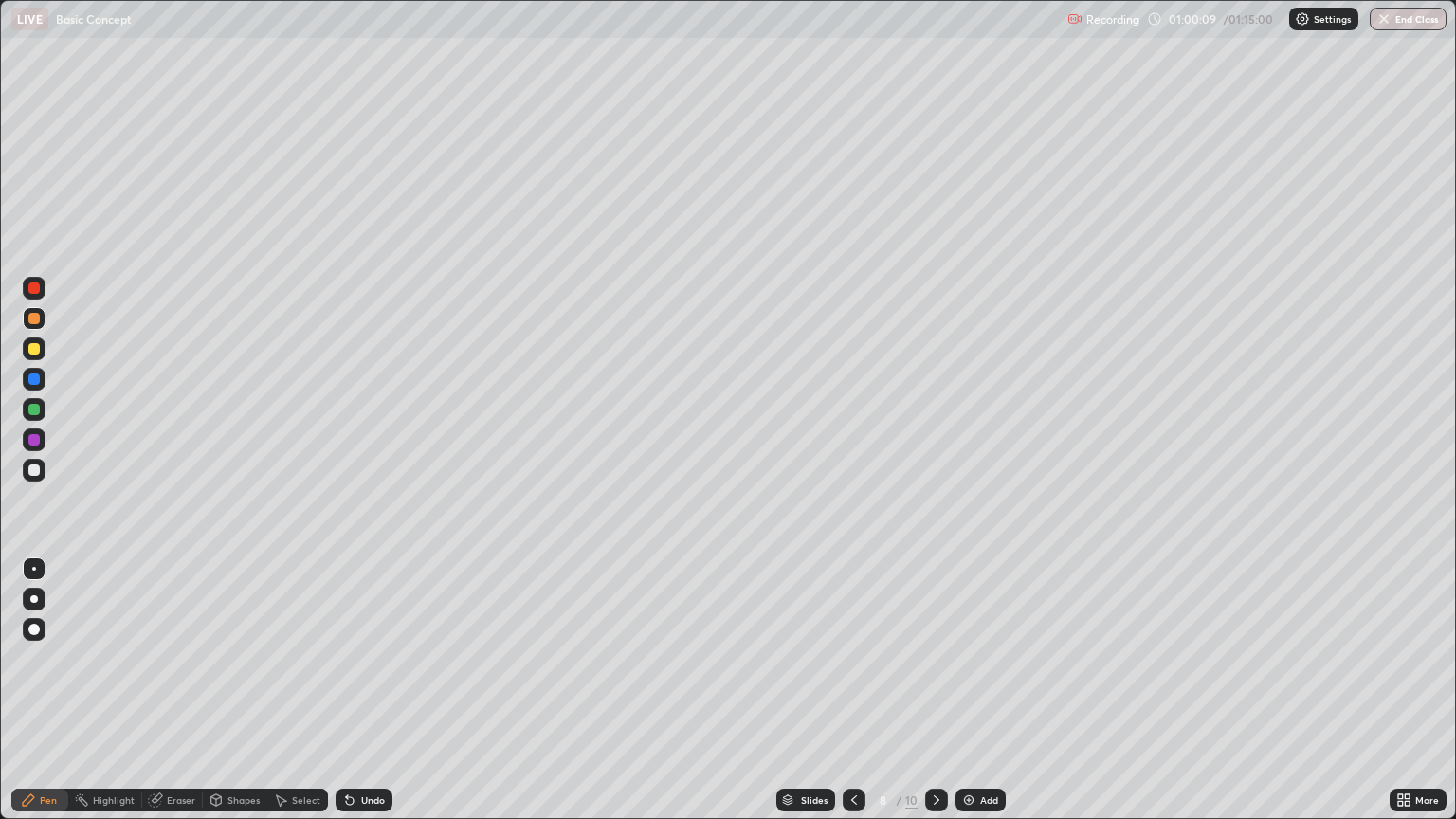 click on "Undo" at bounding box center (373, 800) 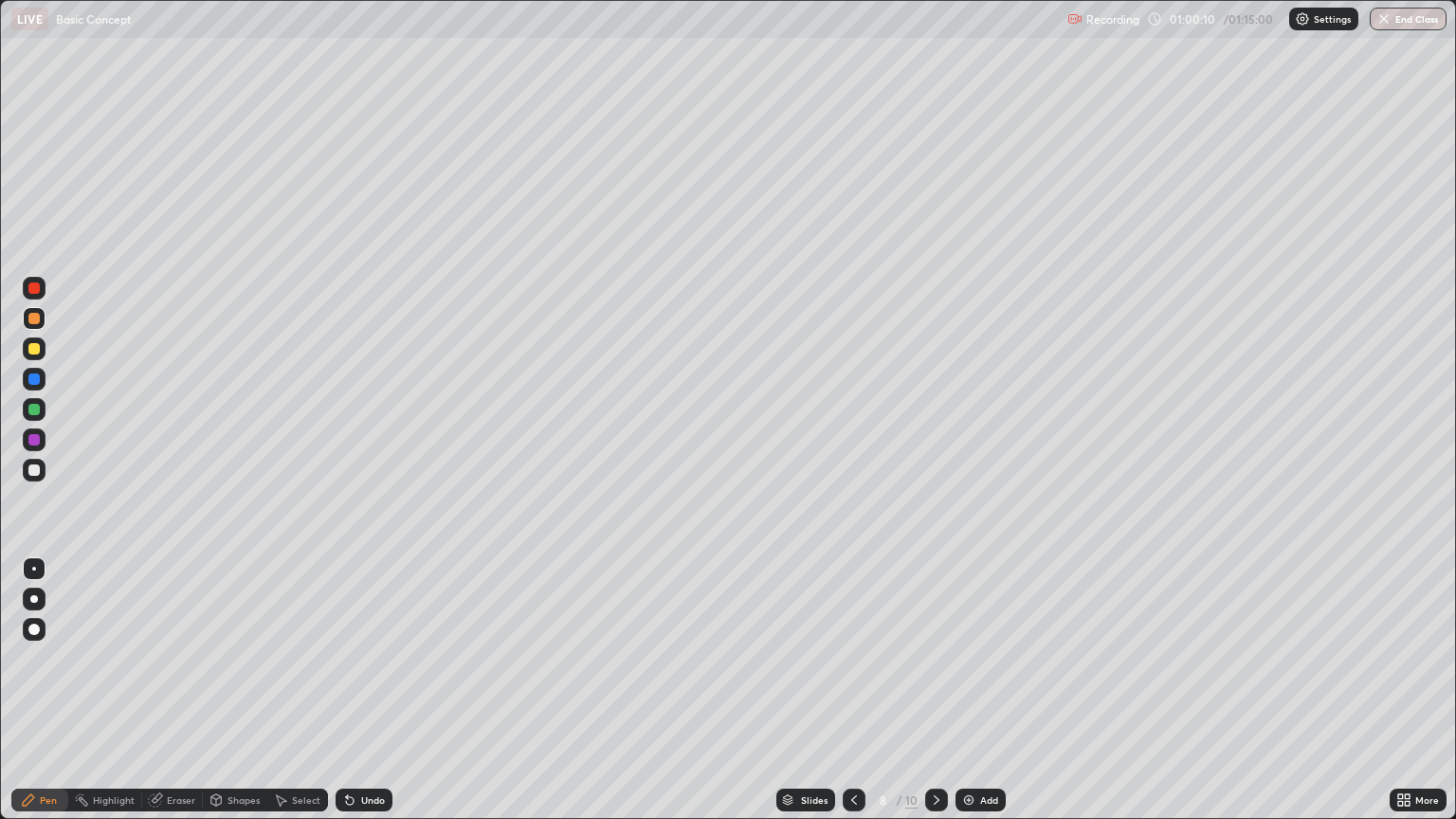 click on "Slides 8 / 10 Add" at bounding box center [891, 800] 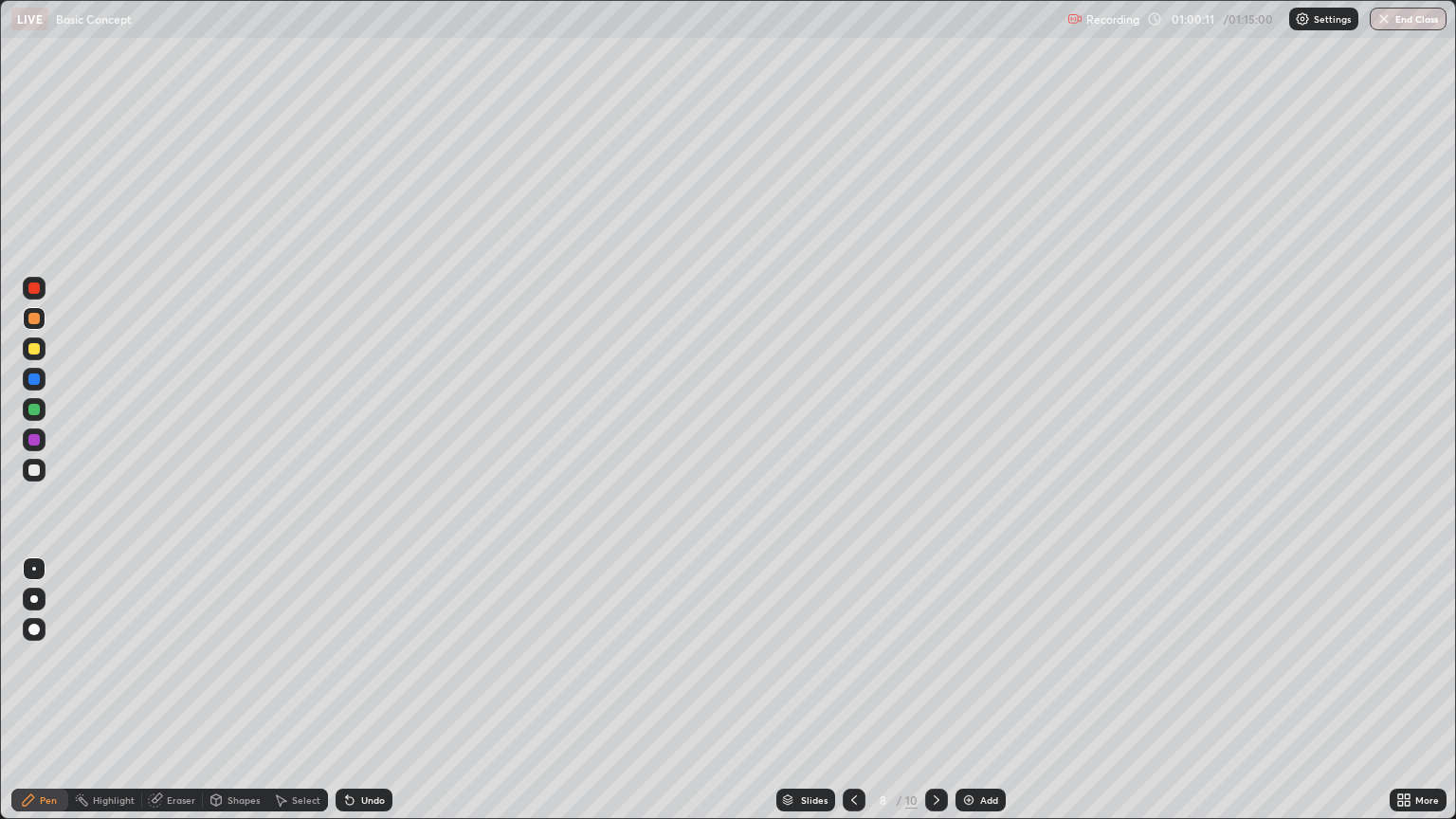click on "Undo" at bounding box center [373, 800] 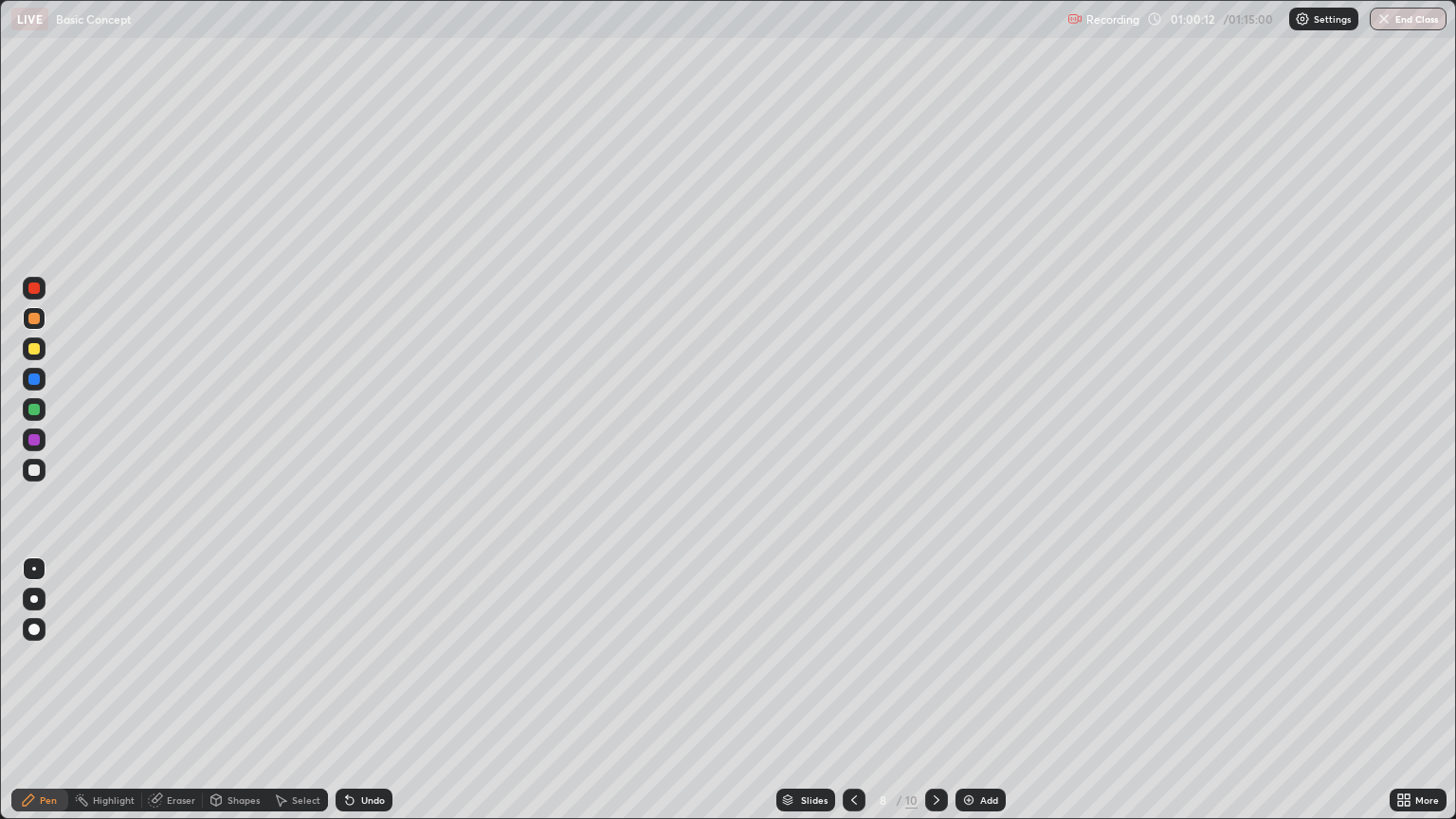 click on "Undo" at bounding box center [364, 800] 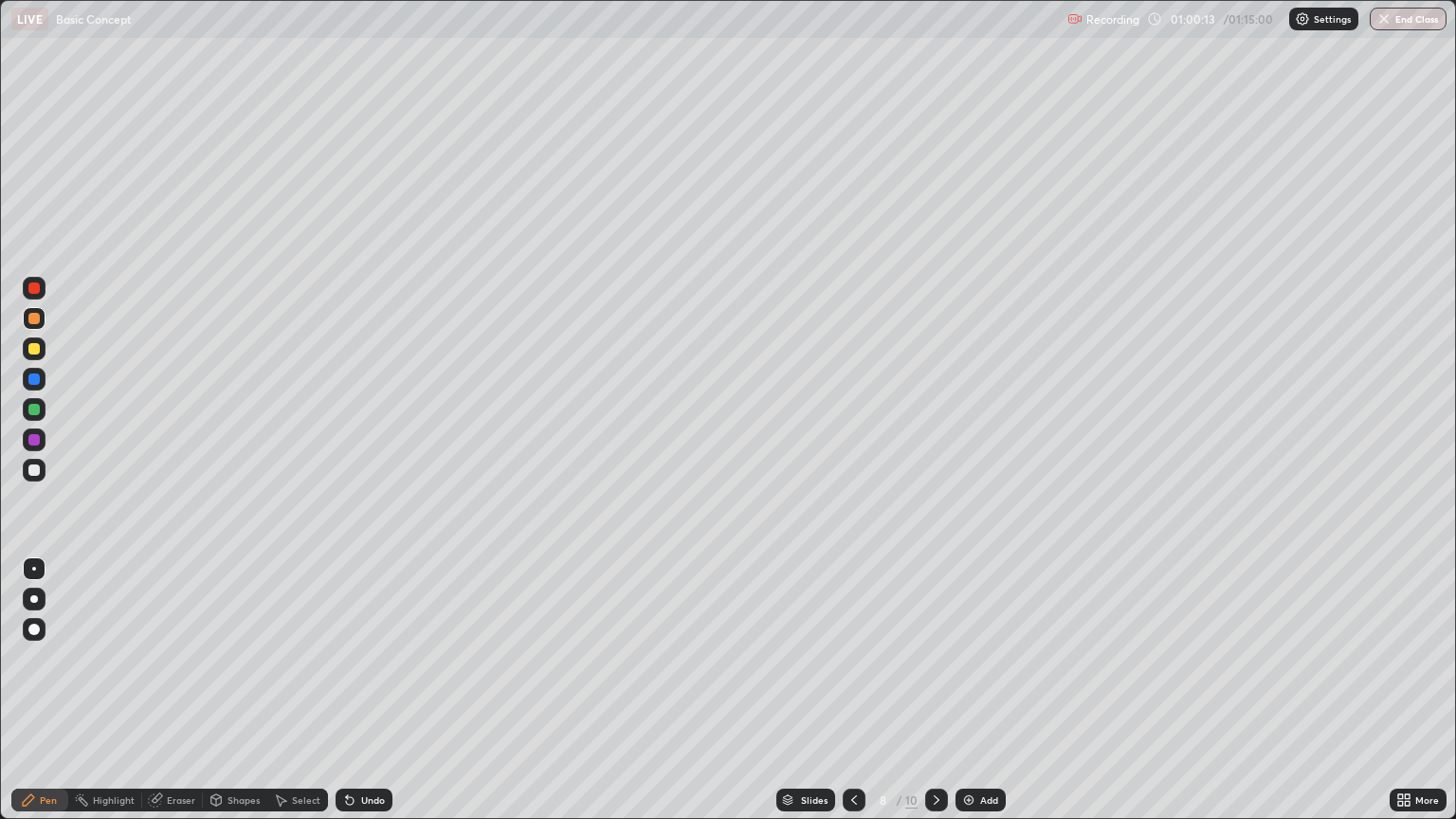 click on "Undo" at bounding box center [364, 800] 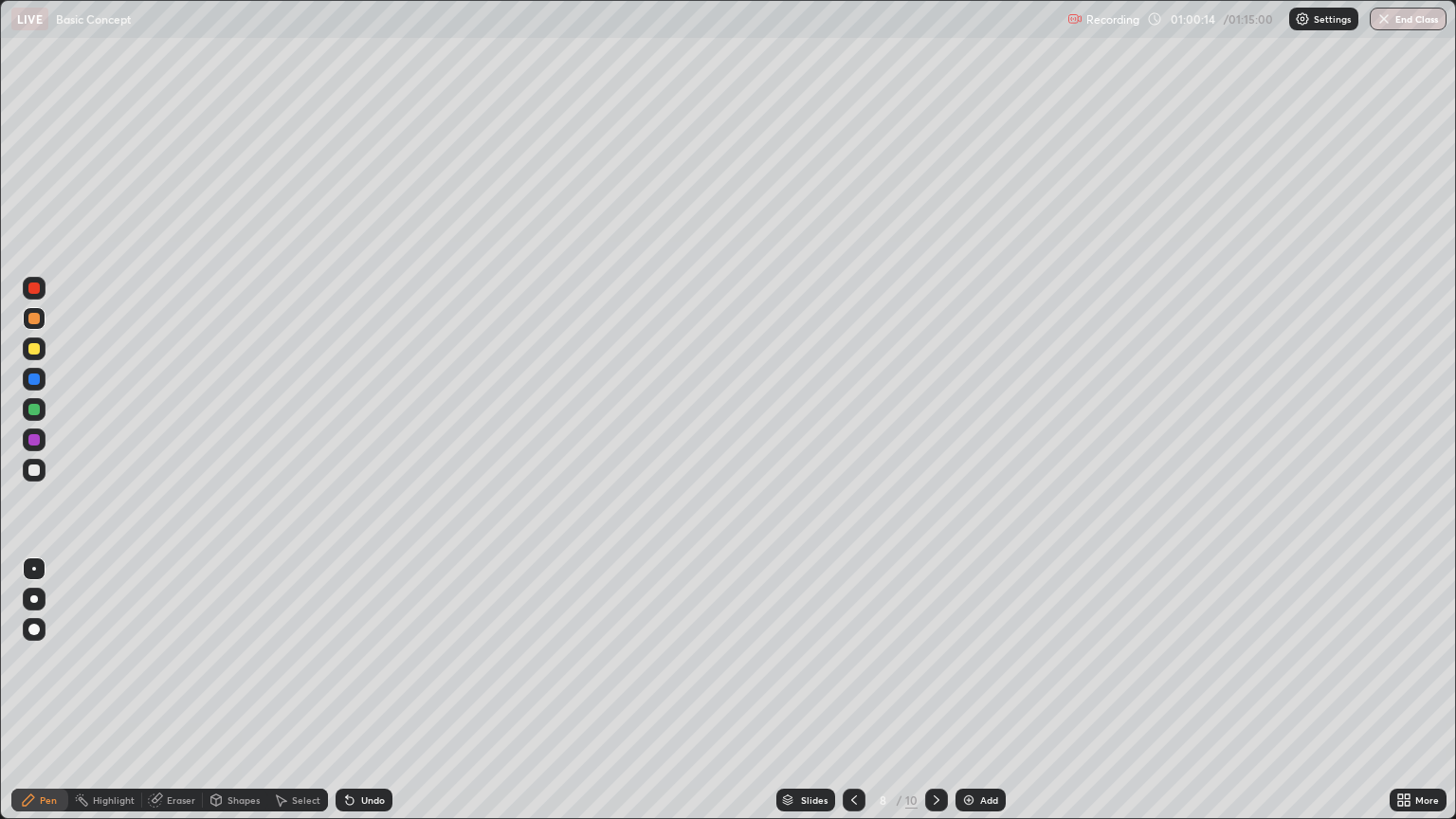 click on "Undo" at bounding box center [373, 800] 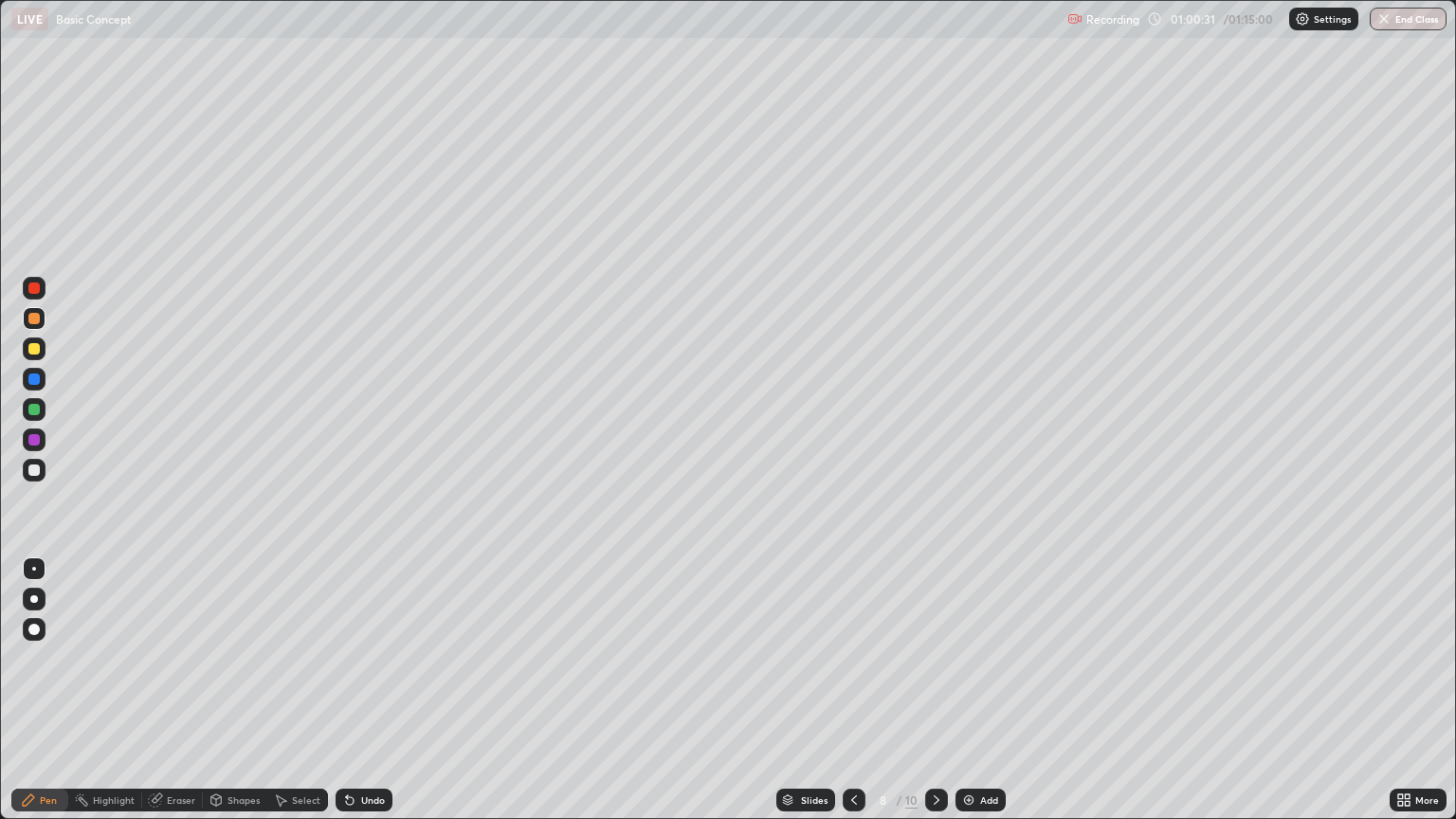 click 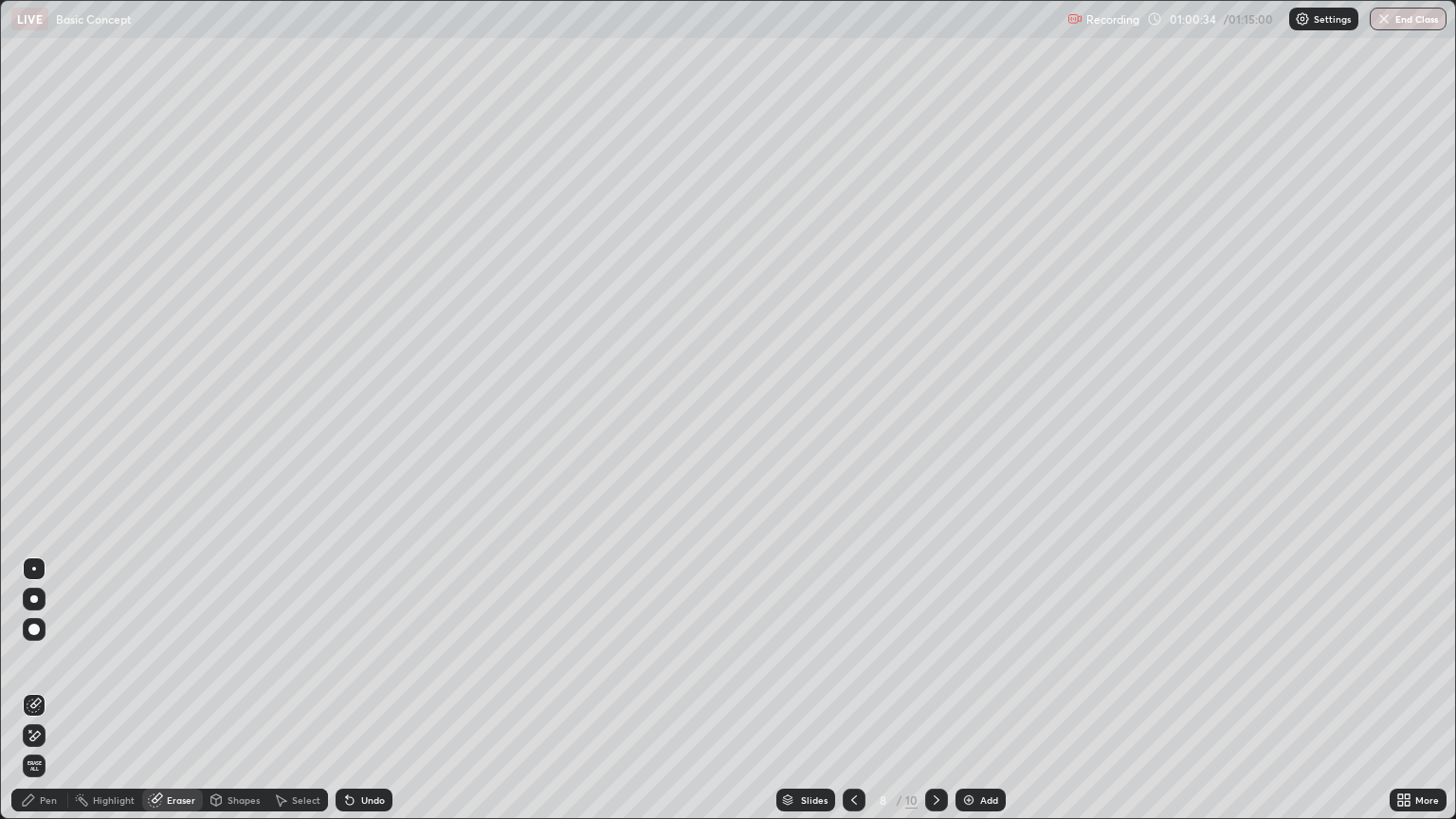click on "Pen" at bounding box center (40, 800) 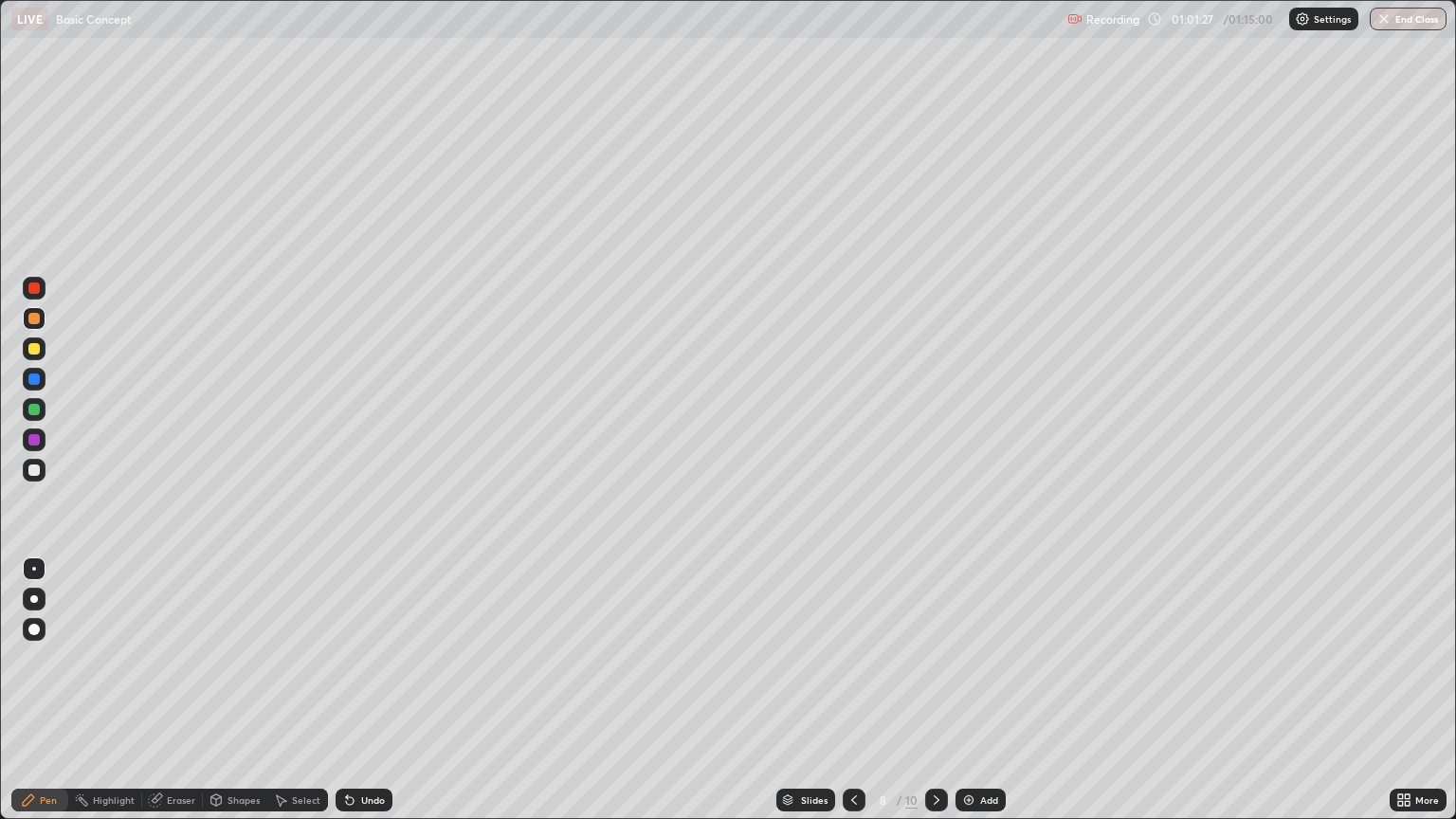 click on "Add" at bounding box center (980, 800) 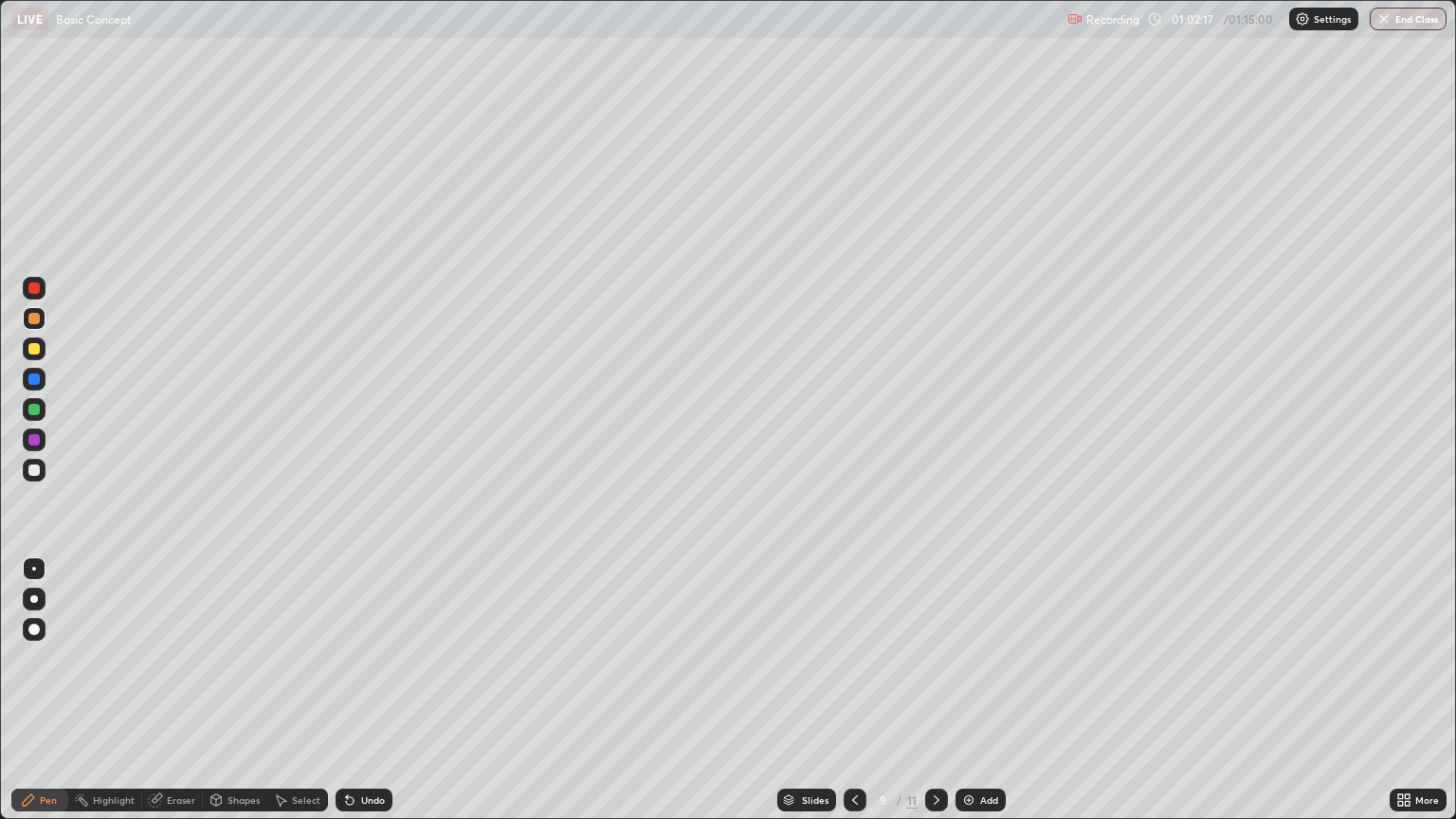 click 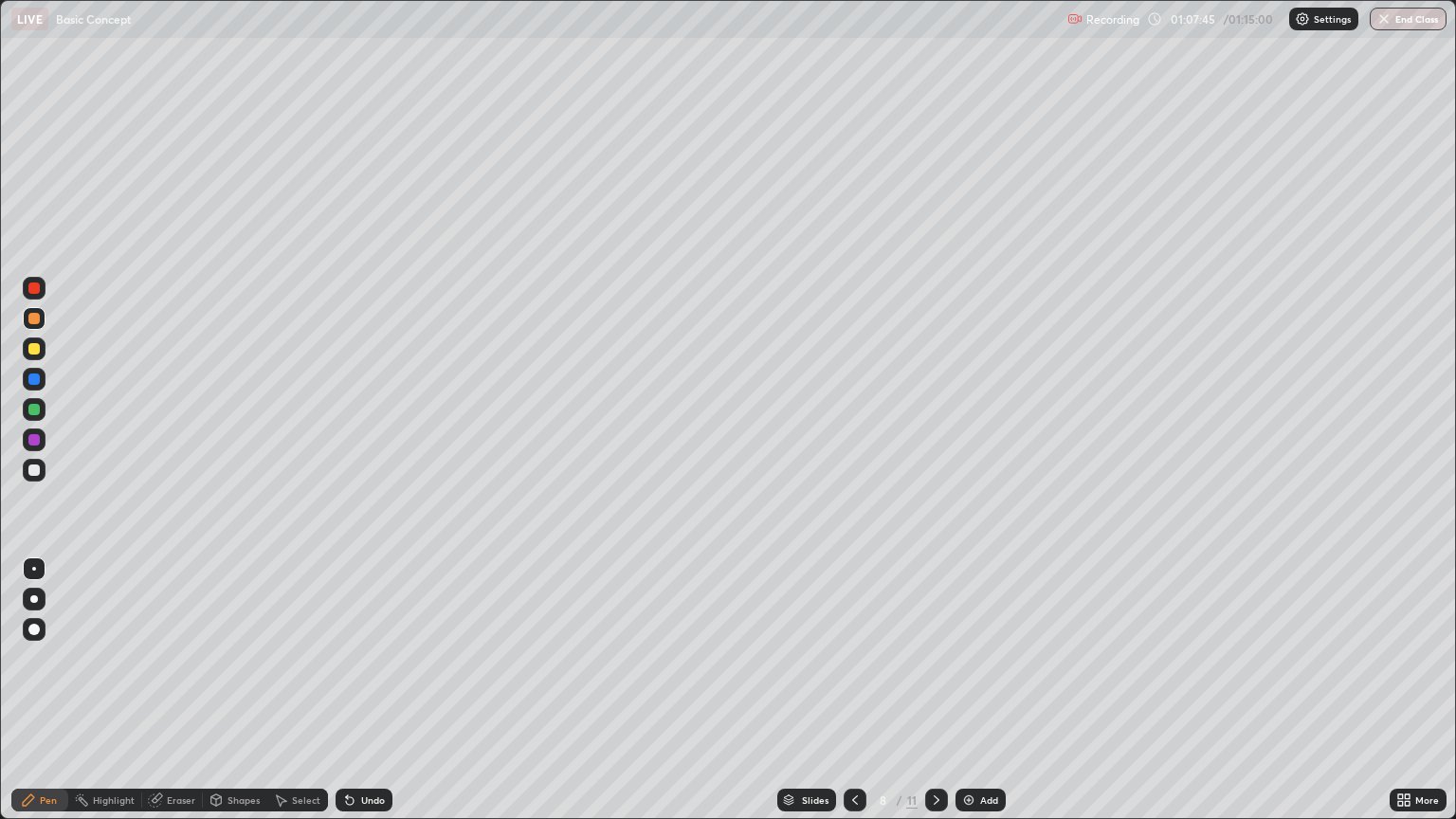 click on "Highlight" at bounding box center (114, 800) 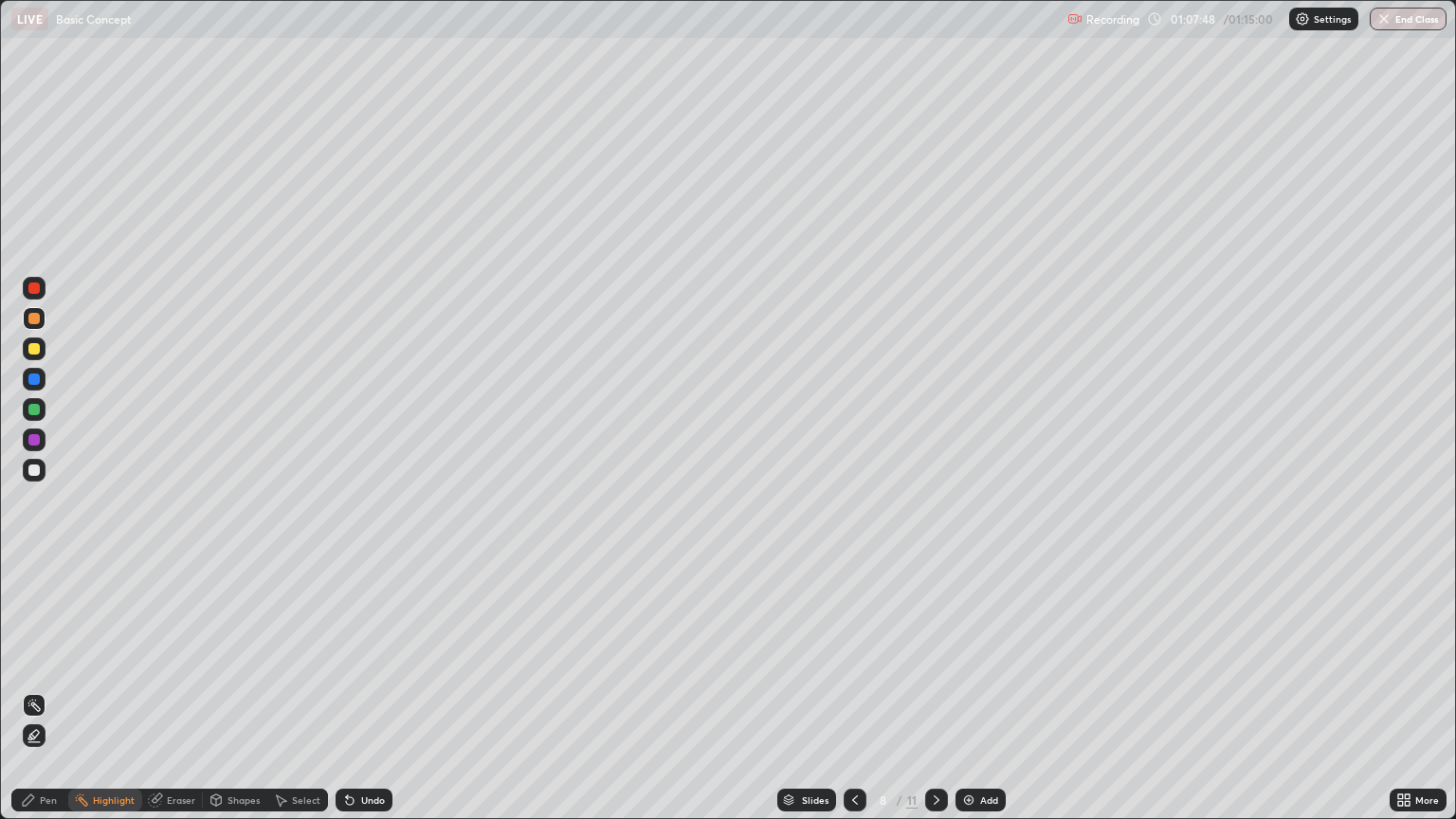 click on "Pen" at bounding box center (48, 800) 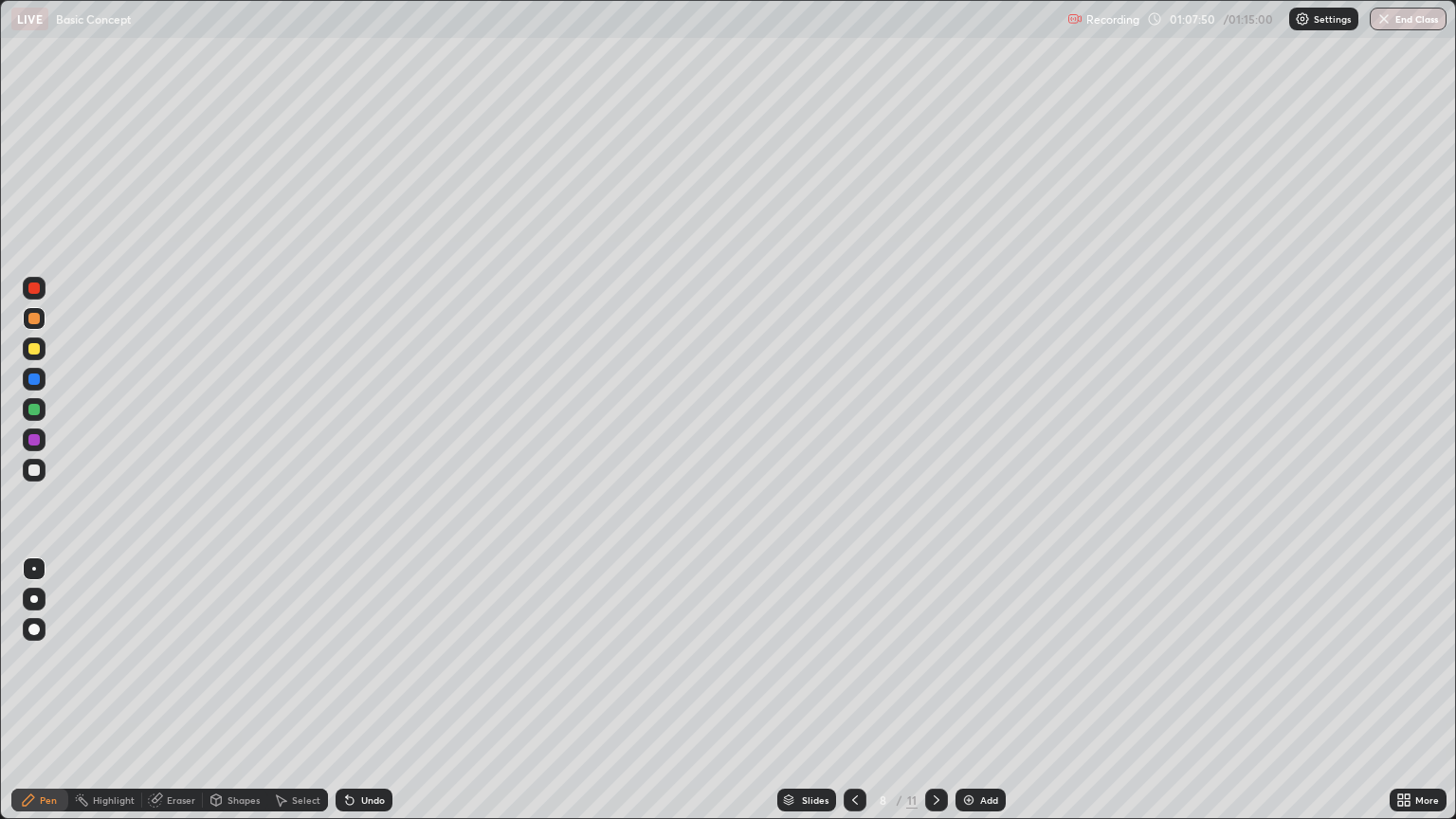 click on "Shapes" at bounding box center [235, 800] 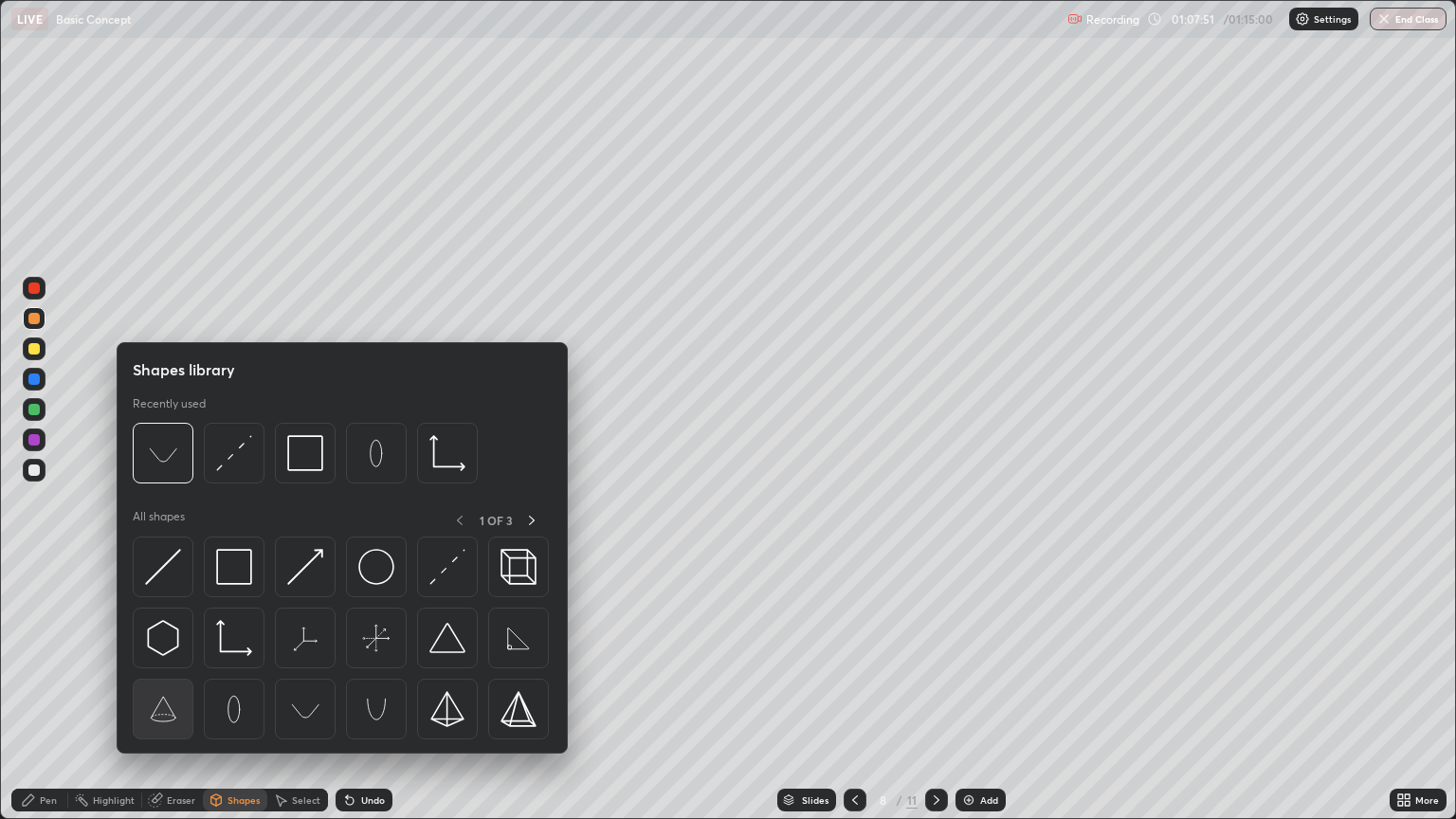 click at bounding box center [163, 709] 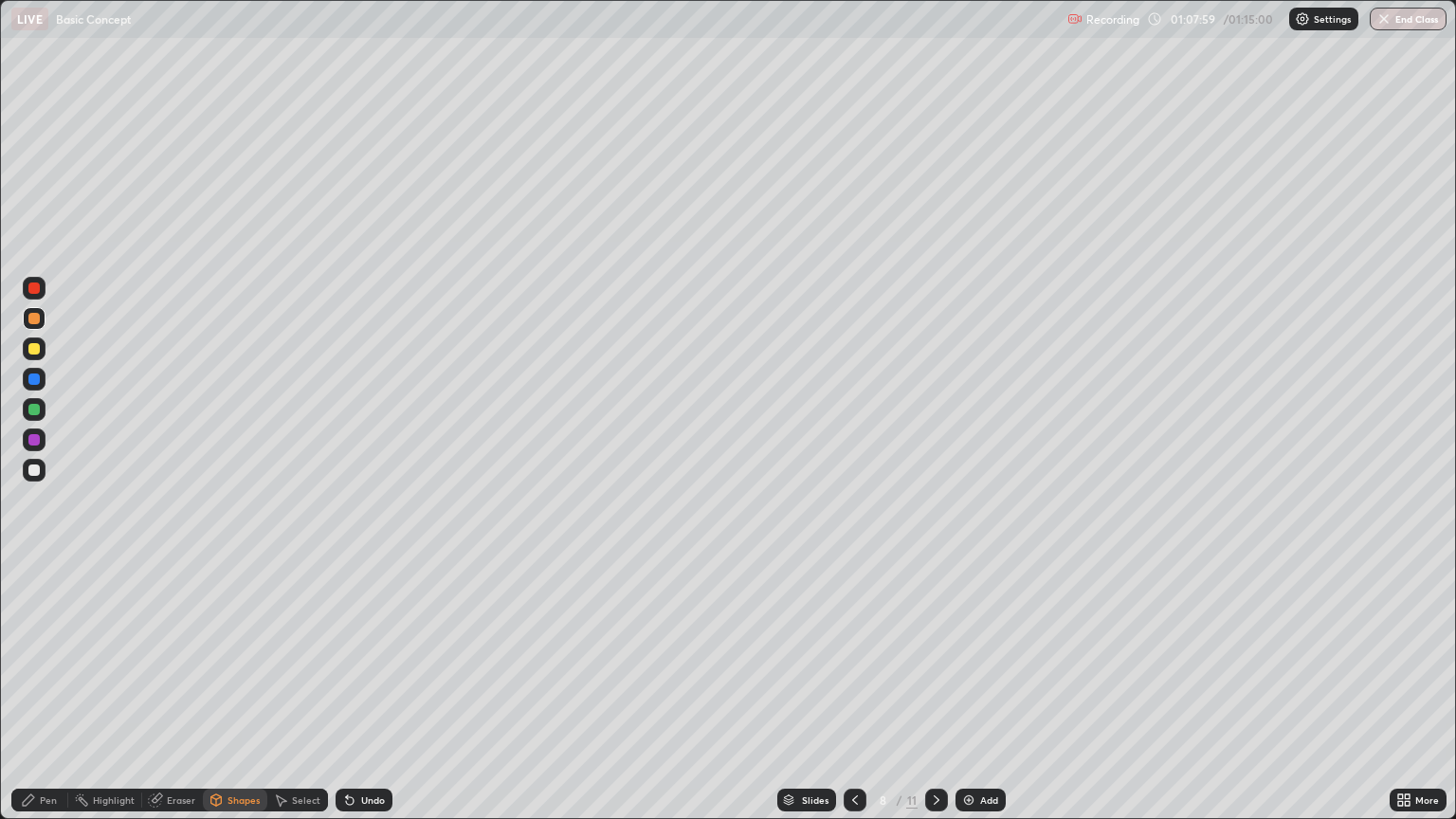click on "Eraser" at bounding box center [173, 800] 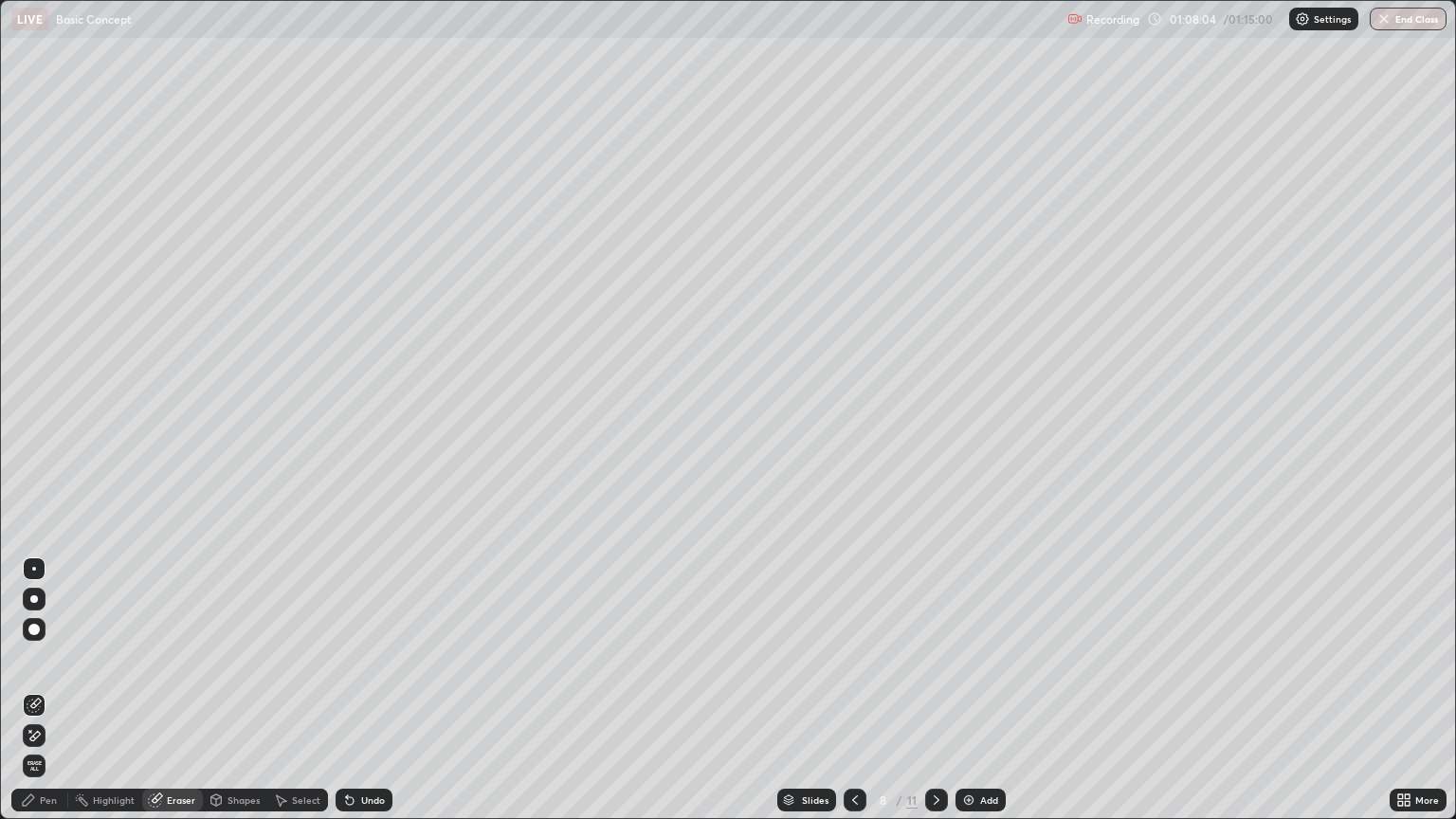 click on "Shapes" at bounding box center (244, 800) 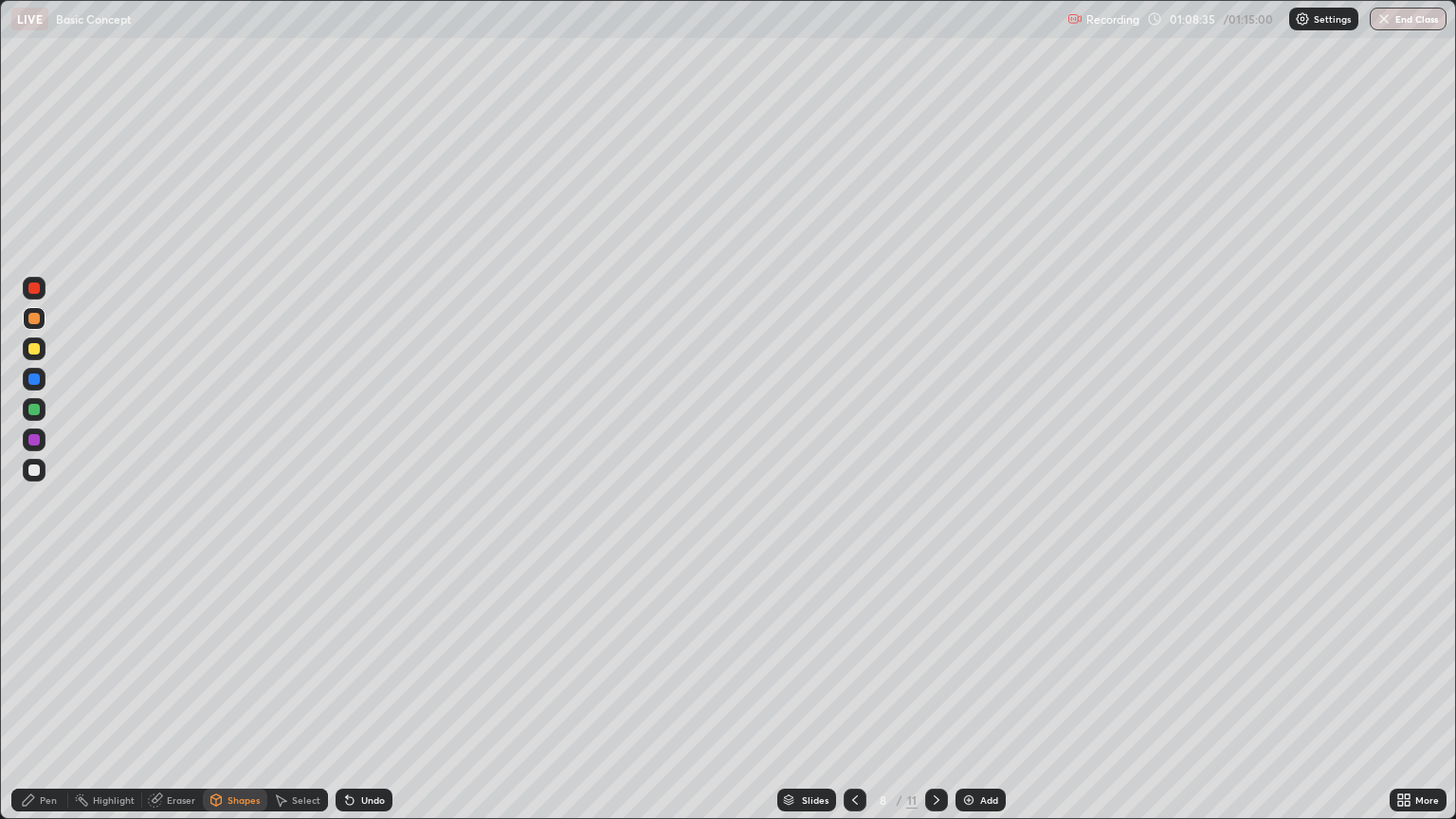 click on "Pen" at bounding box center (40, 800) 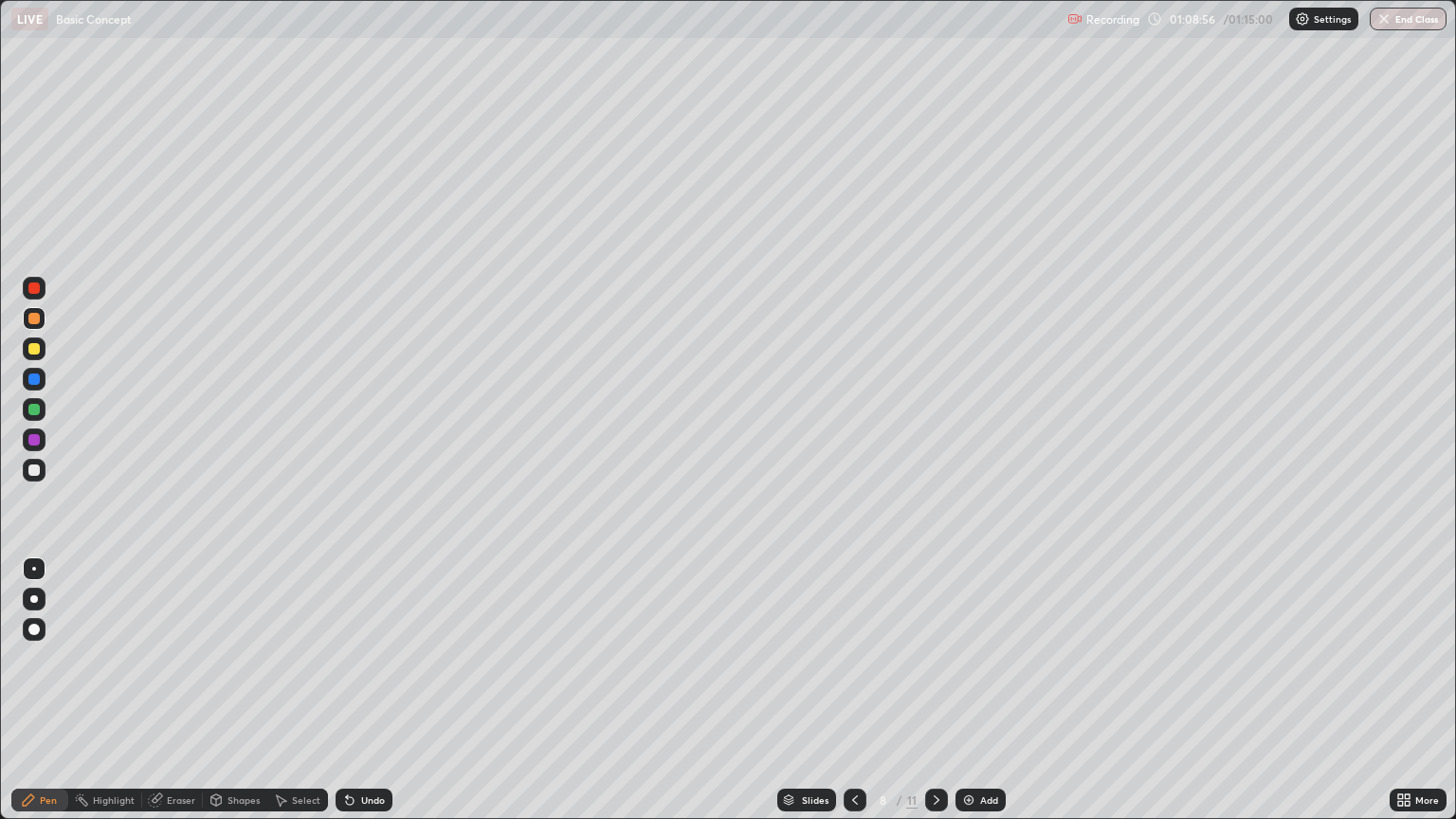 click 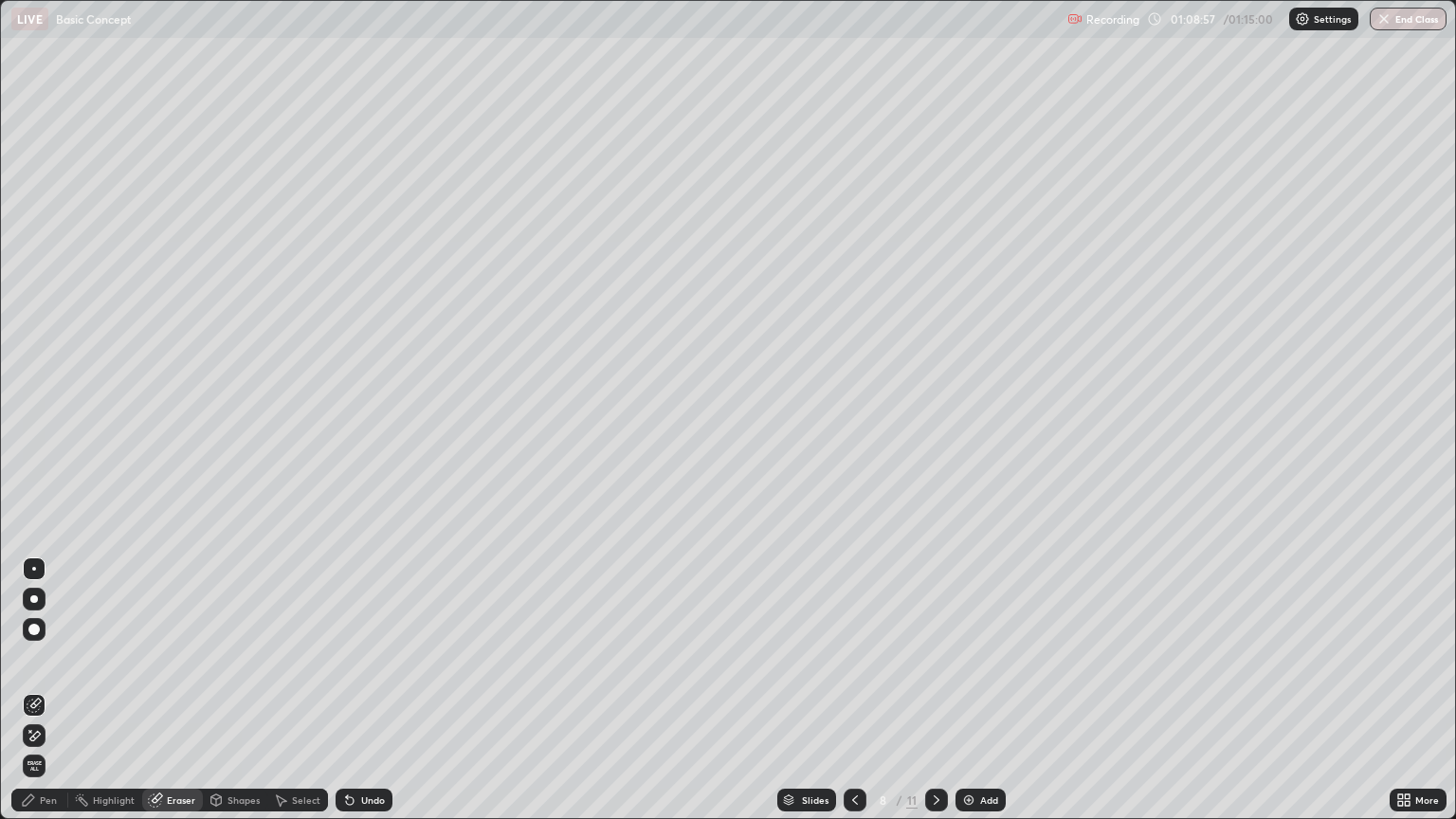 click 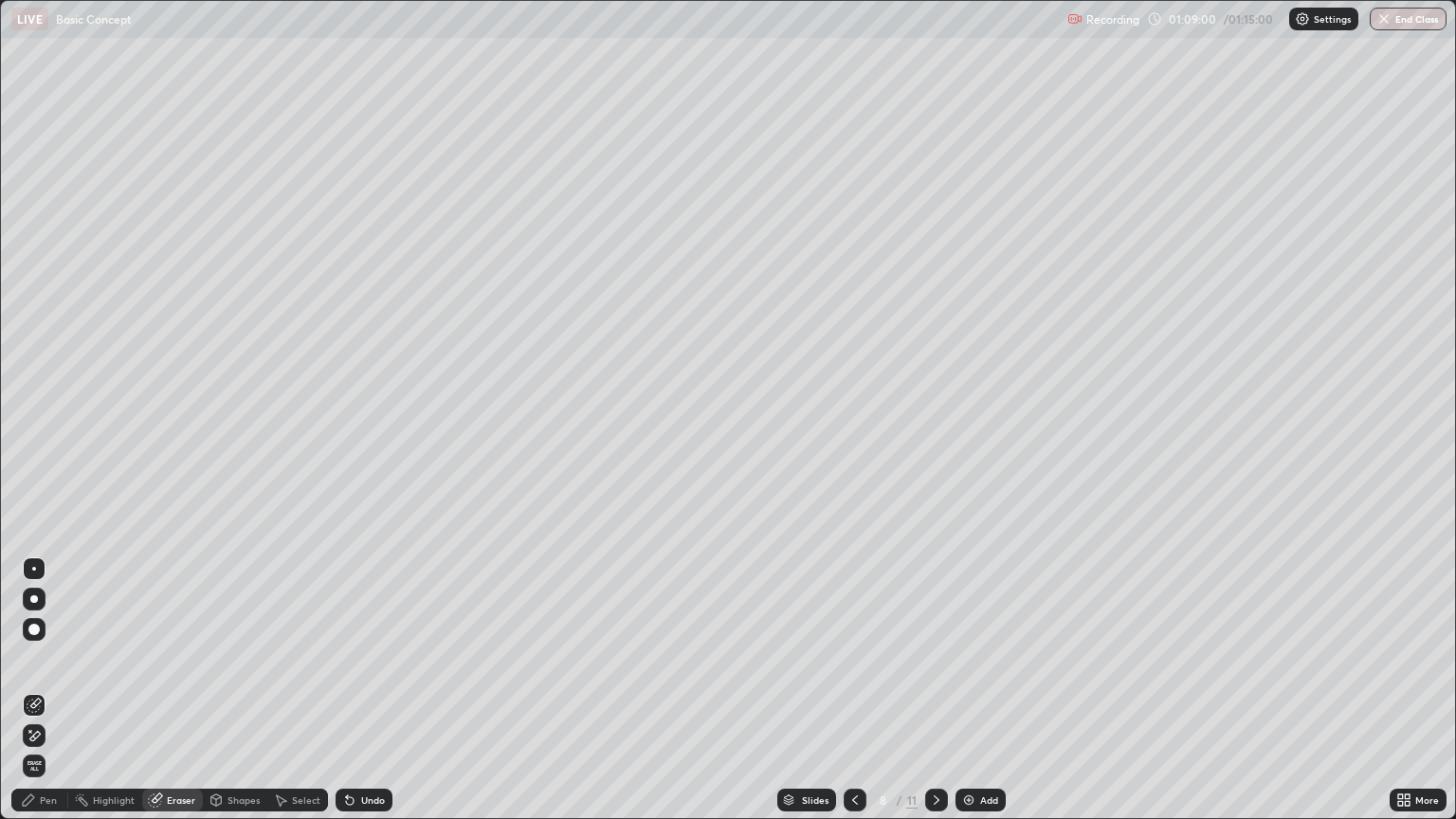 click on "End Class" at bounding box center (1408, 19) 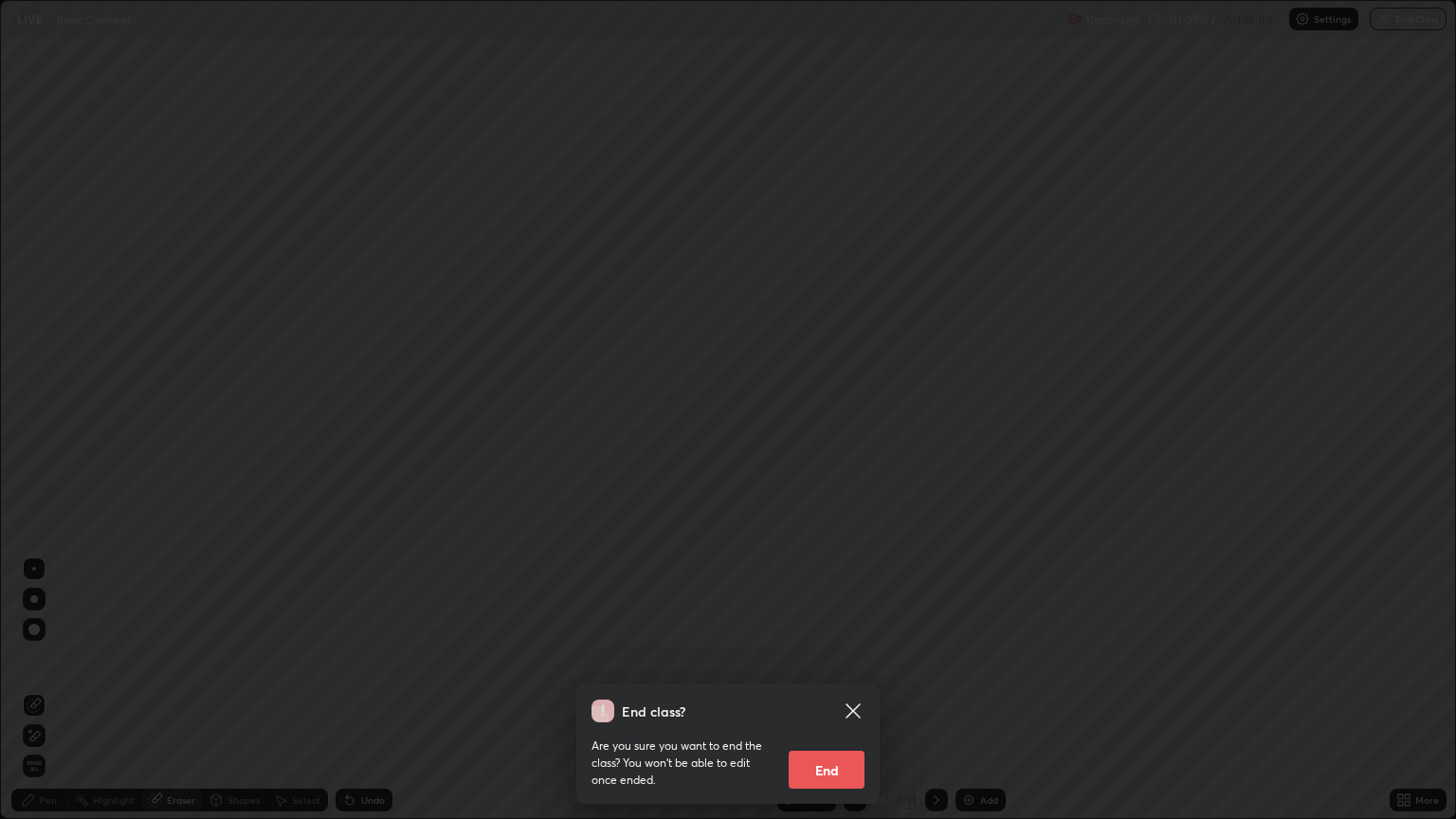 click on "End" at bounding box center [827, 770] 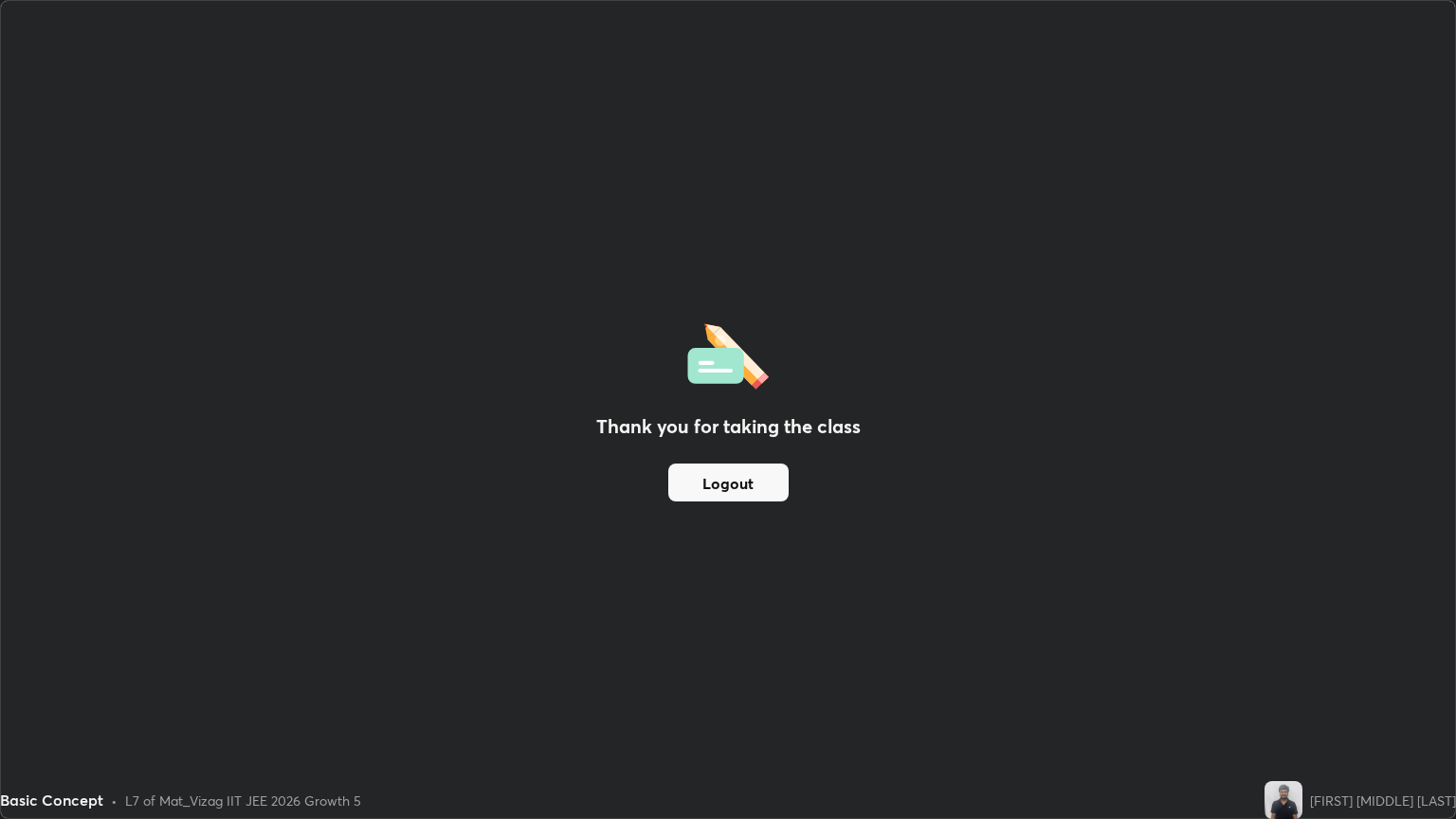 click on "Thank you for taking the class Logout" at bounding box center [728, 410] 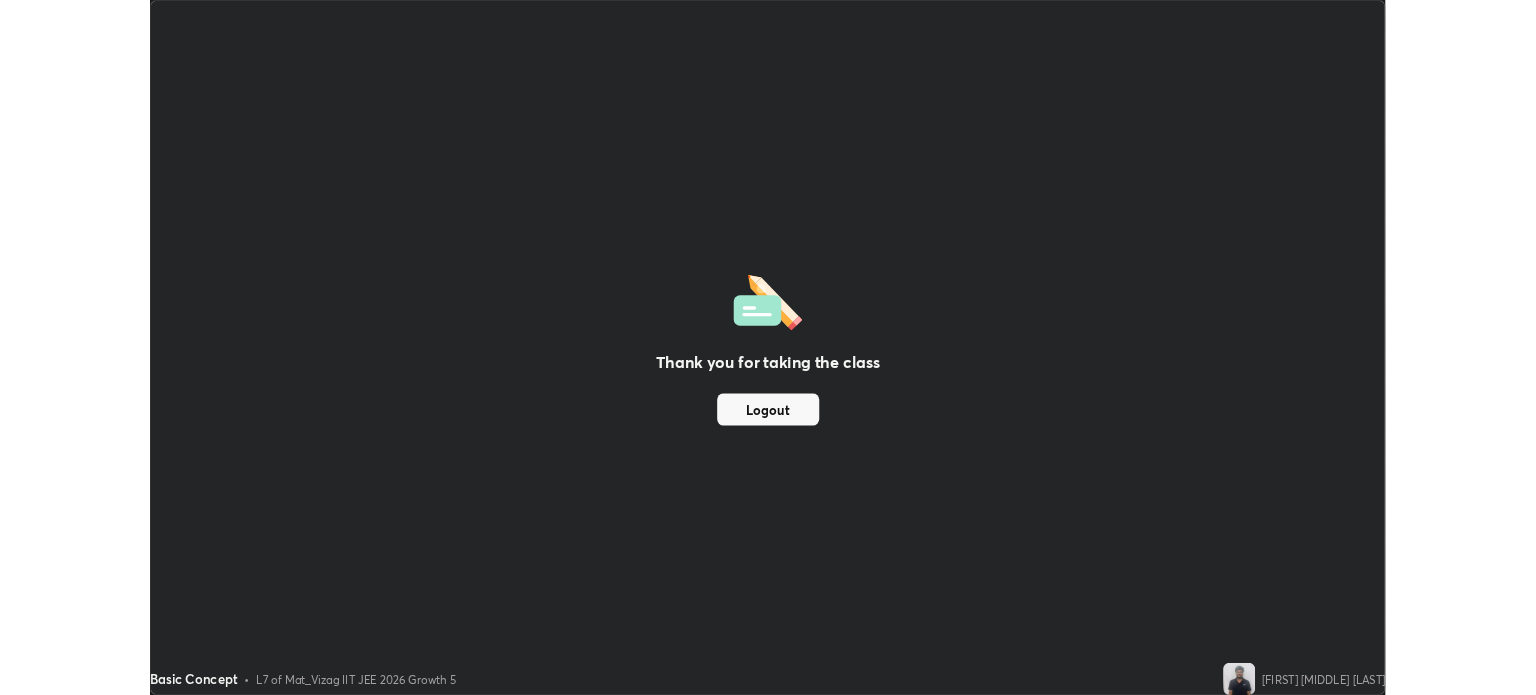 scroll, scrollTop: 695, scrollLeft: 1536, axis: both 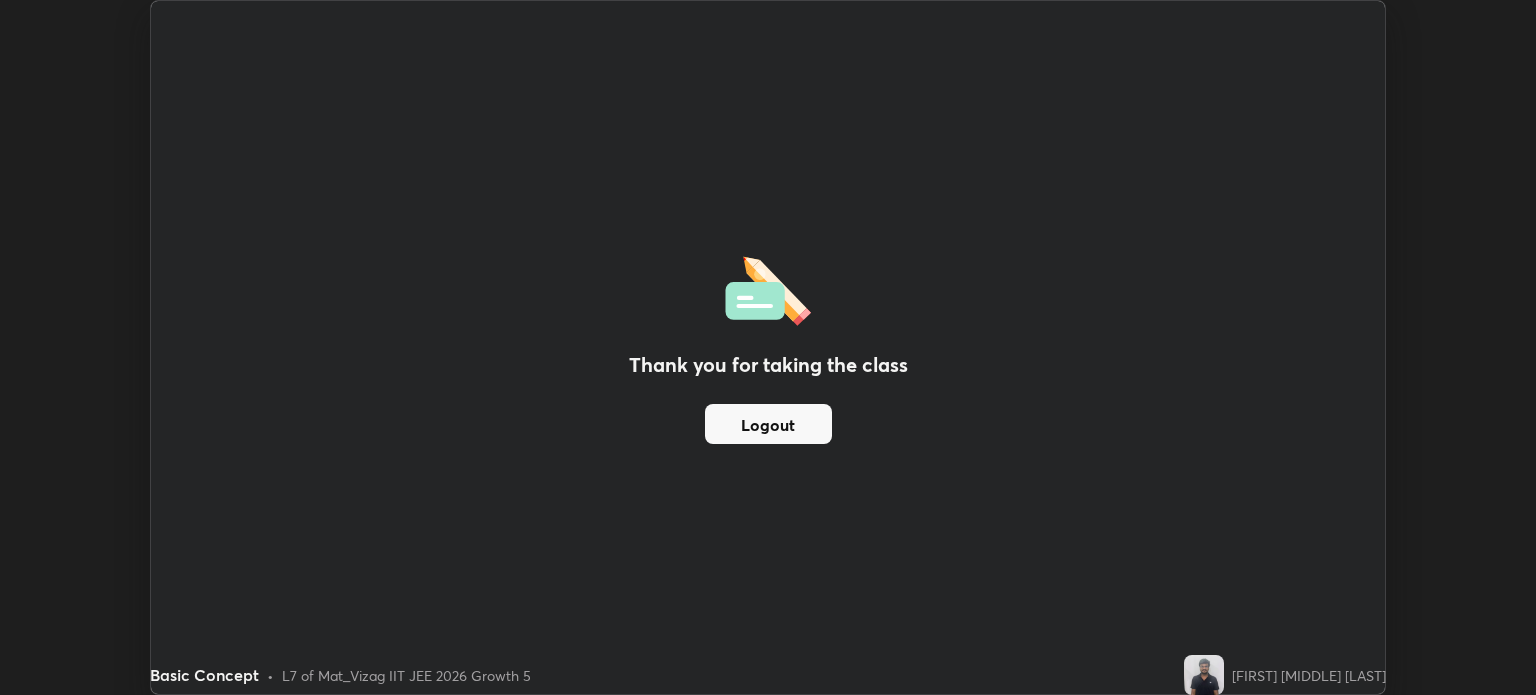 click on "Thank you for taking the class Logout" at bounding box center (768, 347) 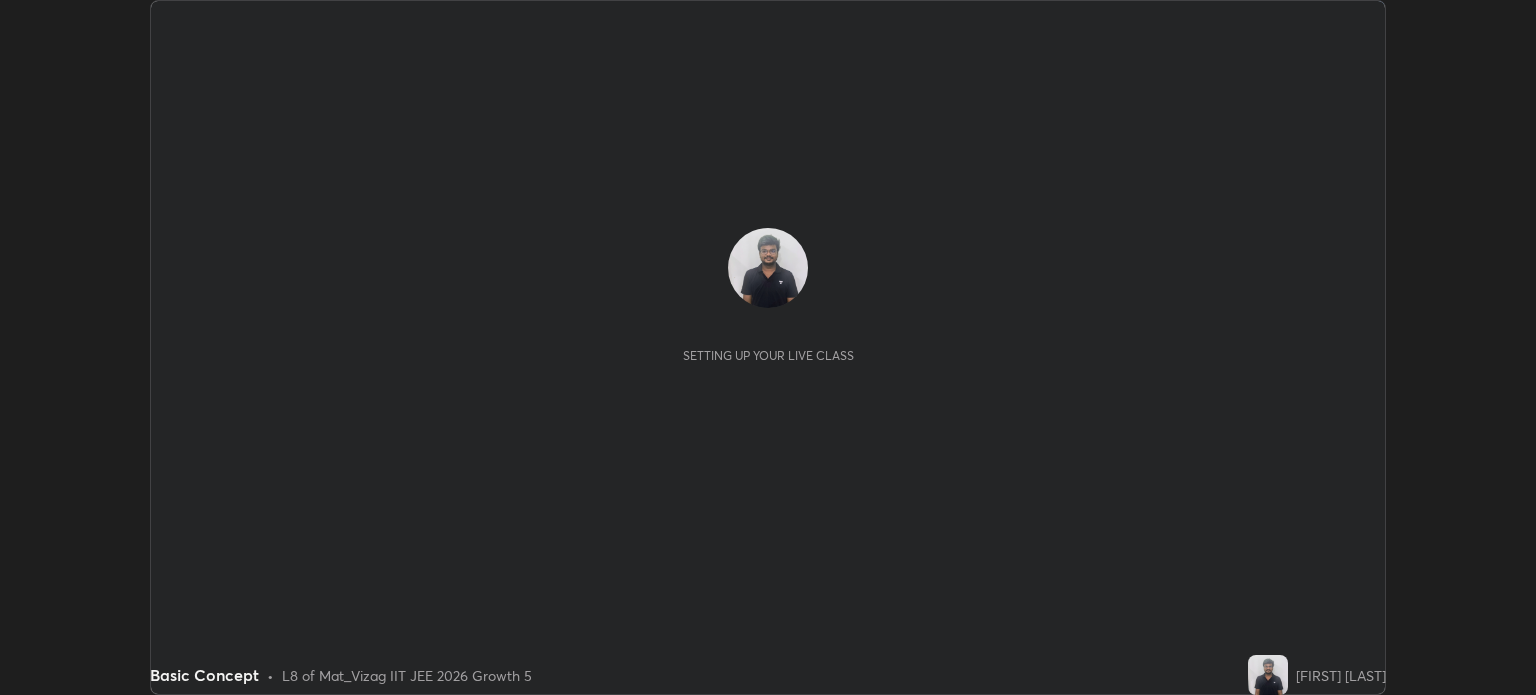 scroll, scrollTop: 0, scrollLeft: 0, axis: both 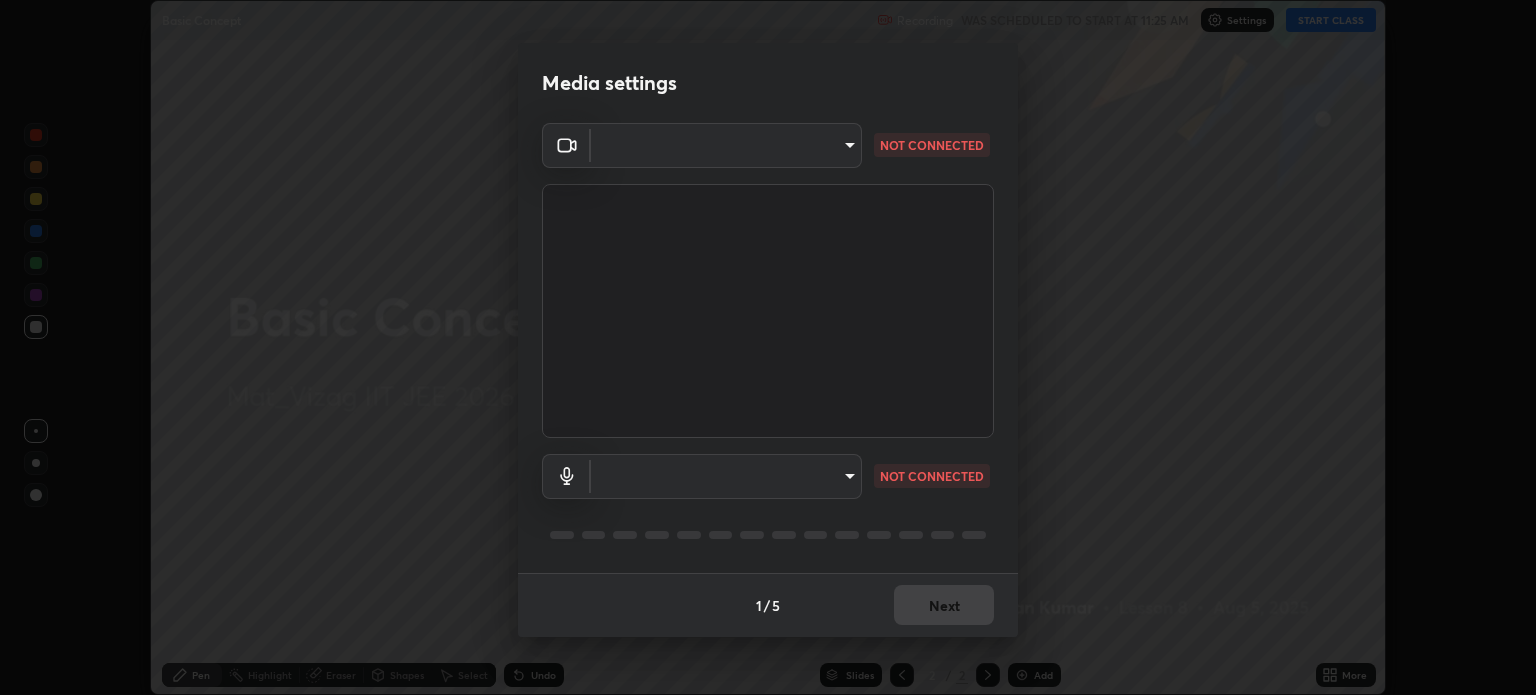 type on "96a72d9c6383d68089b7d443f8f47044f61cfd95309222ab1aac241246f71f91" 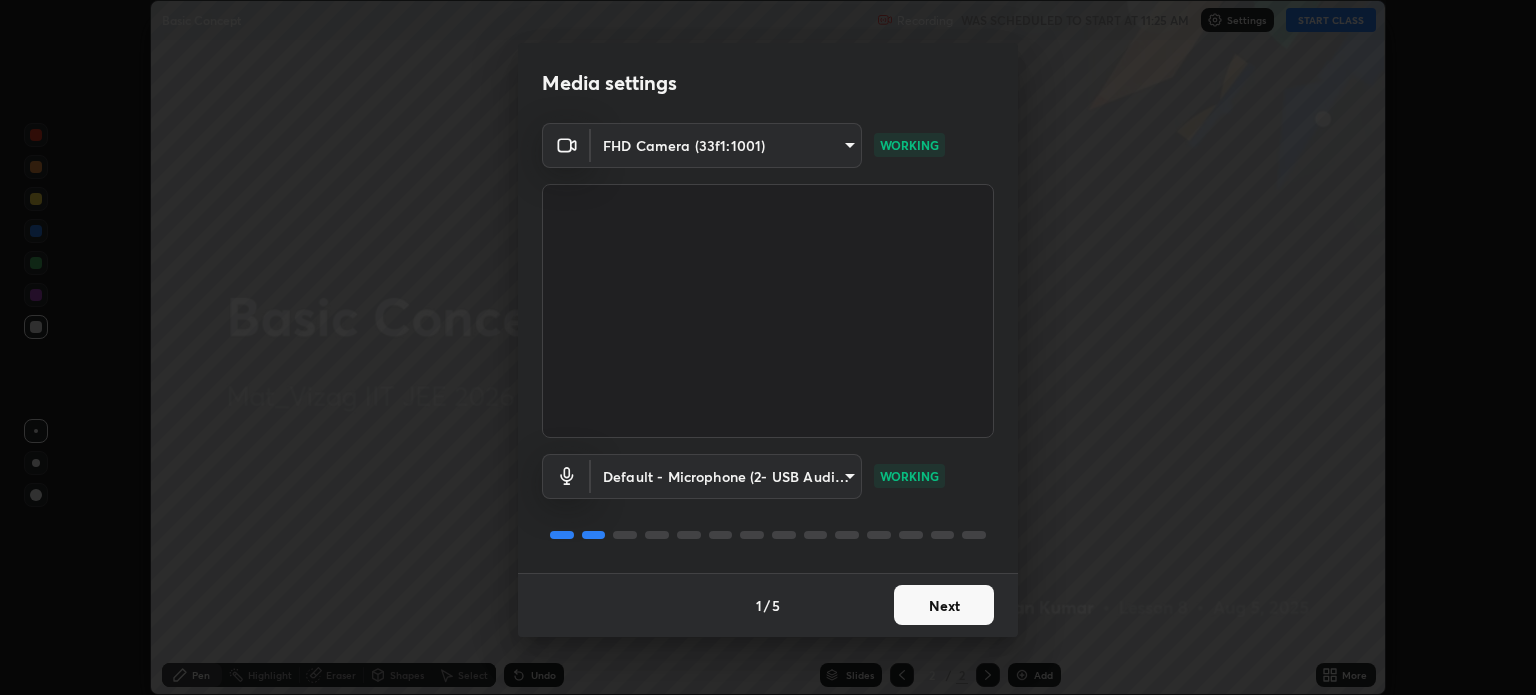 click on "Next" at bounding box center [944, 605] 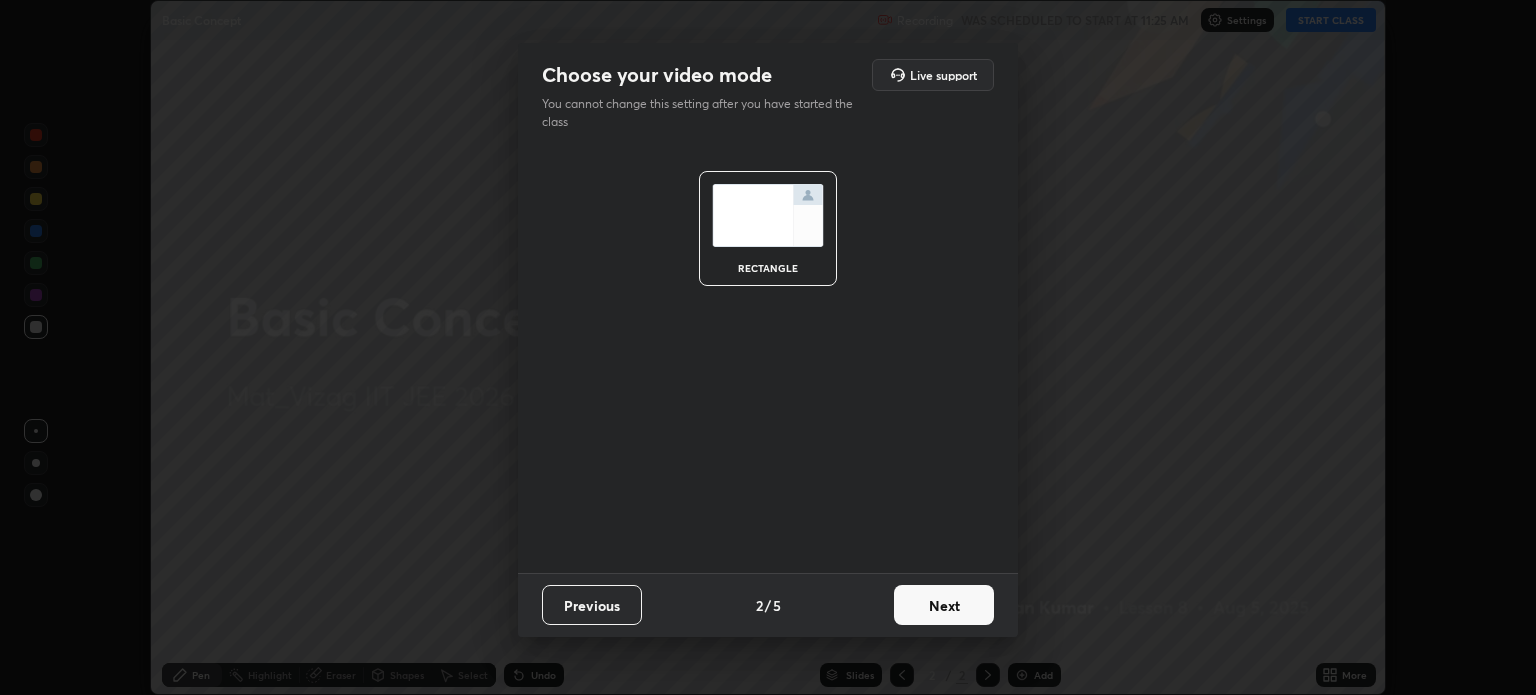 click on "Next" at bounding box center (944, 605) 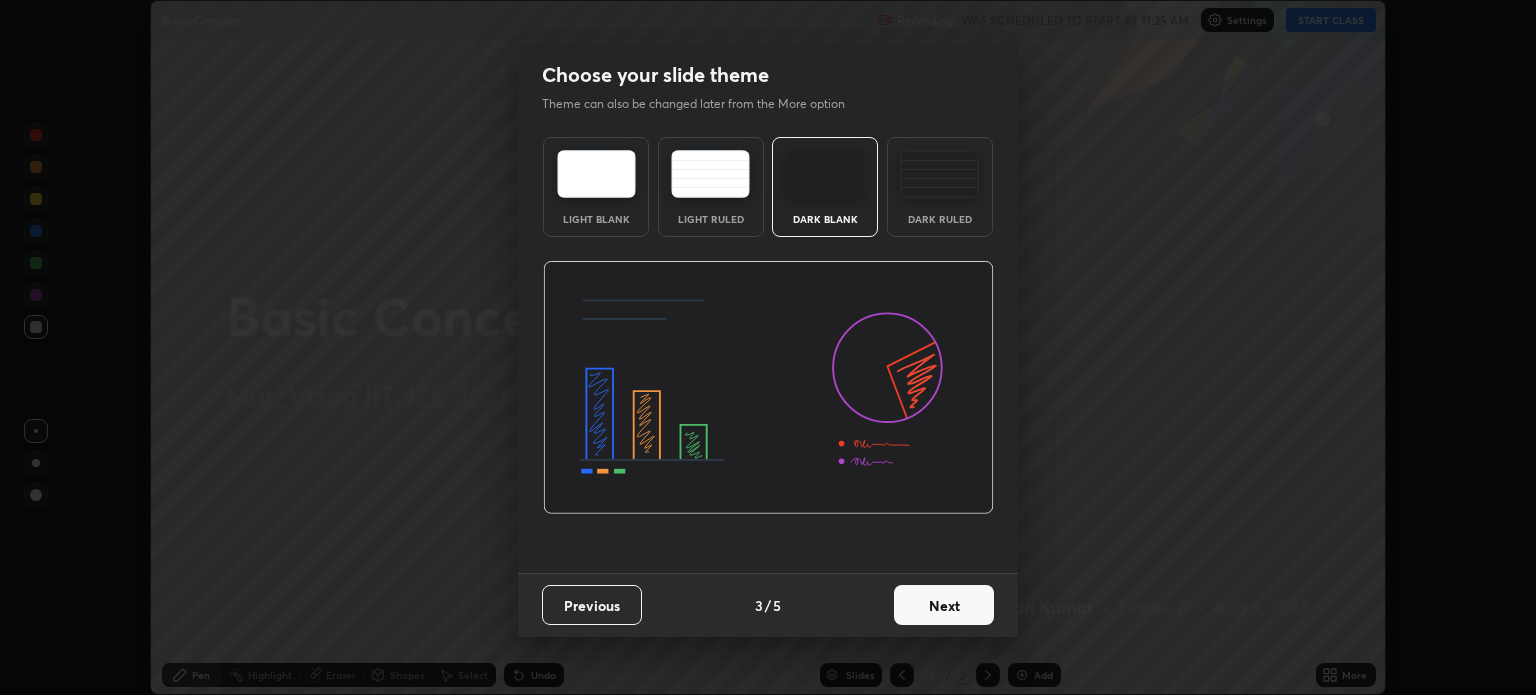 click on "Next" at bounding box center [944, 605] 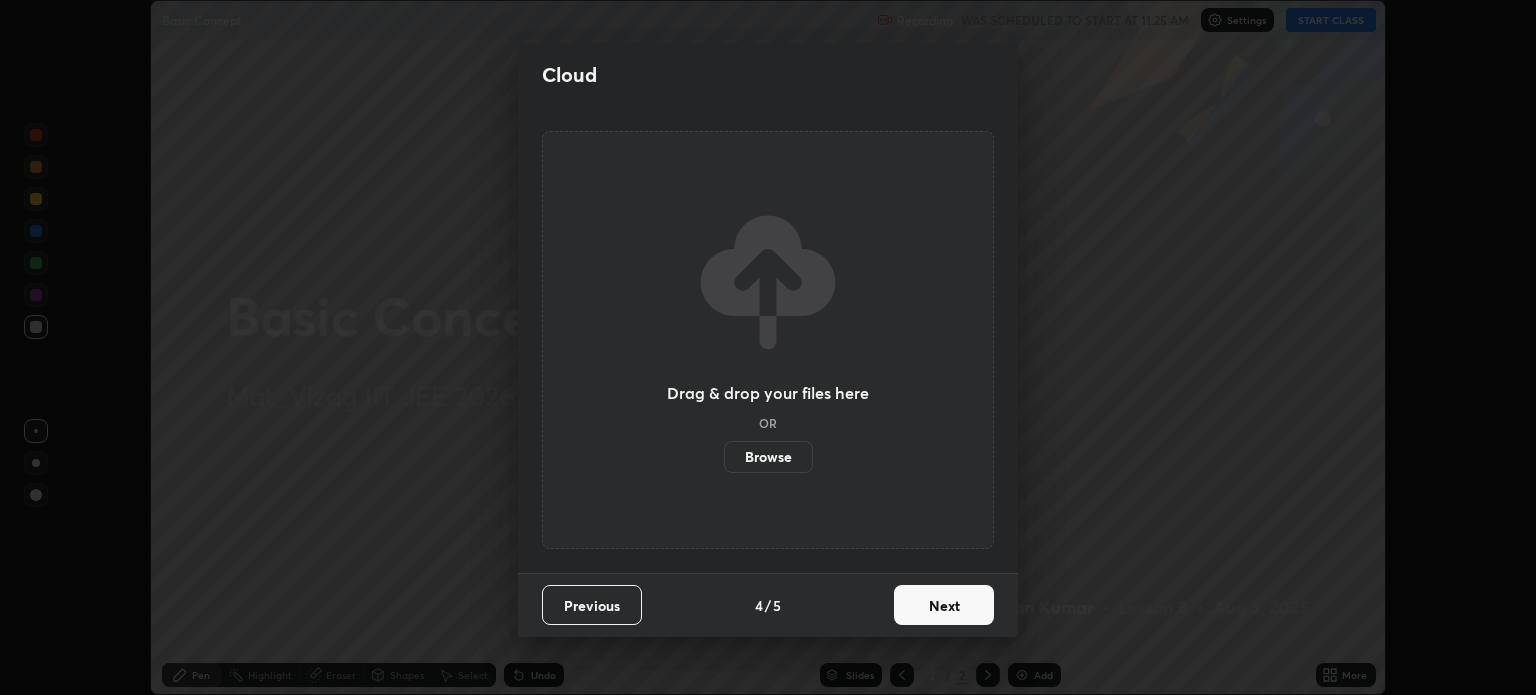 click on "Next" at bounding box center (944, 605) 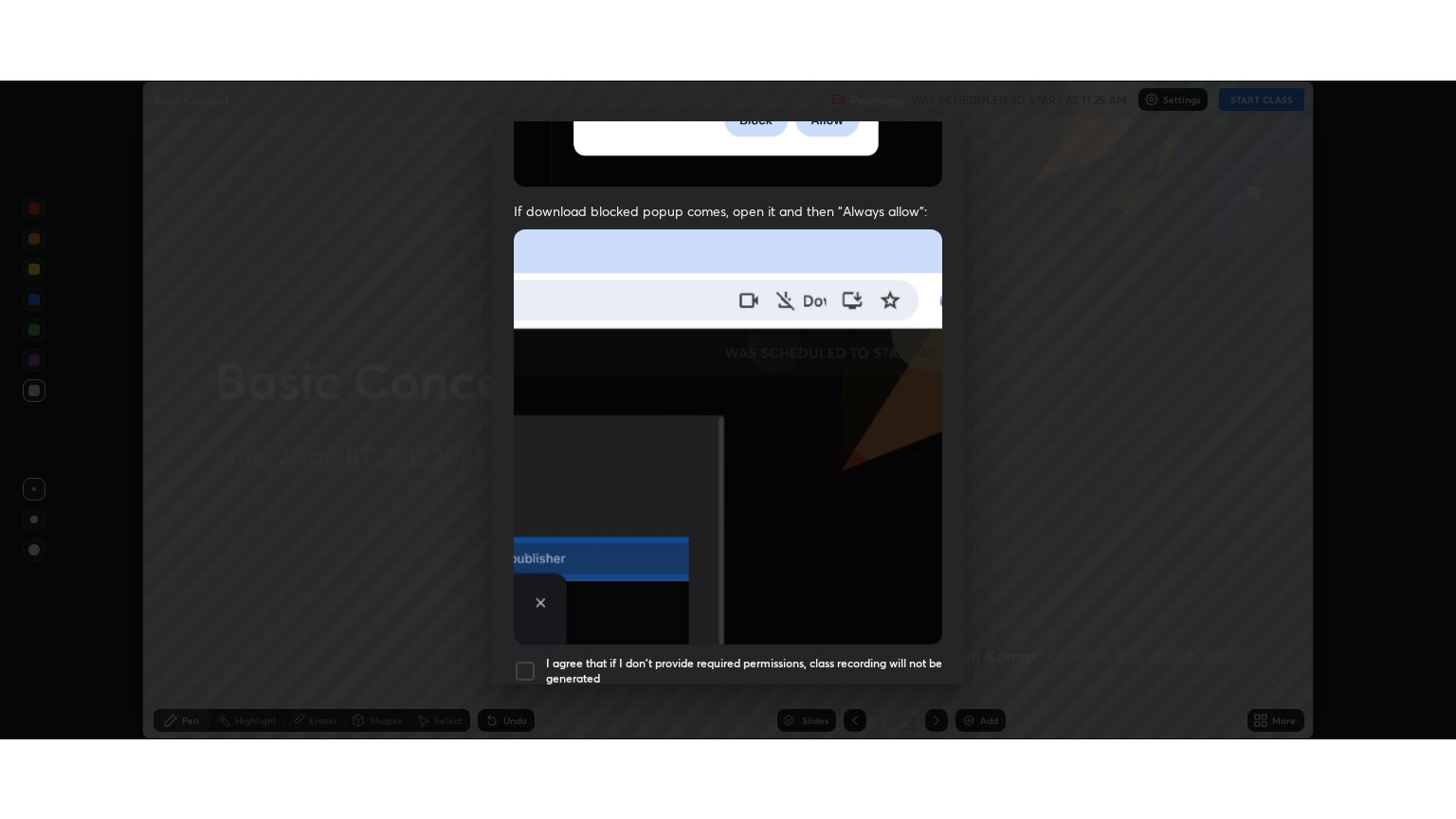 scroll, scrollTop: 384, scrollLeft: 0, axis: vertical 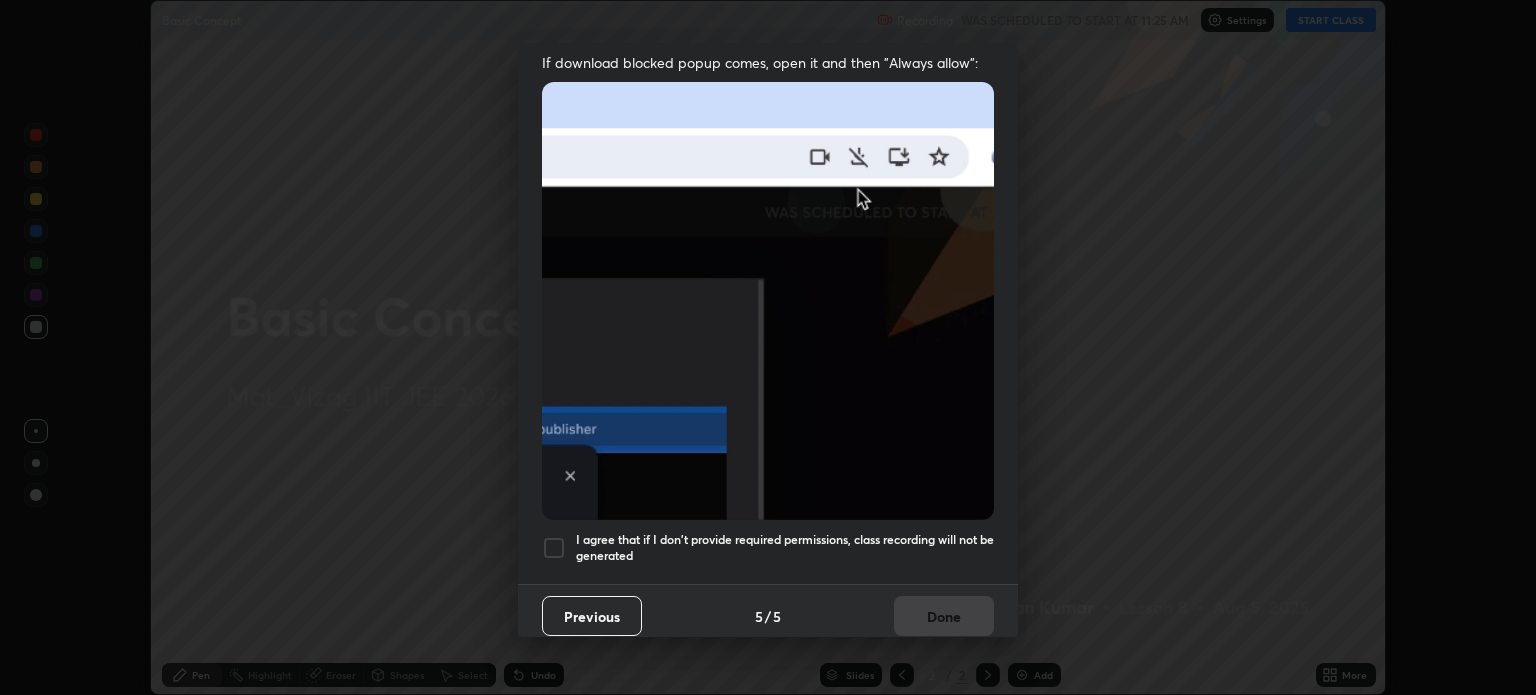 click on "I agree that if I don't provide required permissions, class recording will not be generated" at bounding box center [785, 547] 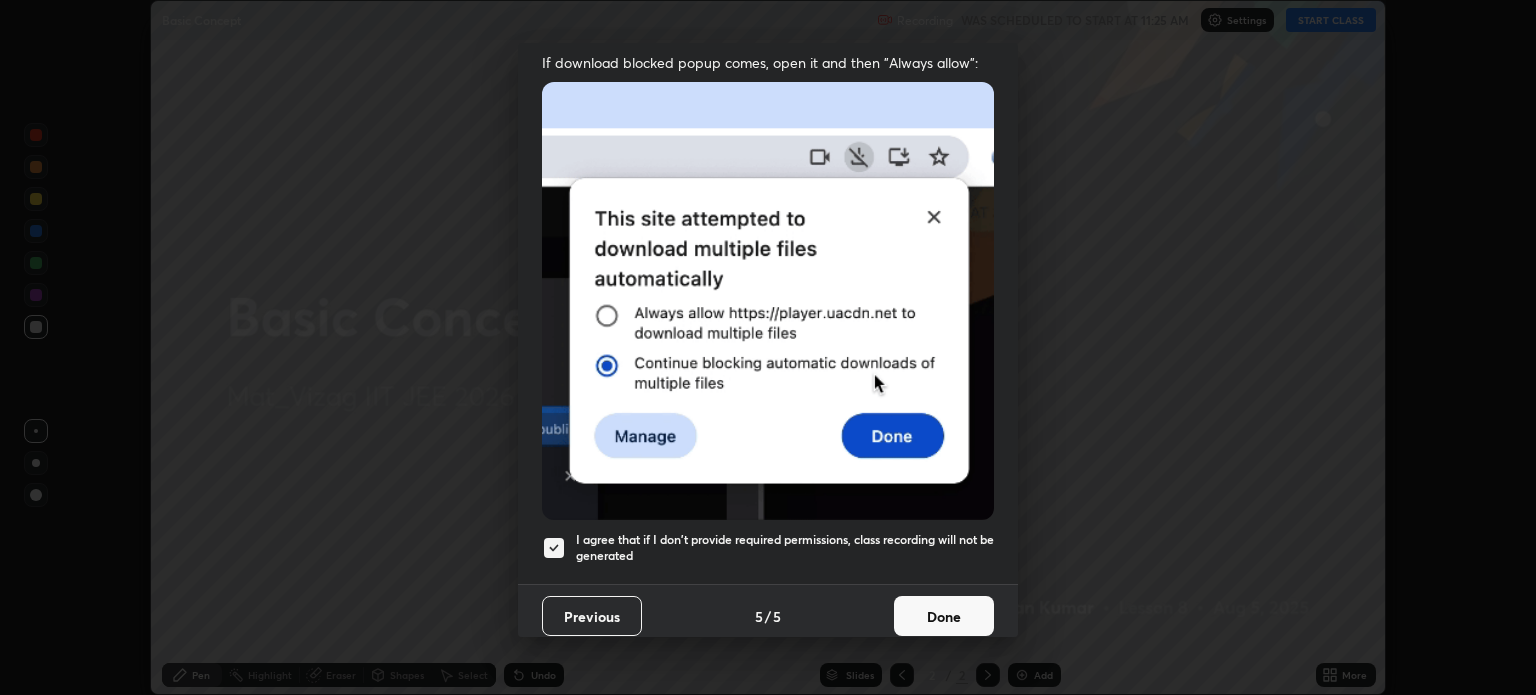 click on "Done" at bounding box center [944, 616] 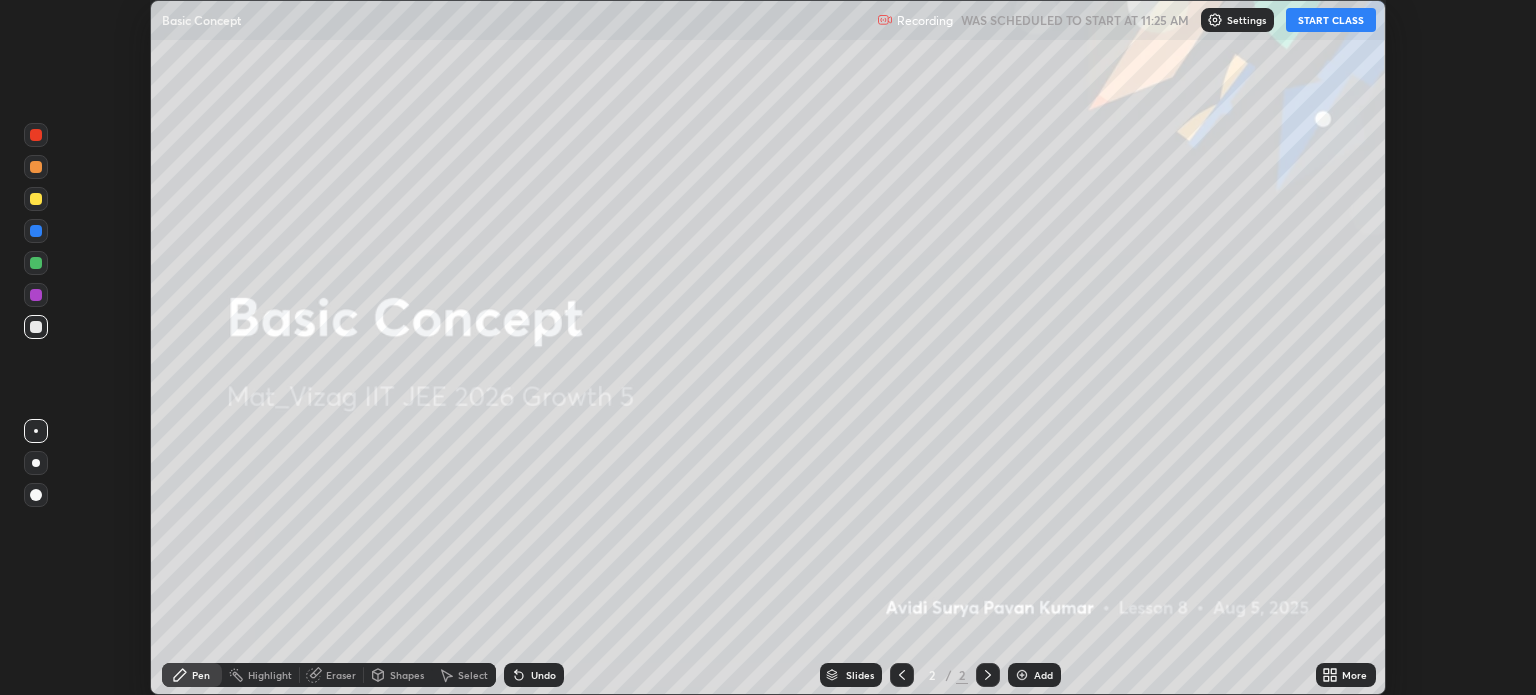 click on "Add" at bounding box center [1043, 675] 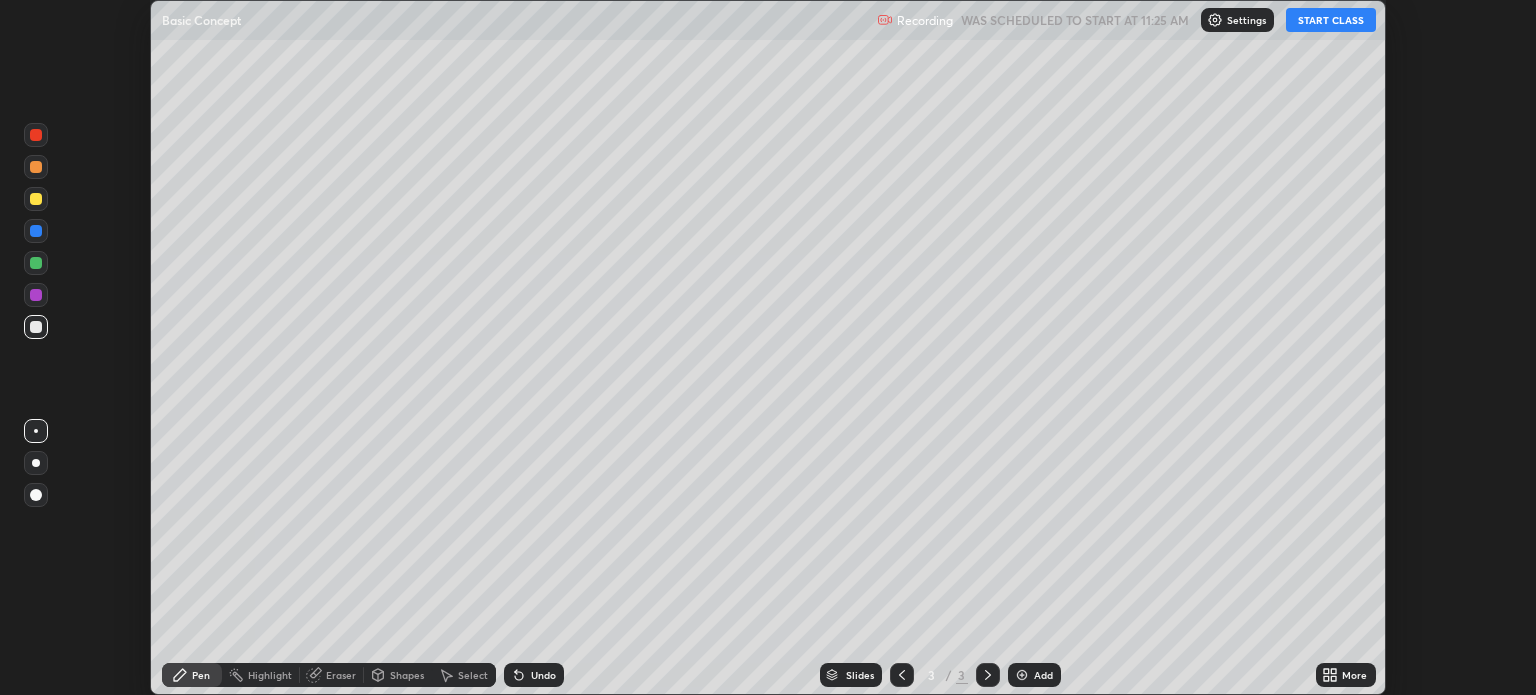 click on "START CLASS" at bounding box center [1331, 20] 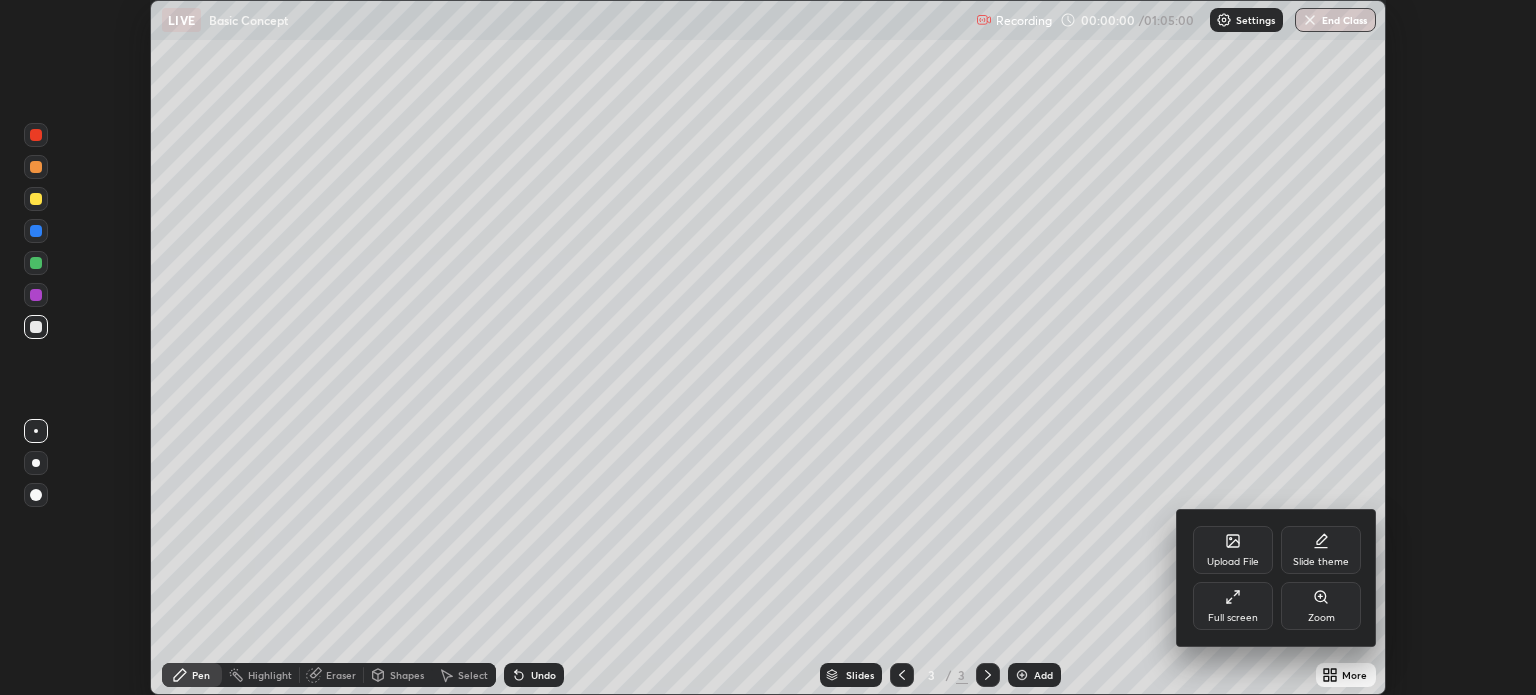 click on "Full screen" at bounding box center [1233, 606] 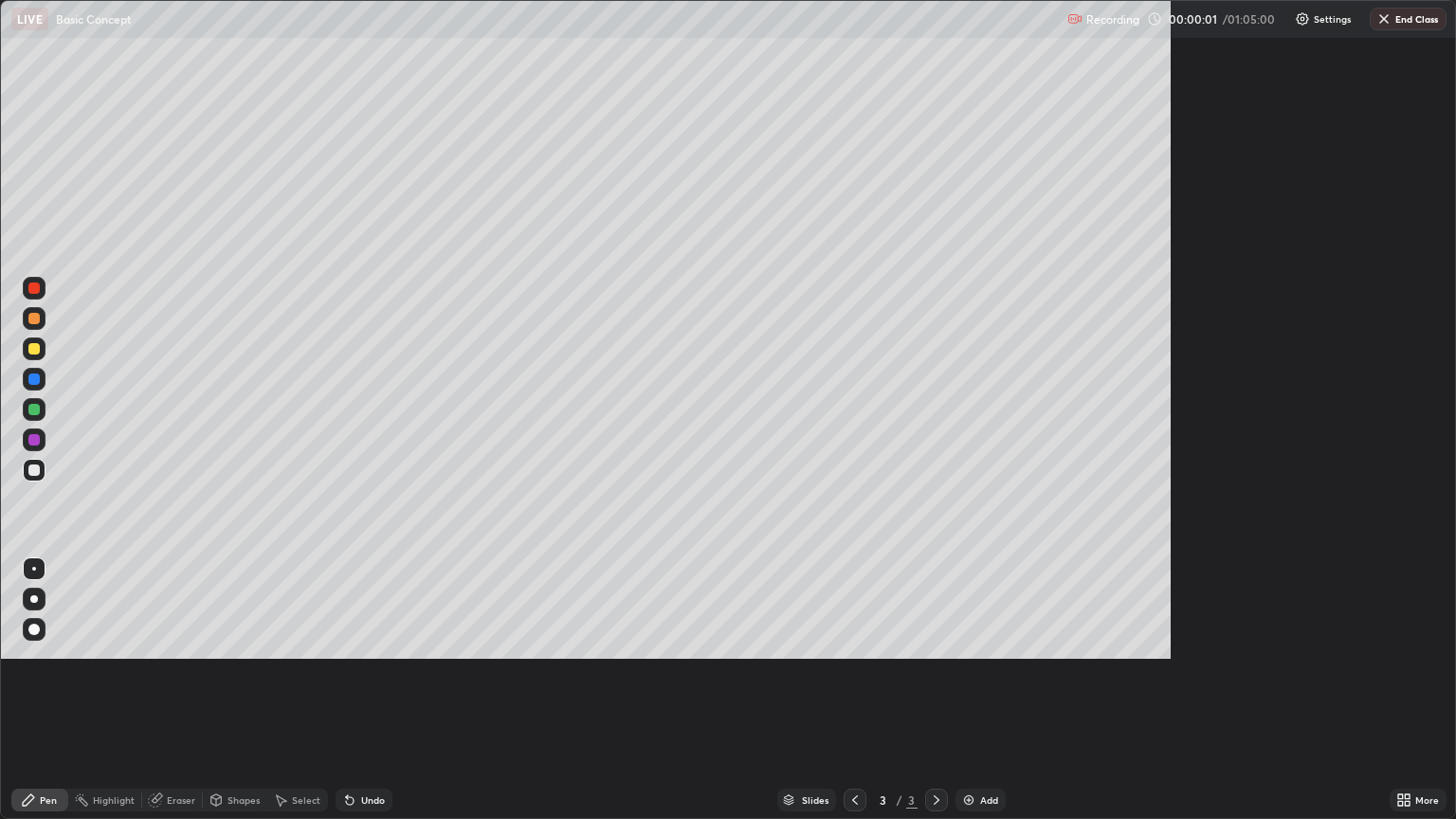 scroll, scrollTop: 93973, scrollLeft: 93336, axis: both 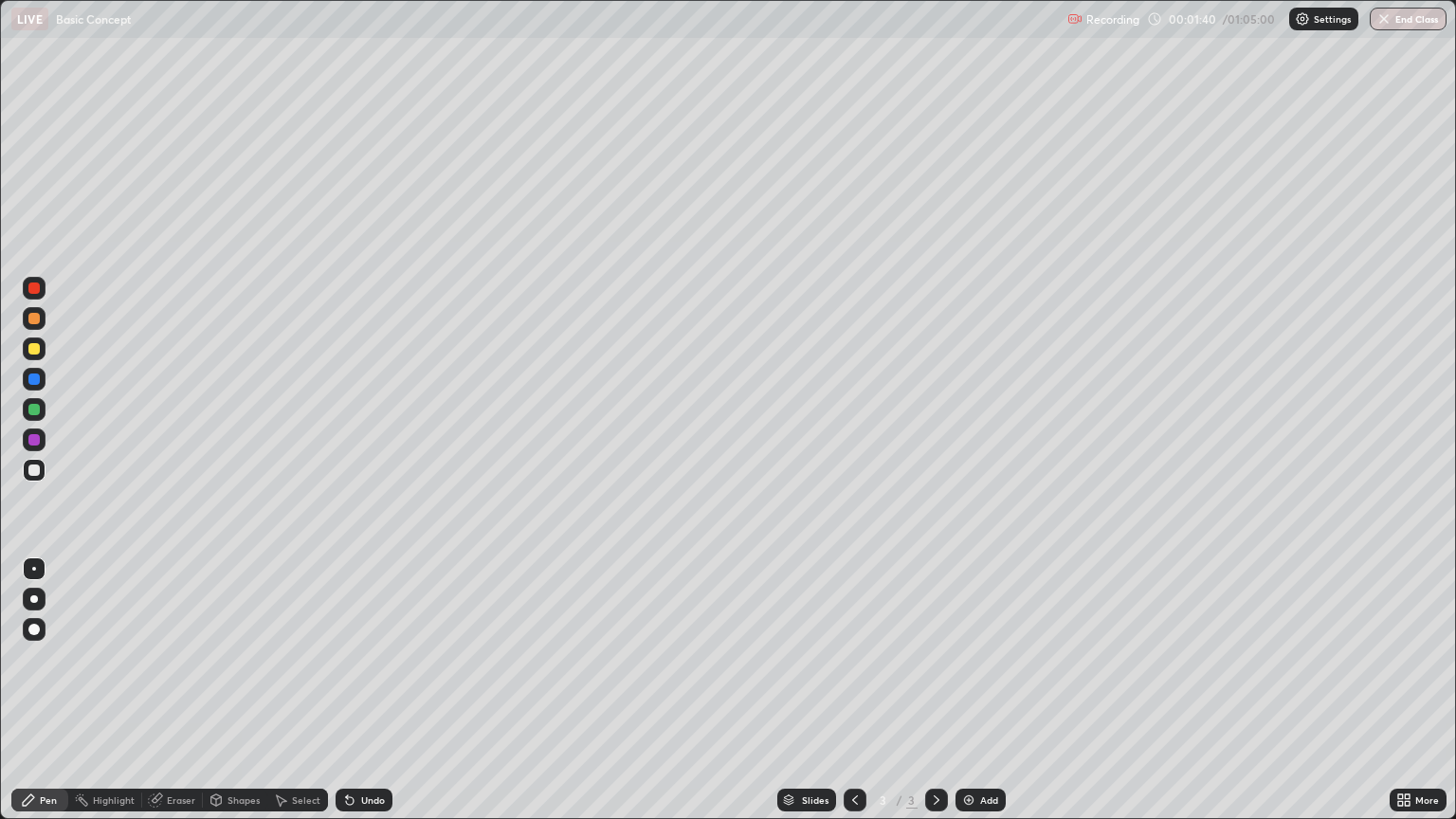 click on "Eraser" at bounding box center (181, 800) 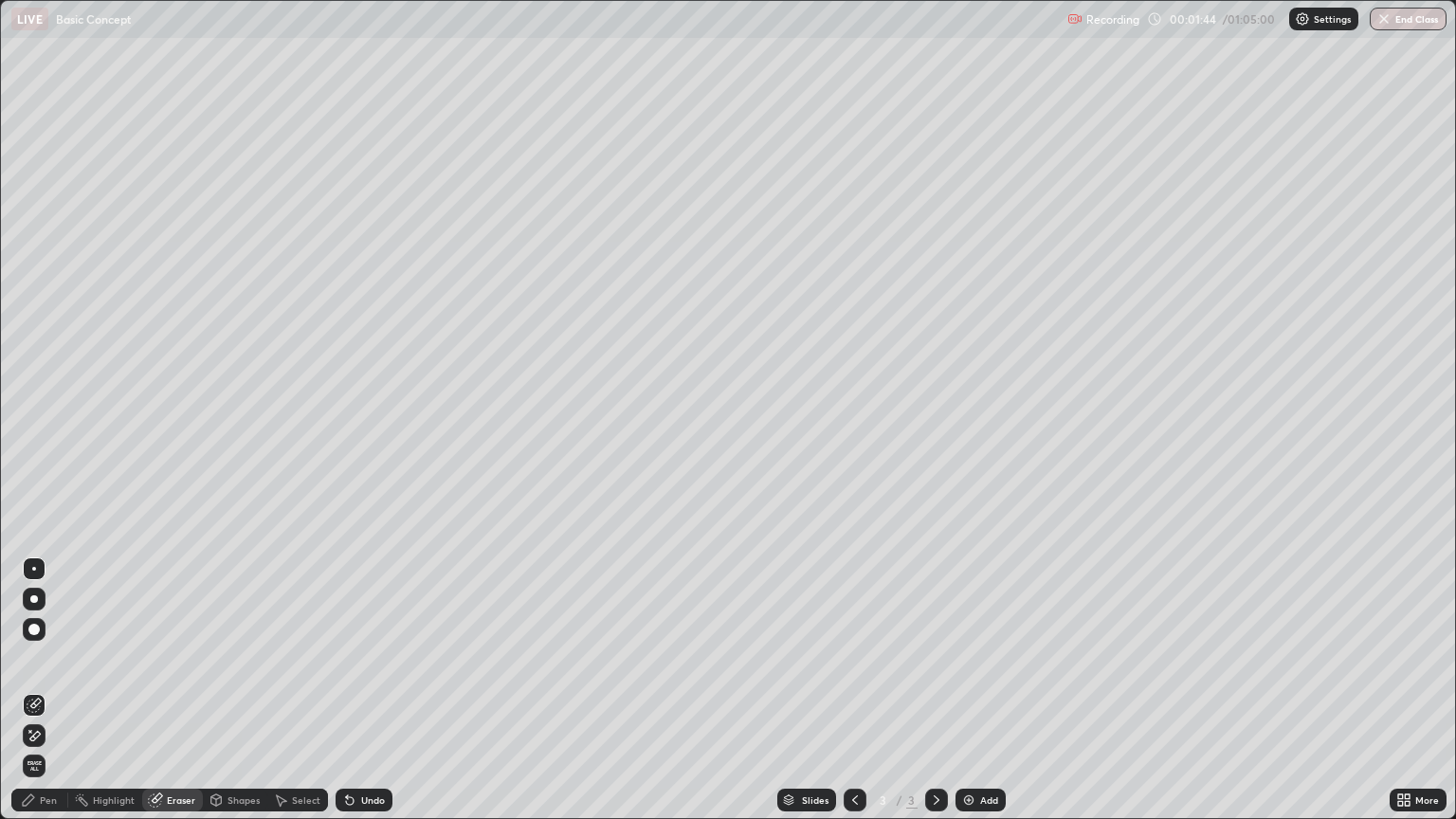 click on "Pen" at bounding box center [48, 800] 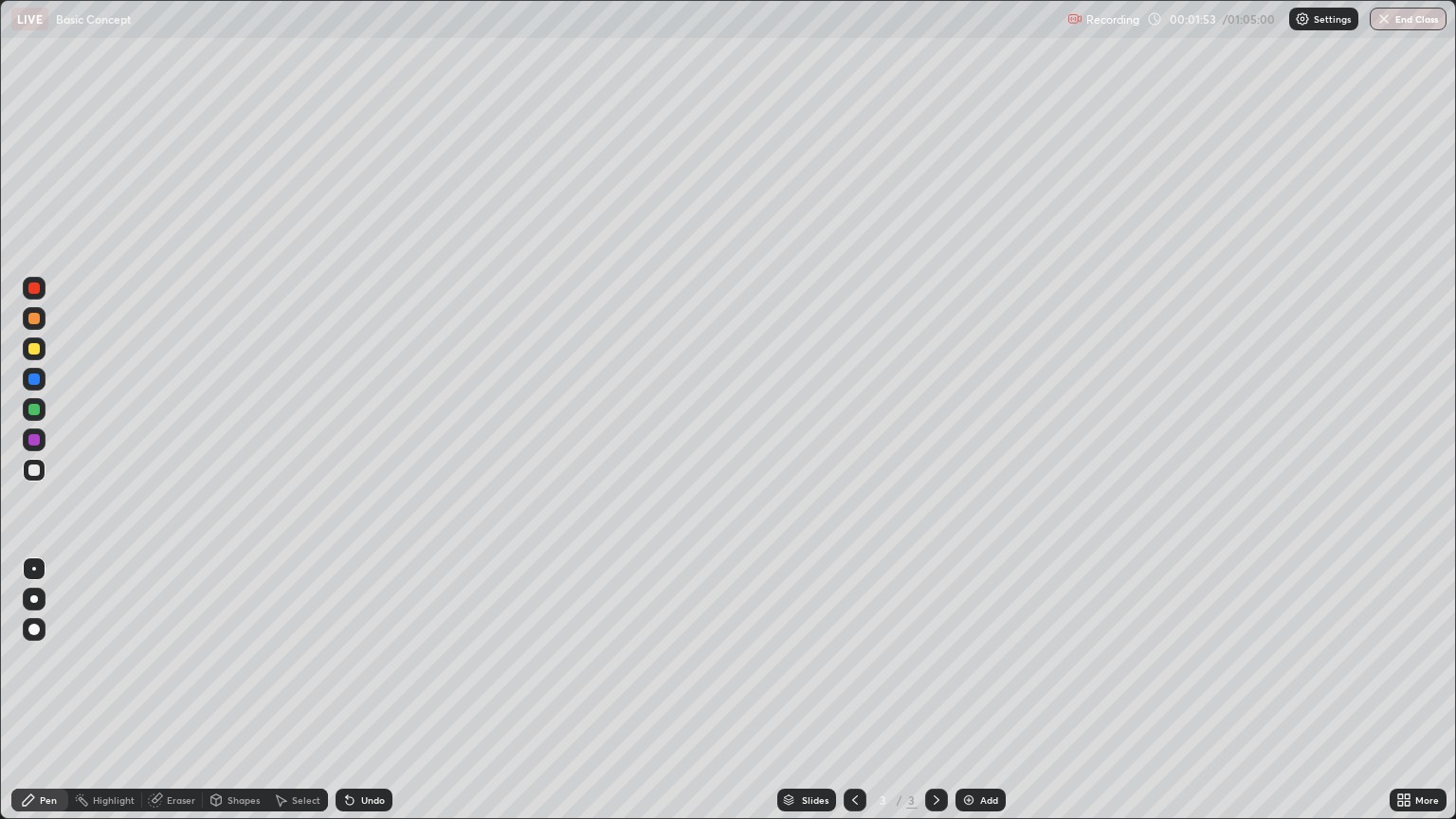 click on "Pen" at bounding box center [48, 800] 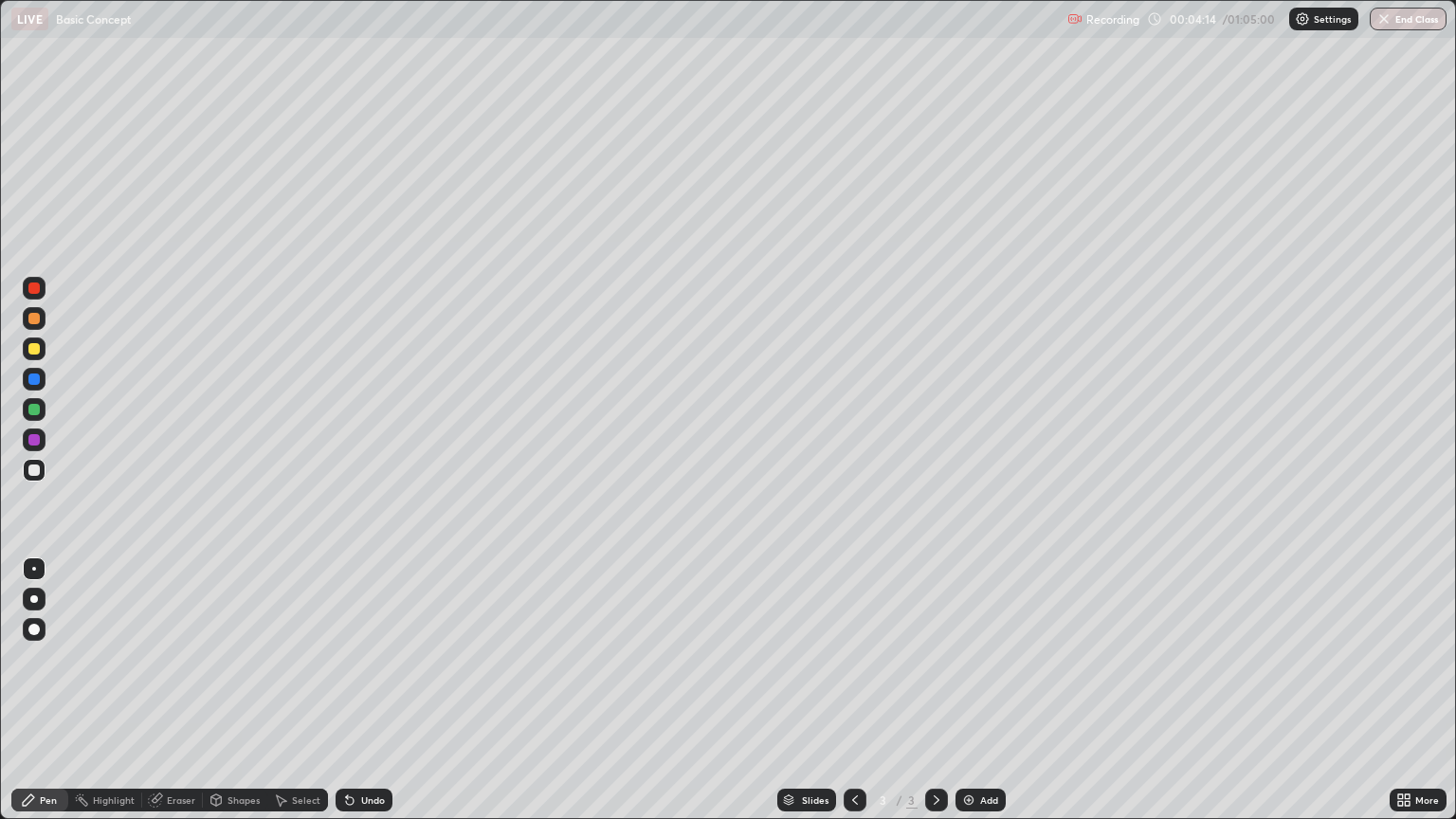 click on "Eraser" at bounding box center (181, 800) 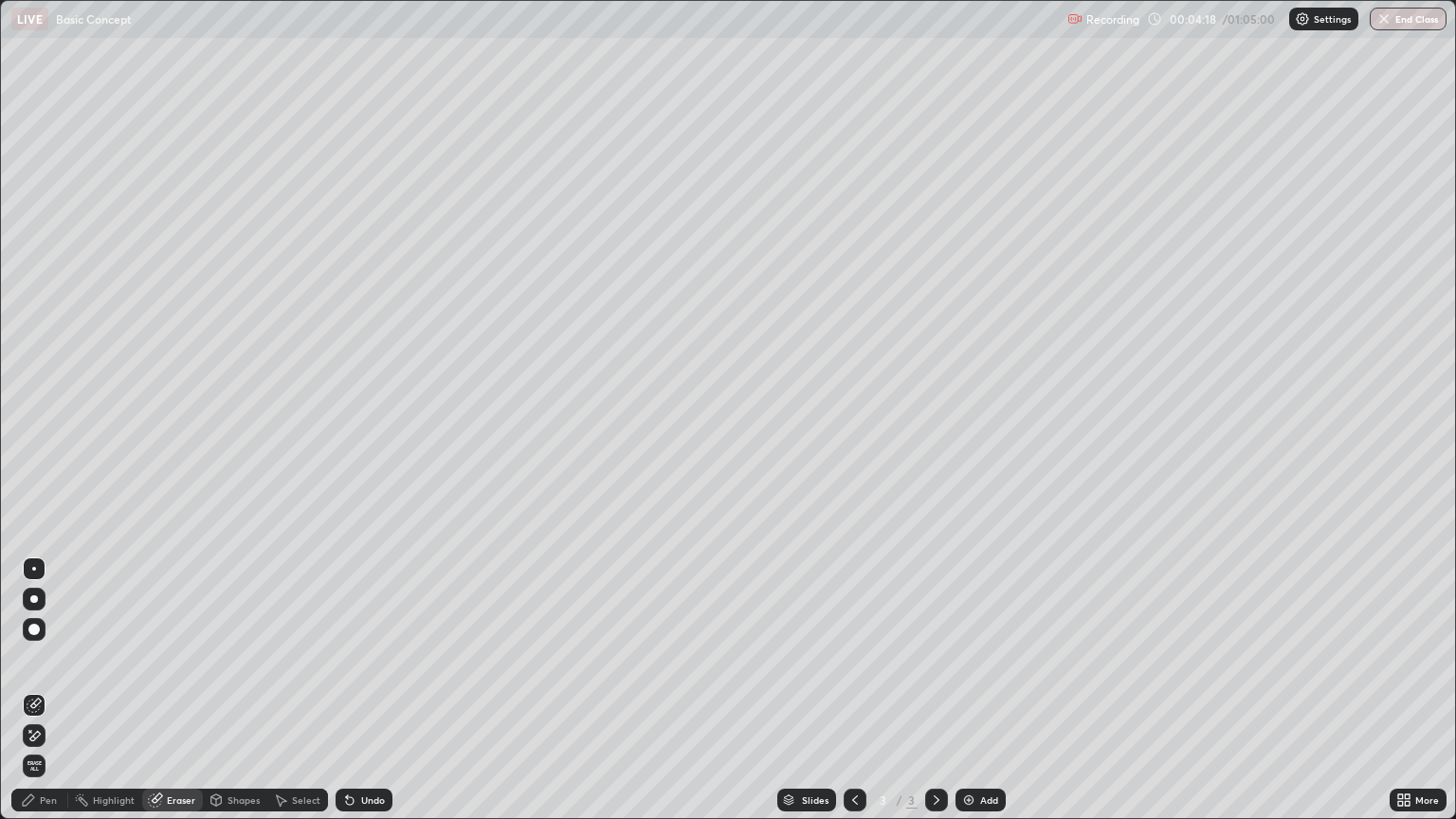 click on "Pen" at bounding box center (48, 800) 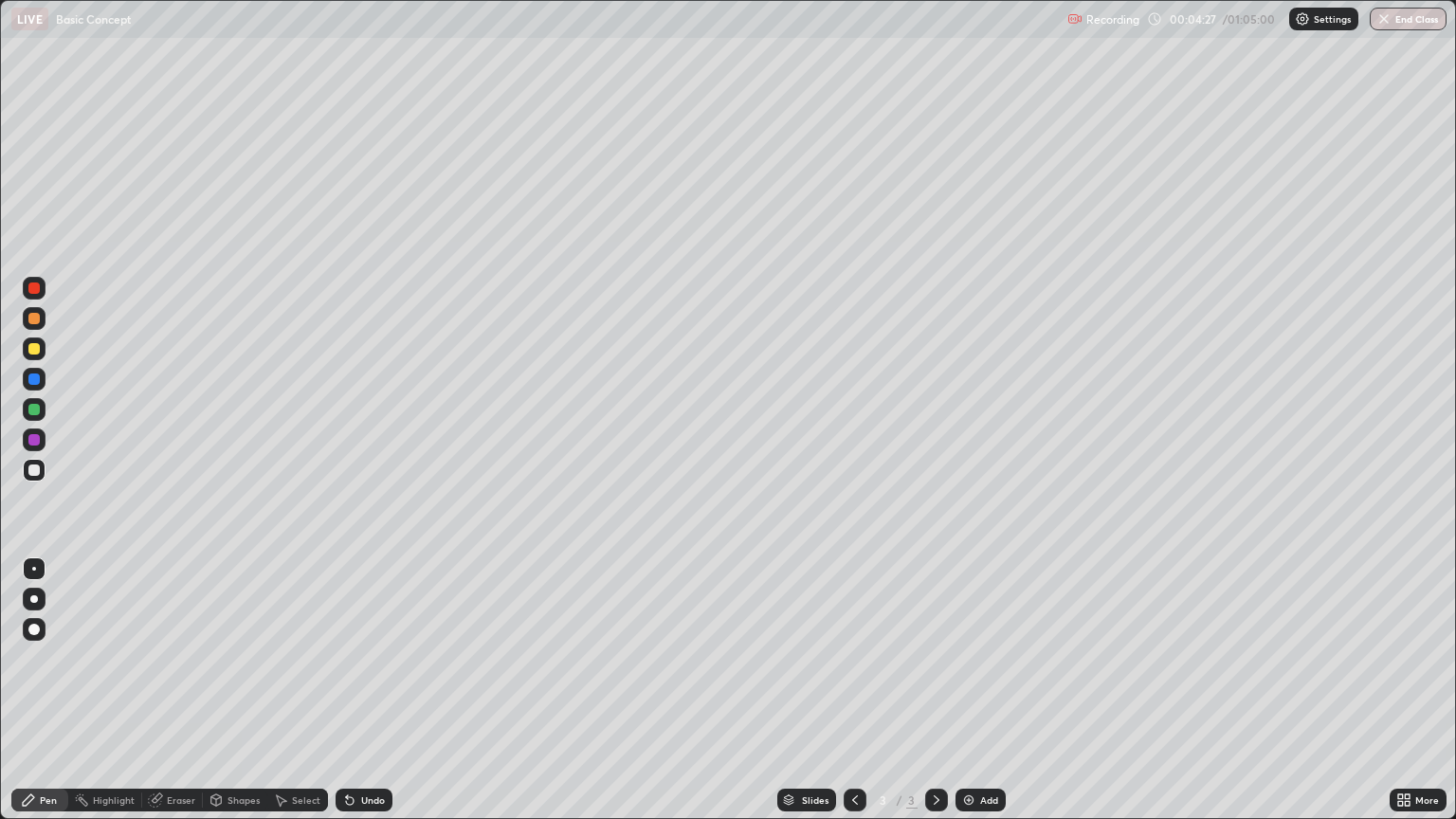 click on "Add" at bounding box center [989, 800] 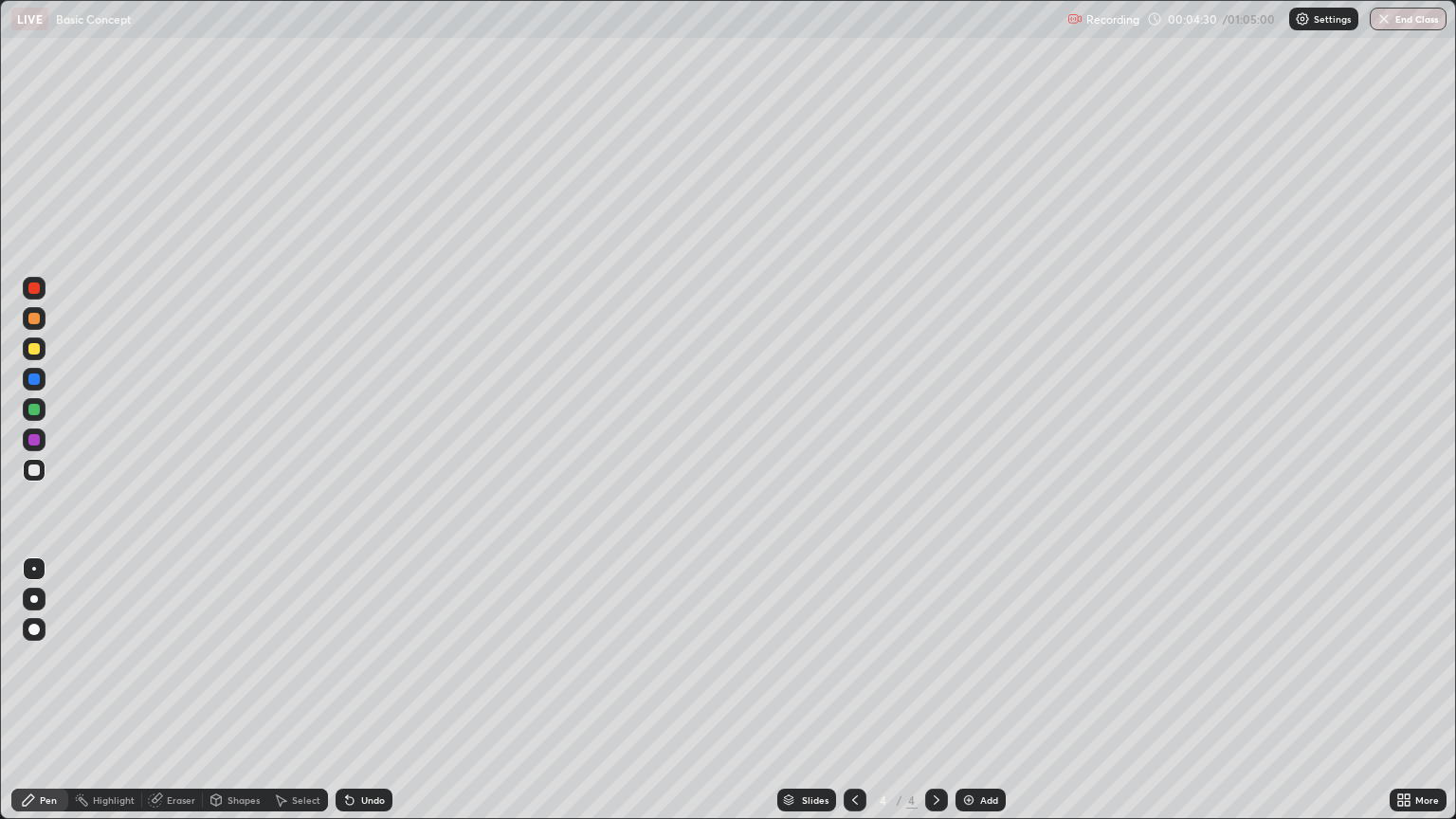 click 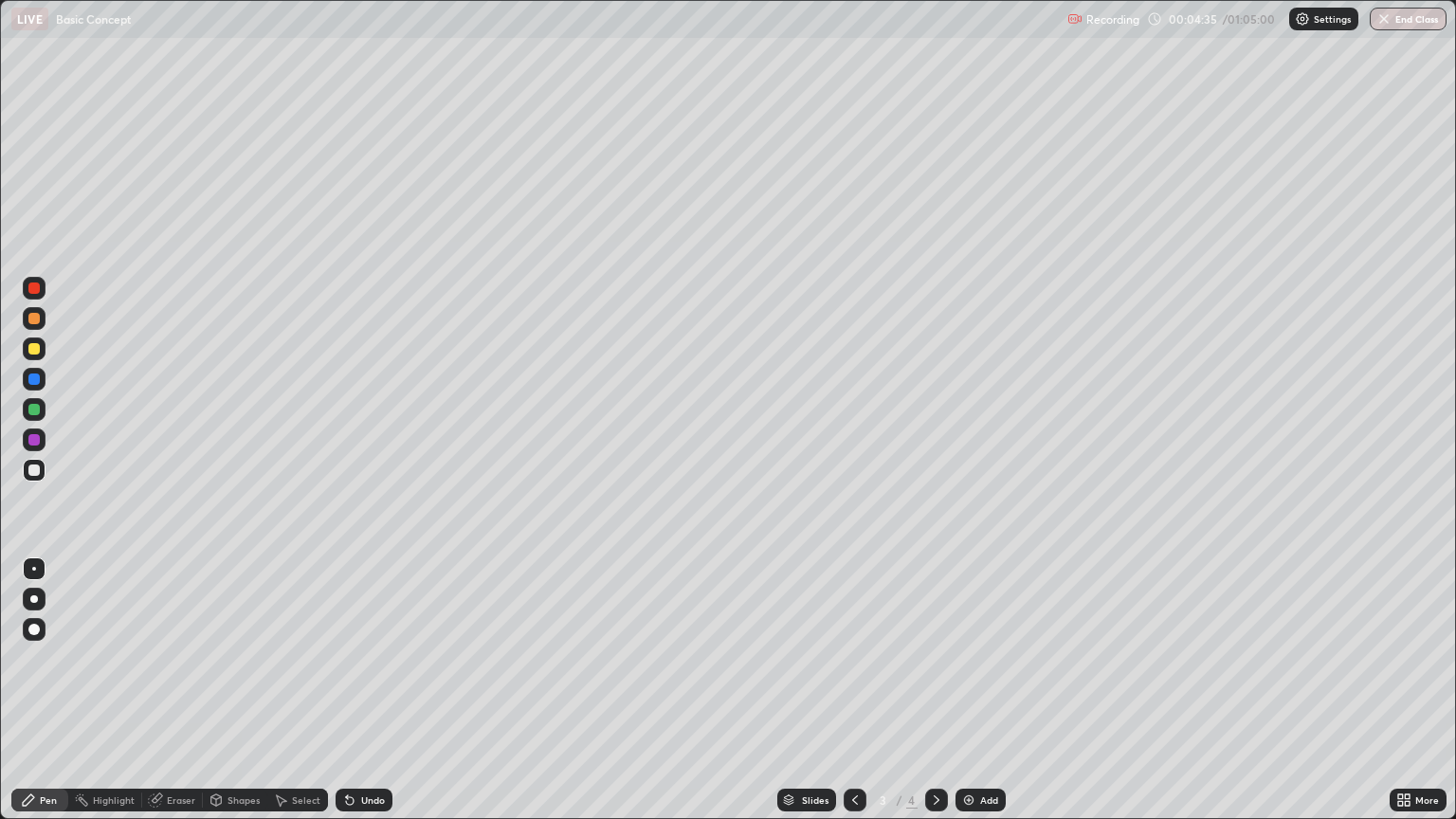 click on "Eraser" at bounding box center [181, 800] 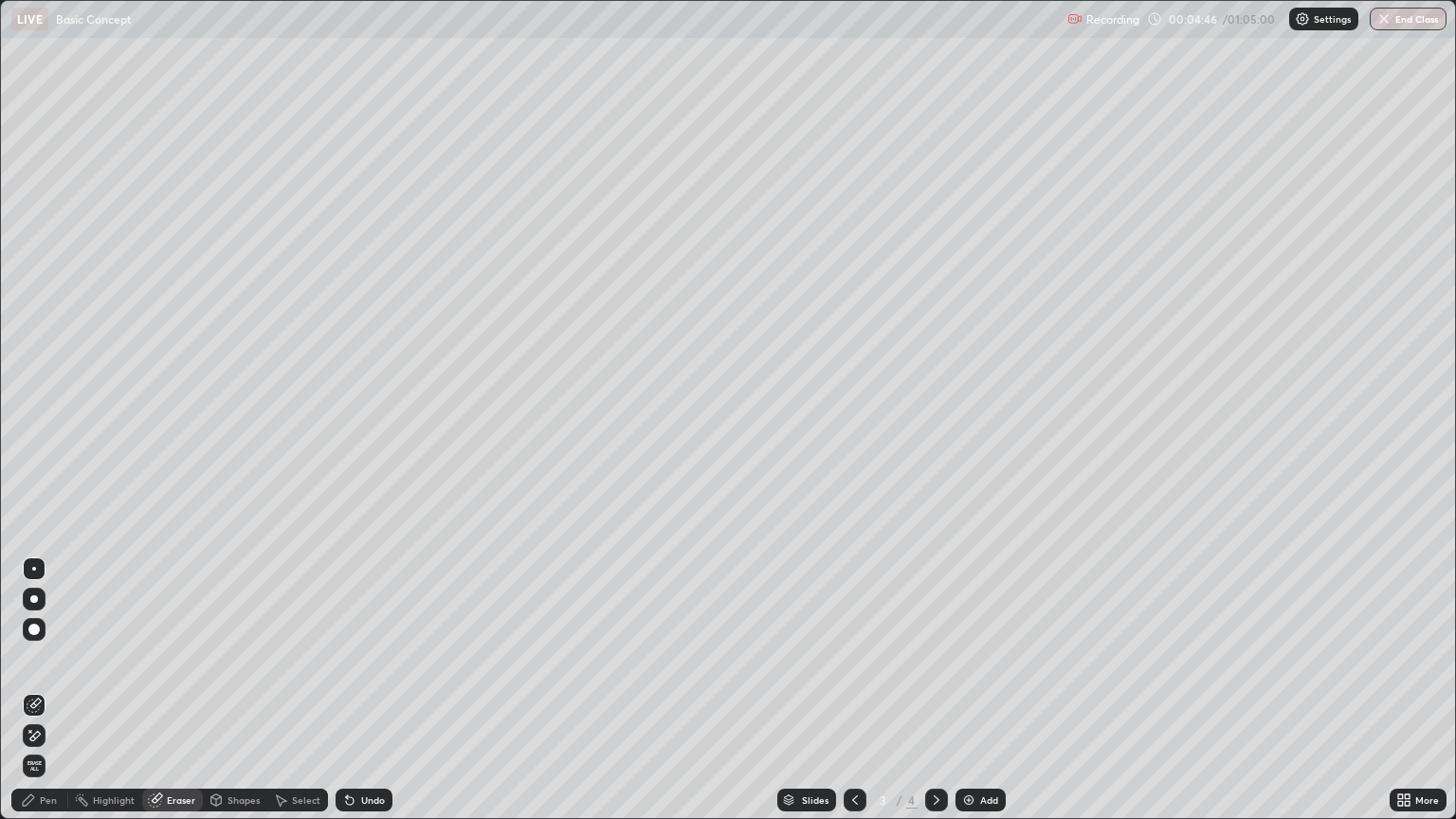 click 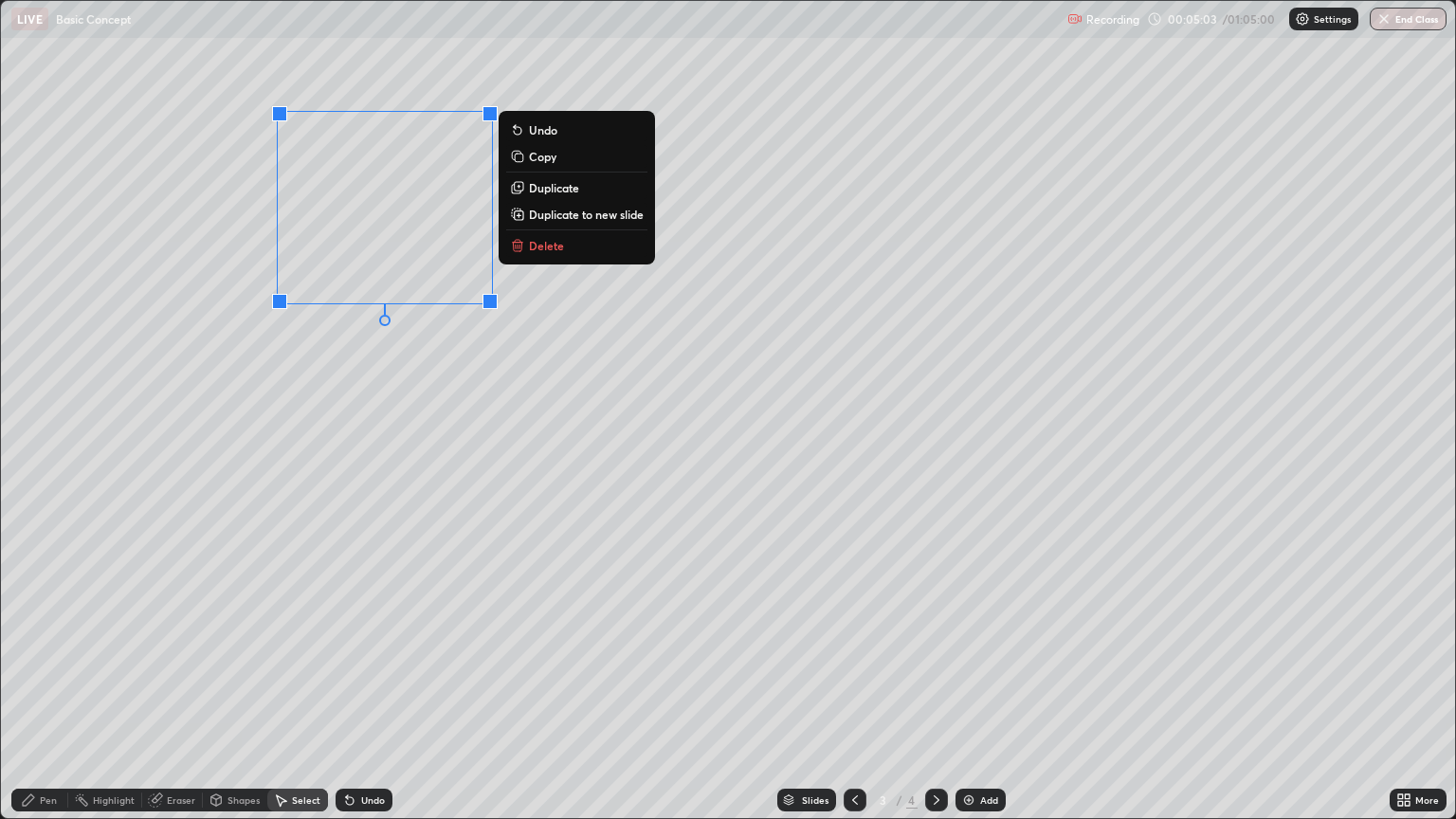 click on "0 ° Undo Copy Duplicate Duplicate to new slide Delete" at bounding box center [728, 410] 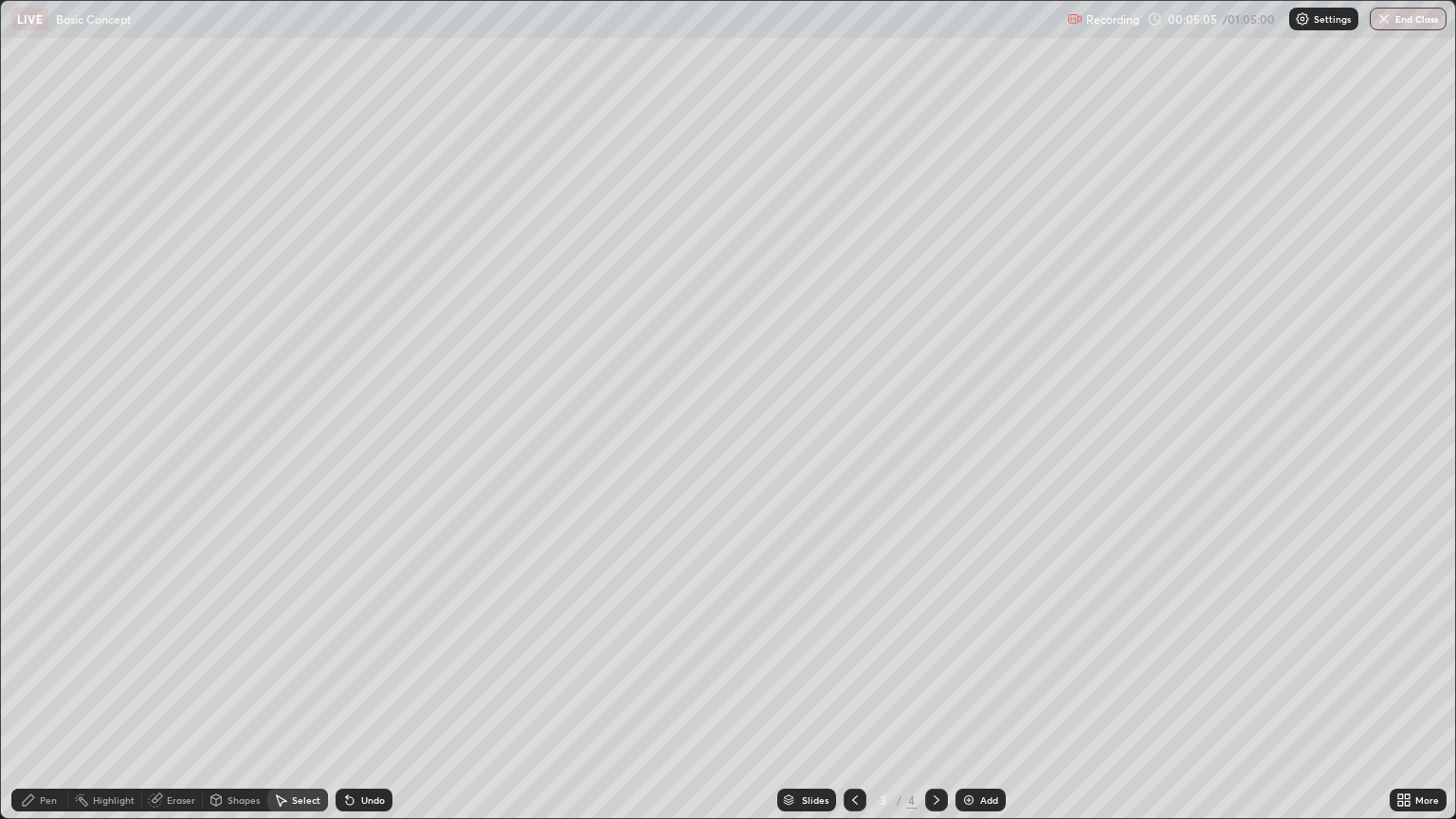 click on "Pen" at bounding box center (48, 800) 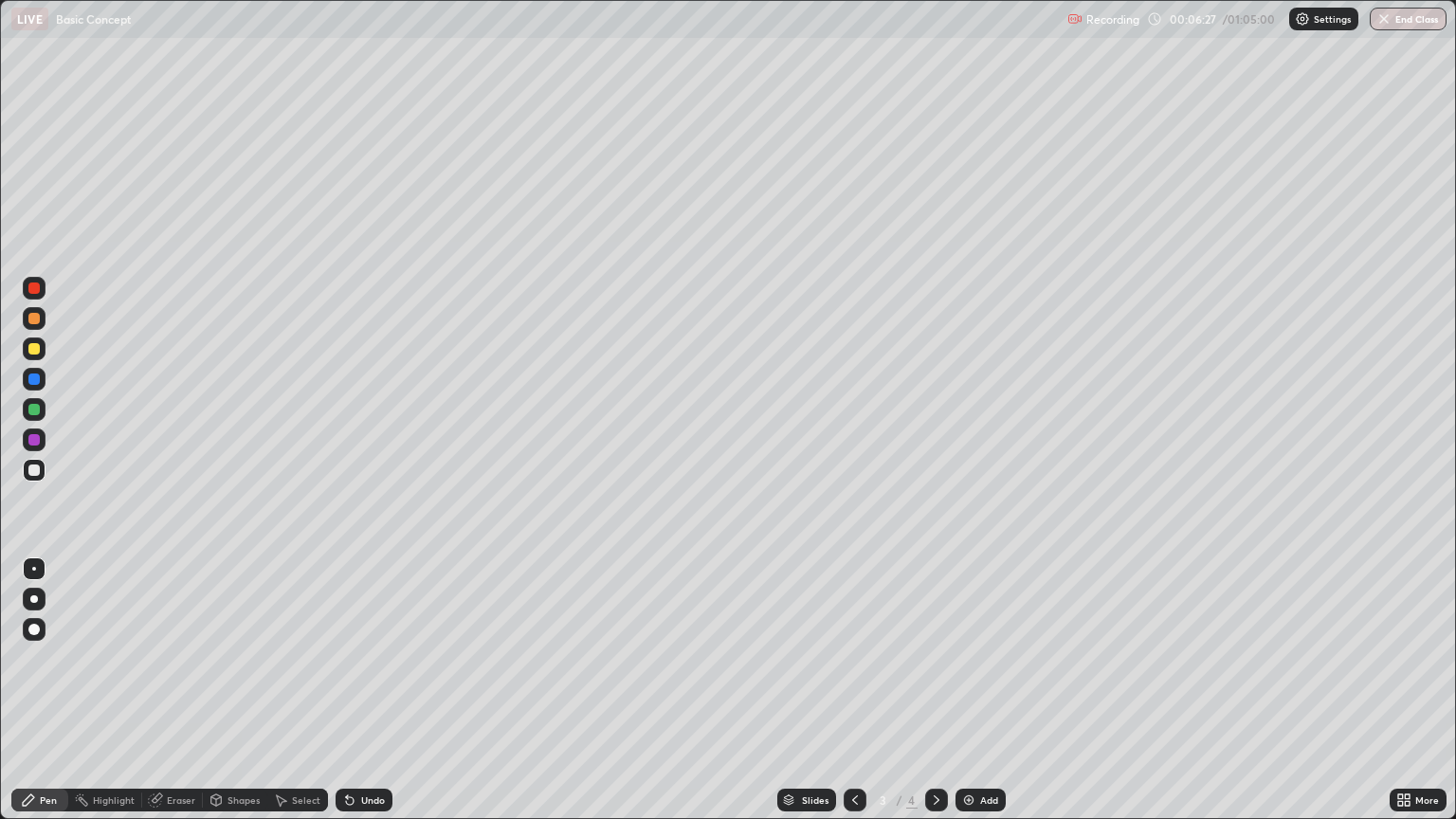 click on "Eraser" at bounding box center [181, 800] 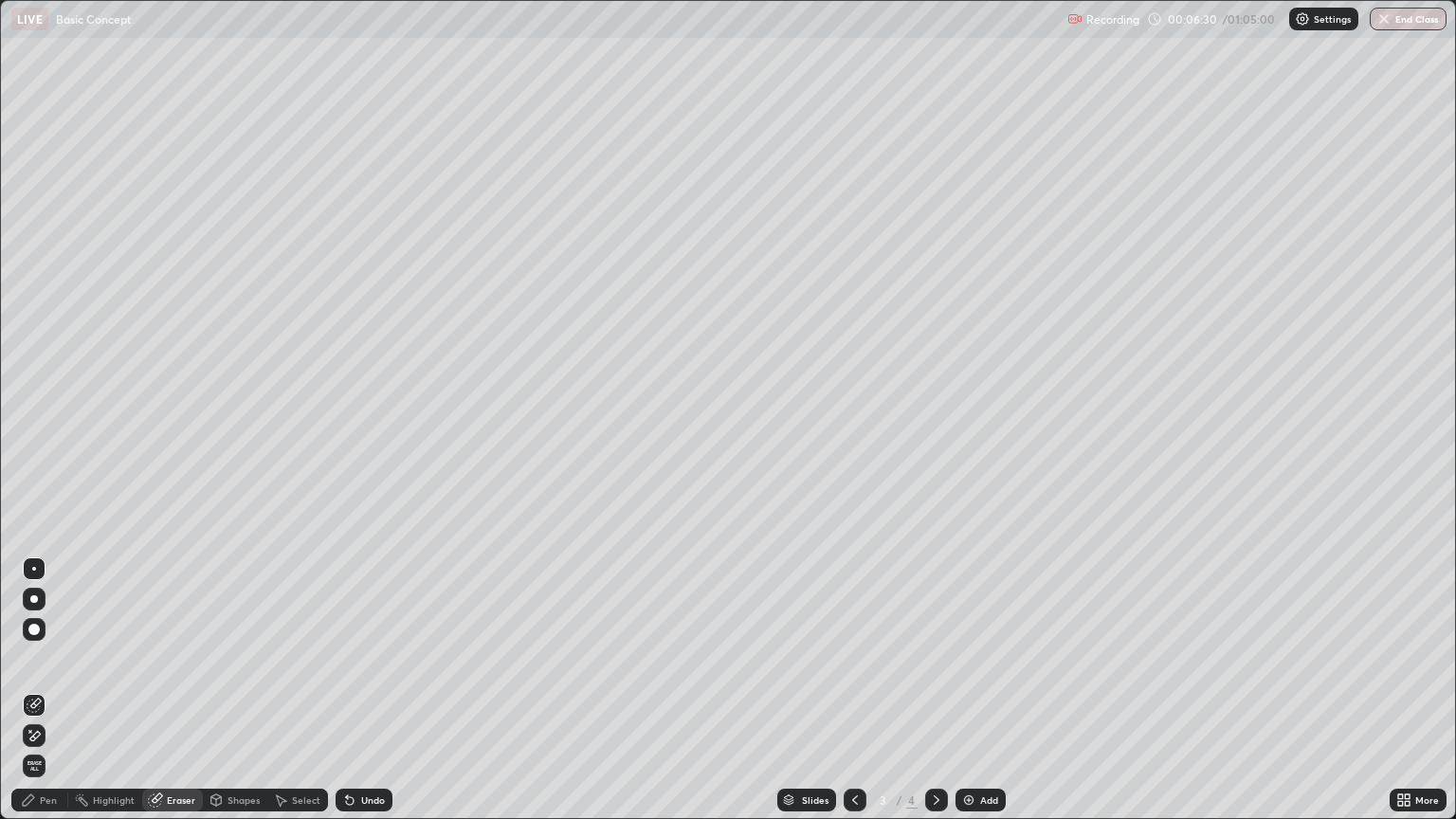 click on "Pen" at bounding box center [48, 800] 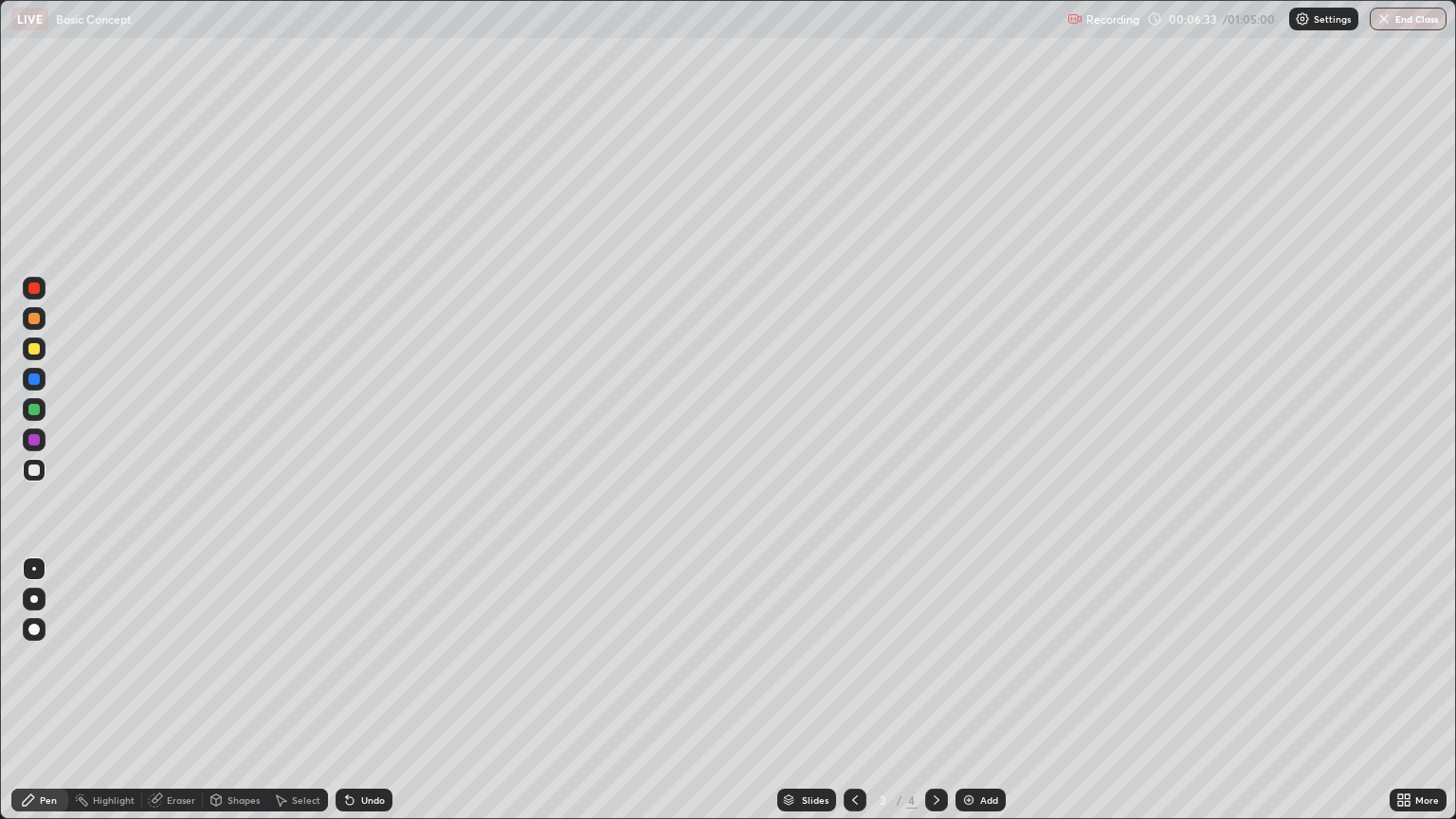 click on "Eraser" at bounding box center [181, 800] 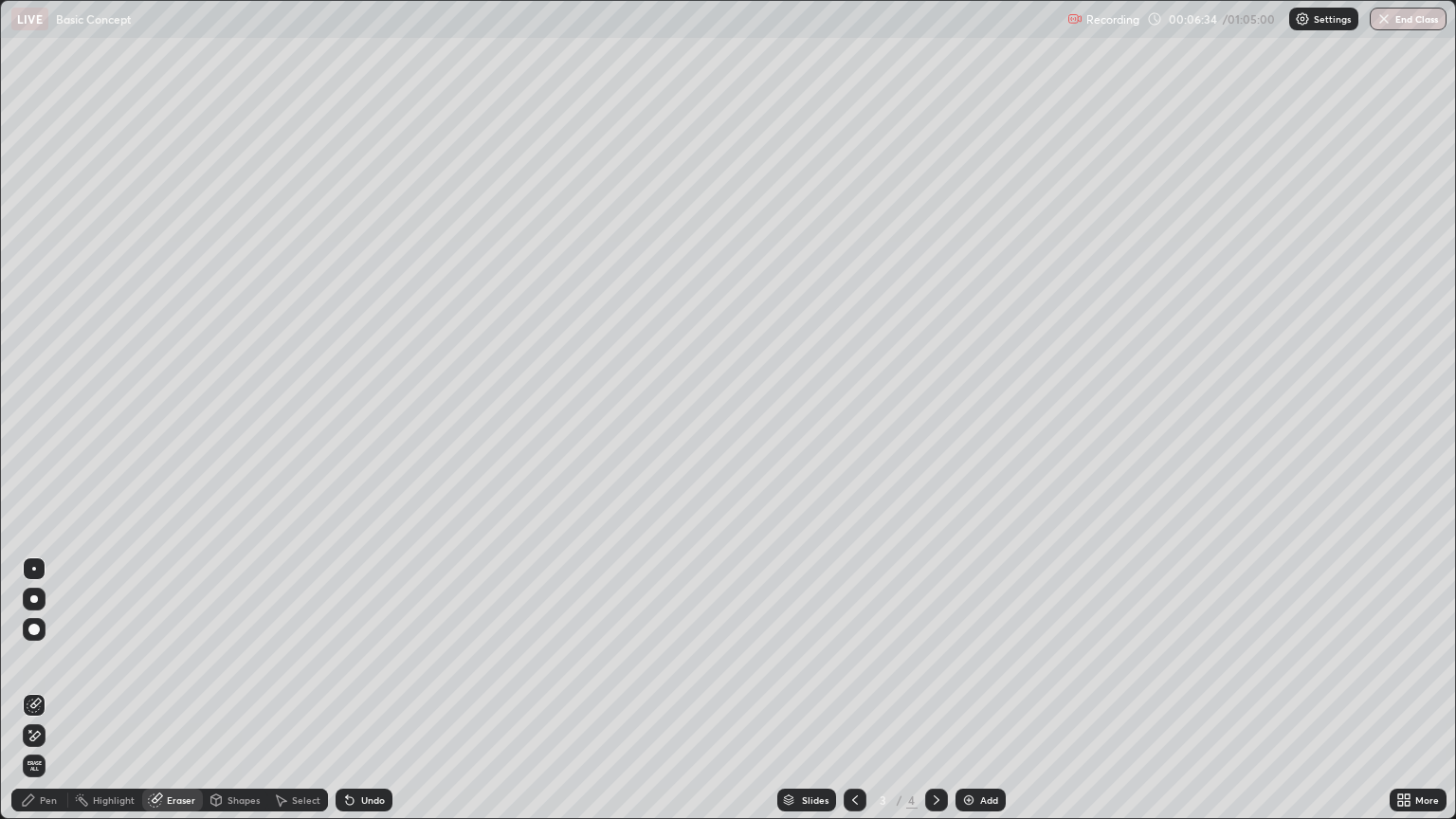 click on "Pen" at bounding box center [48, 800] 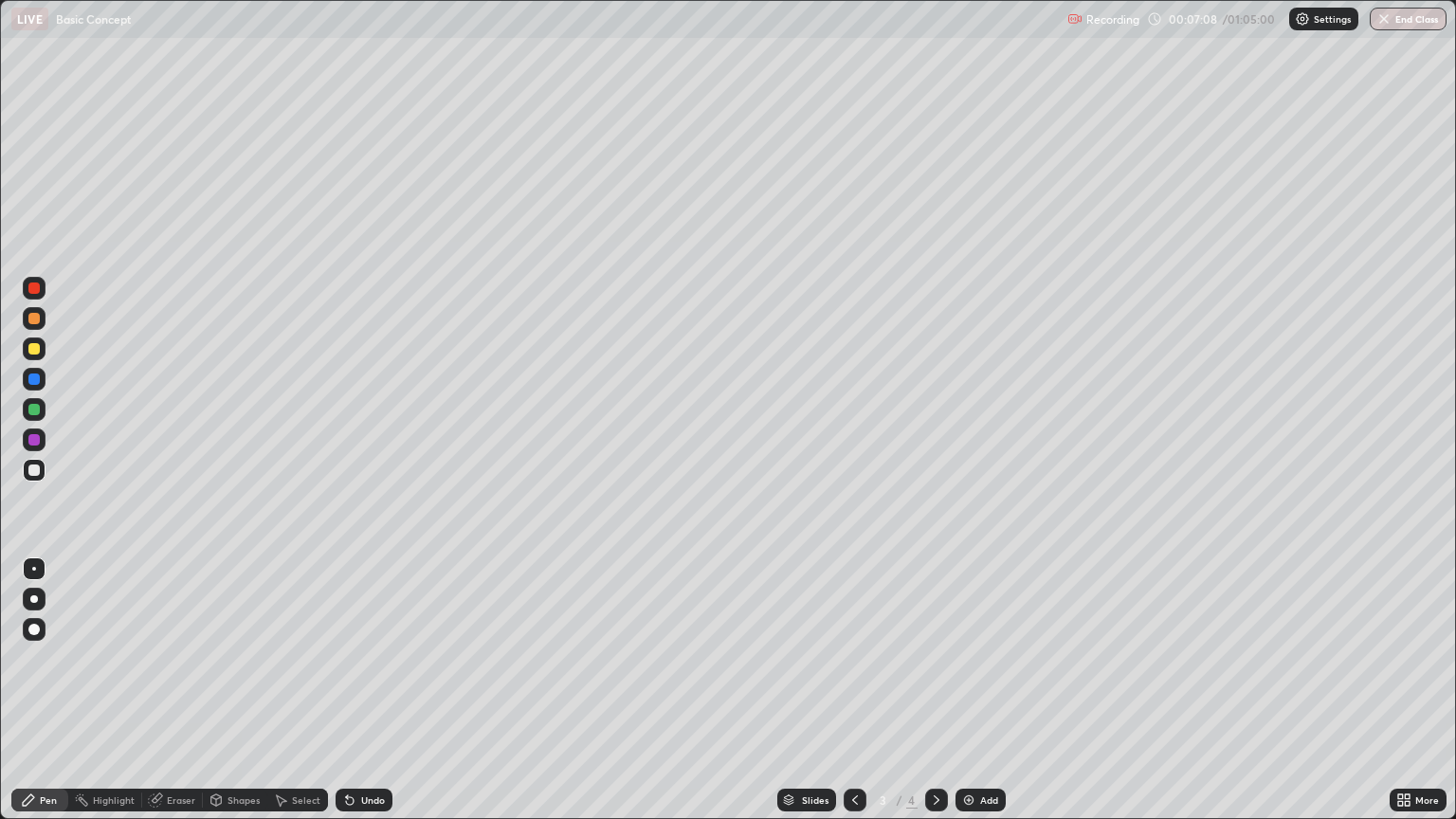 click on "Select" at bounding box center [298, 800] 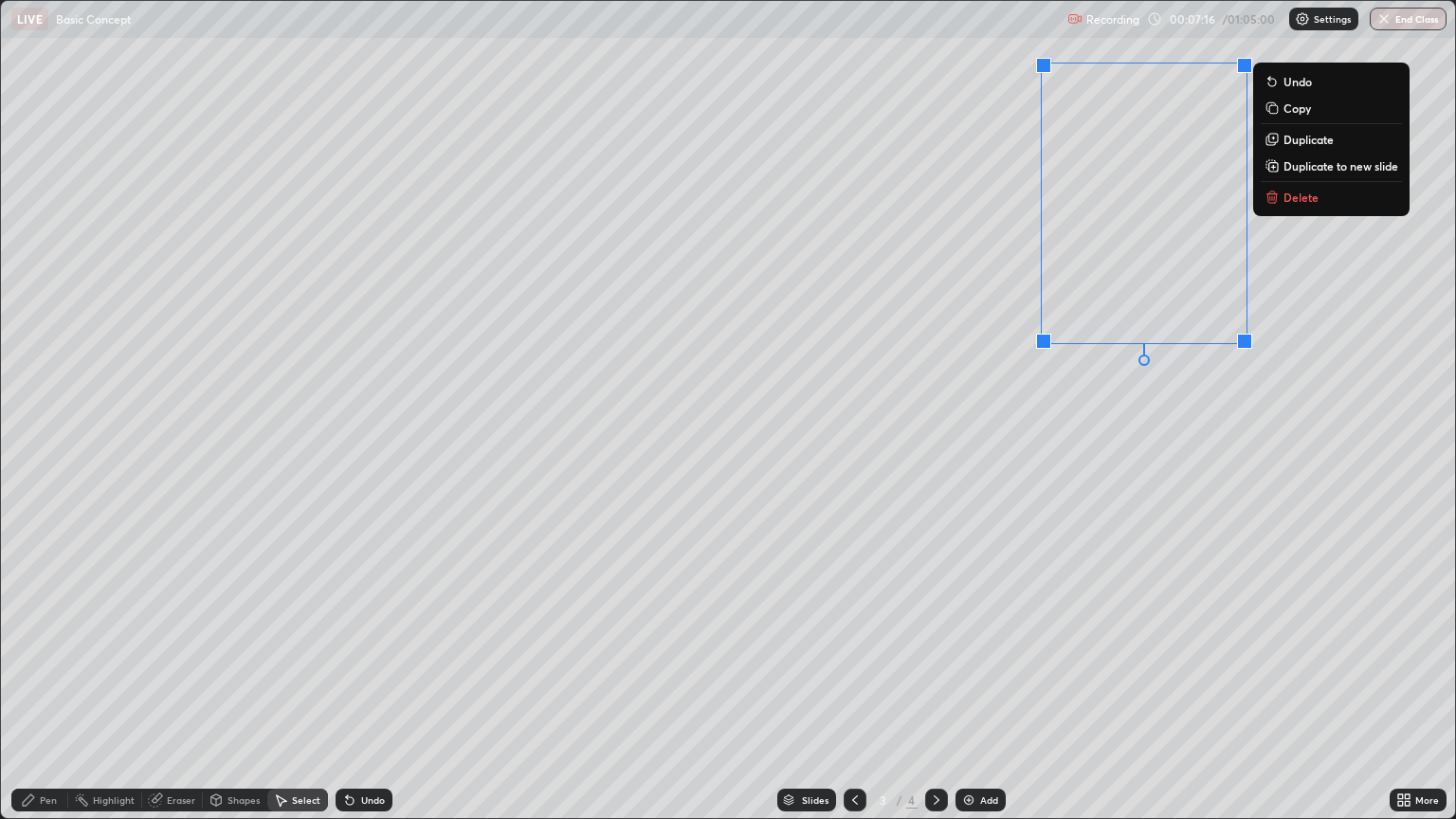 click on "Delete" at bounding box center (1331, 197) 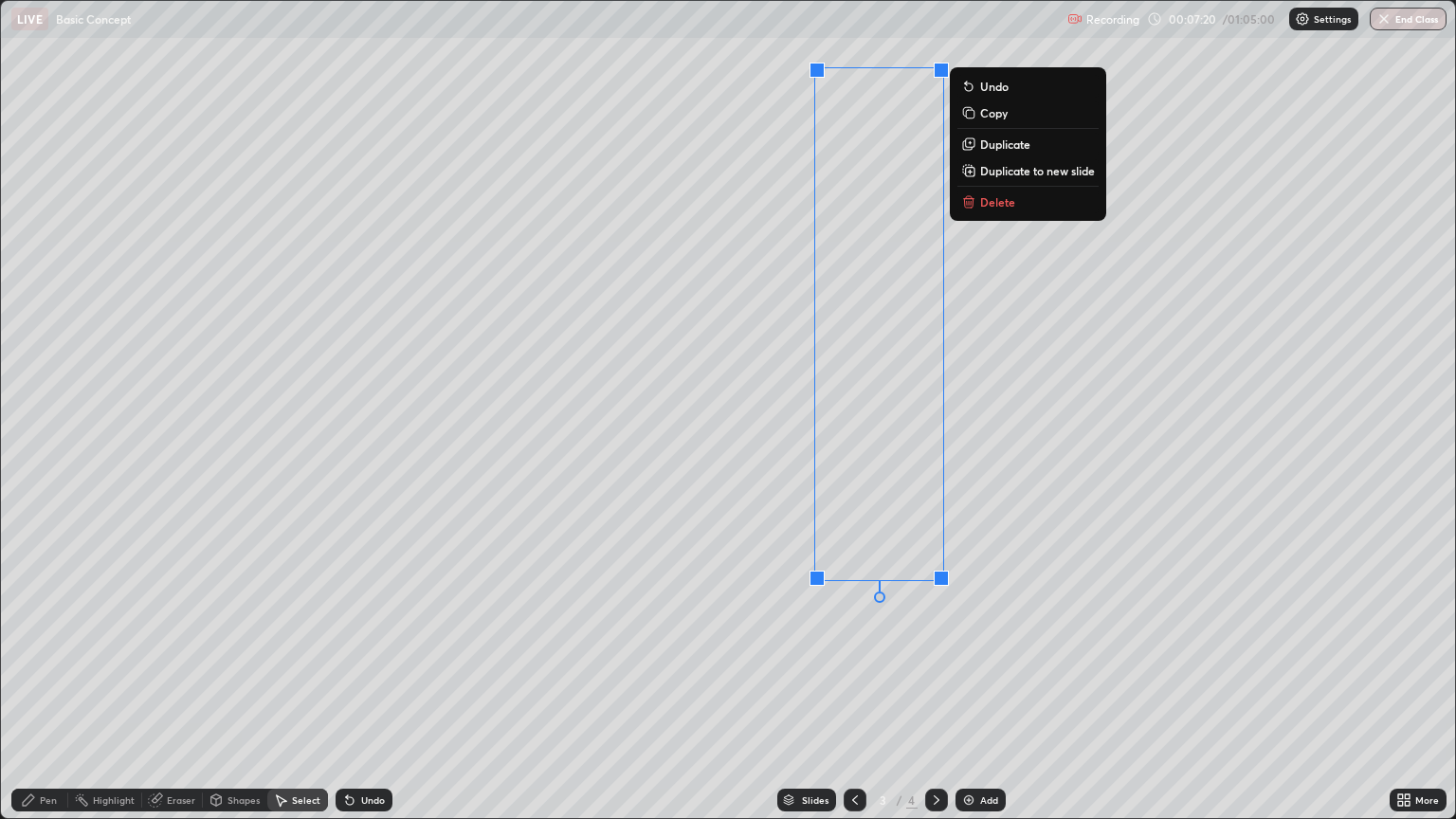 click on "Delete" at bounding box center [997, 202] 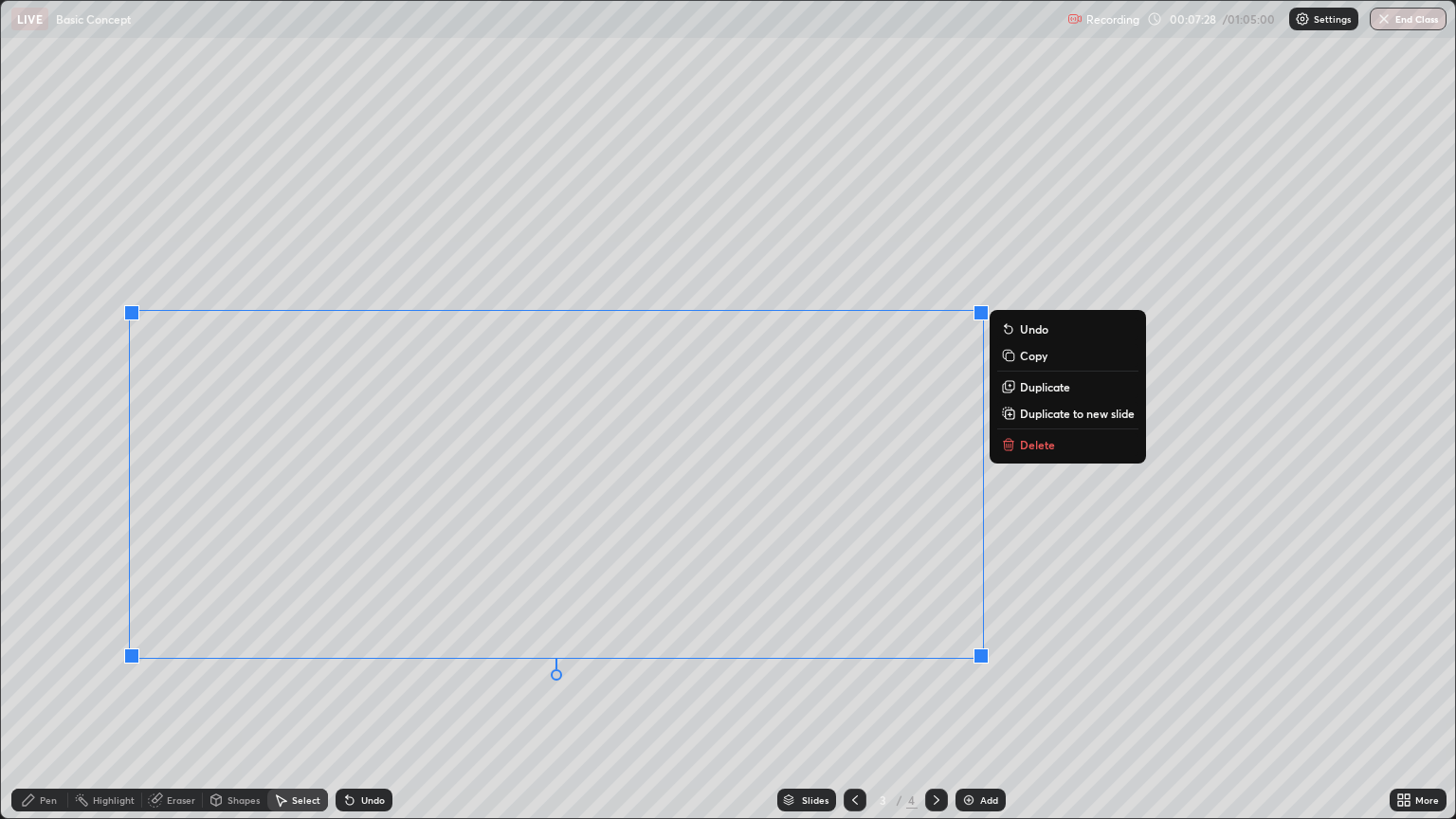 click on "Undo" at bounding box center [364, 800] 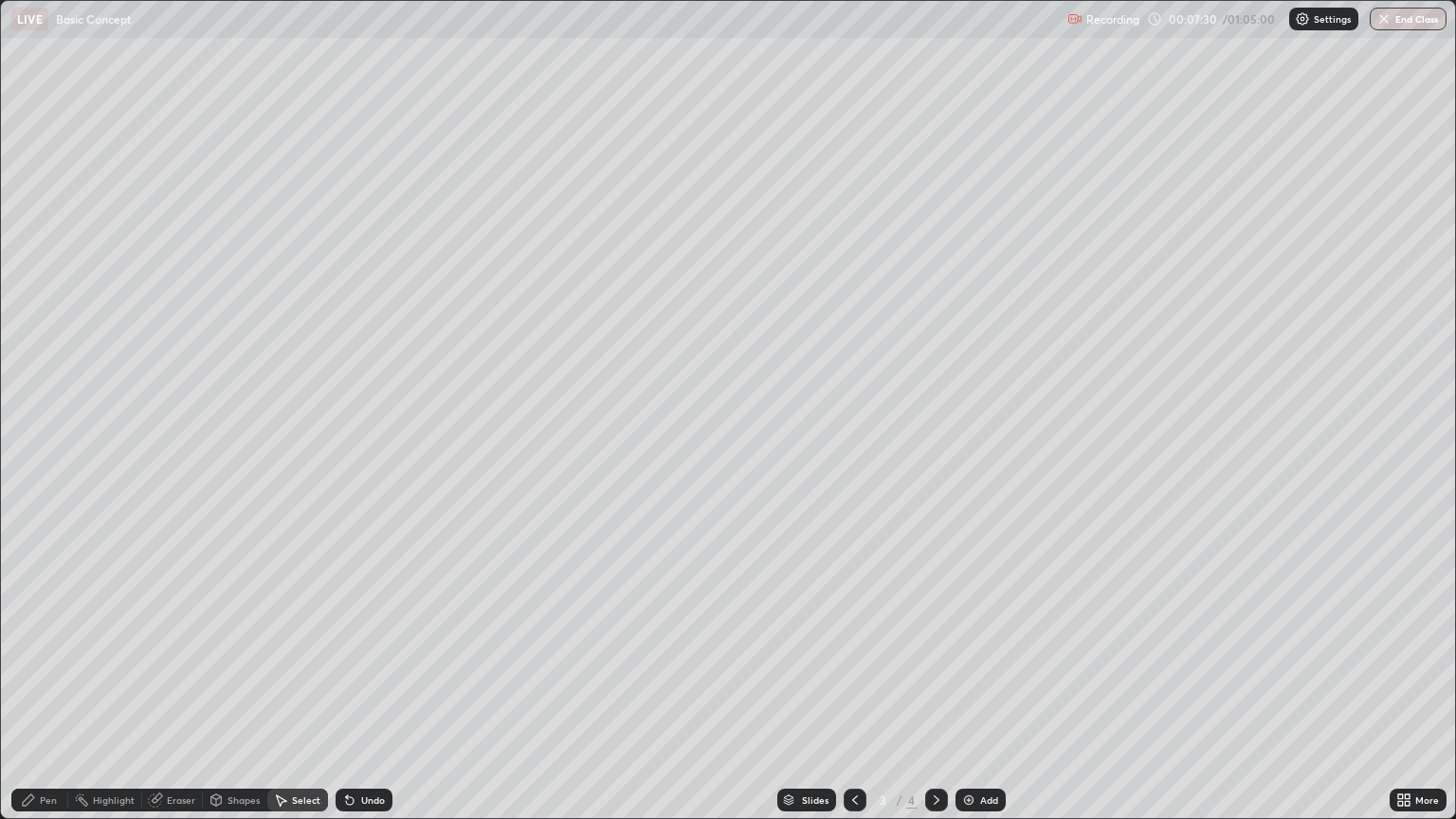 click on "Erase all" at bounding box center [34, 410] 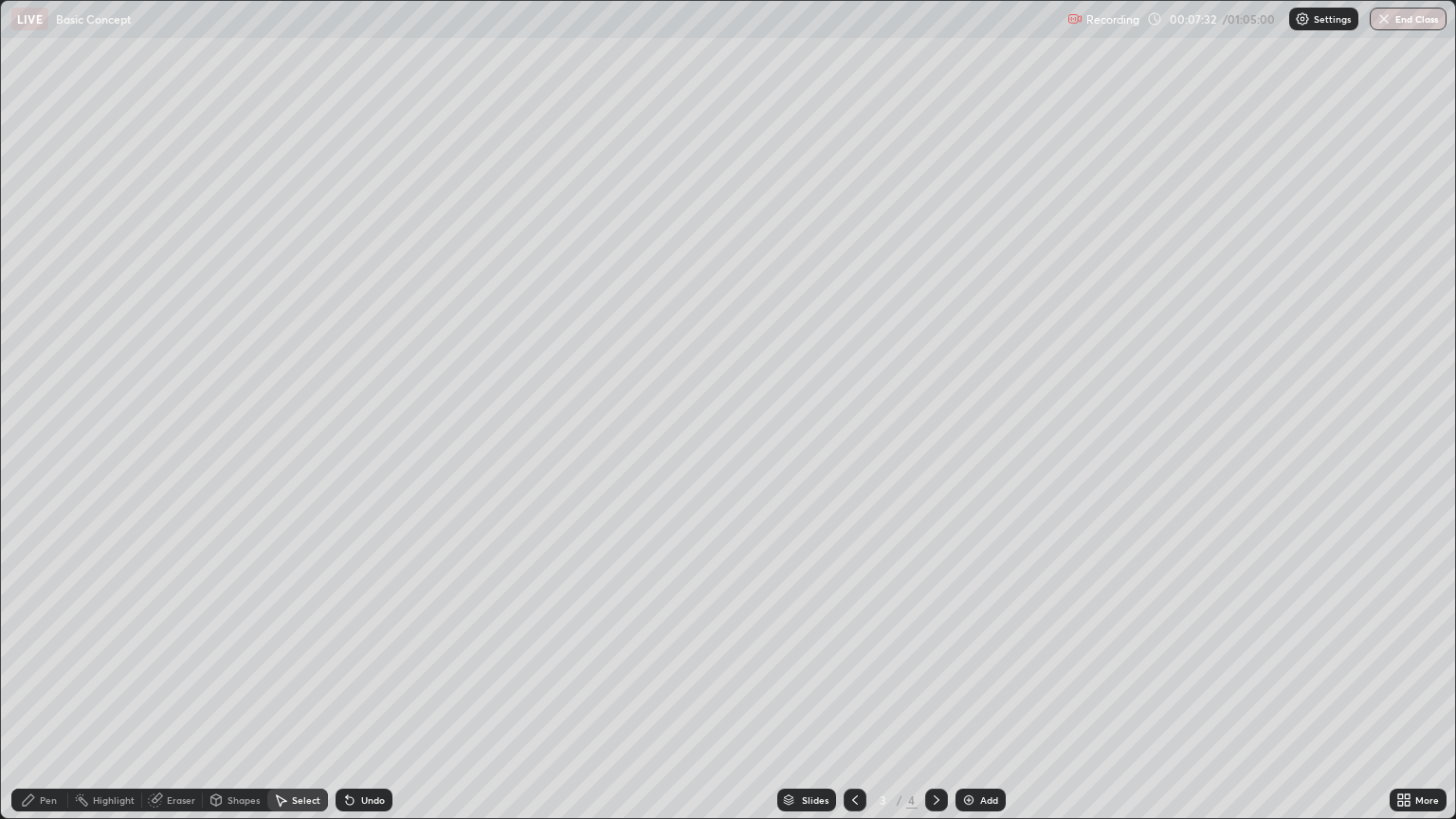 click on "Select" at bounding box center (306, 800) 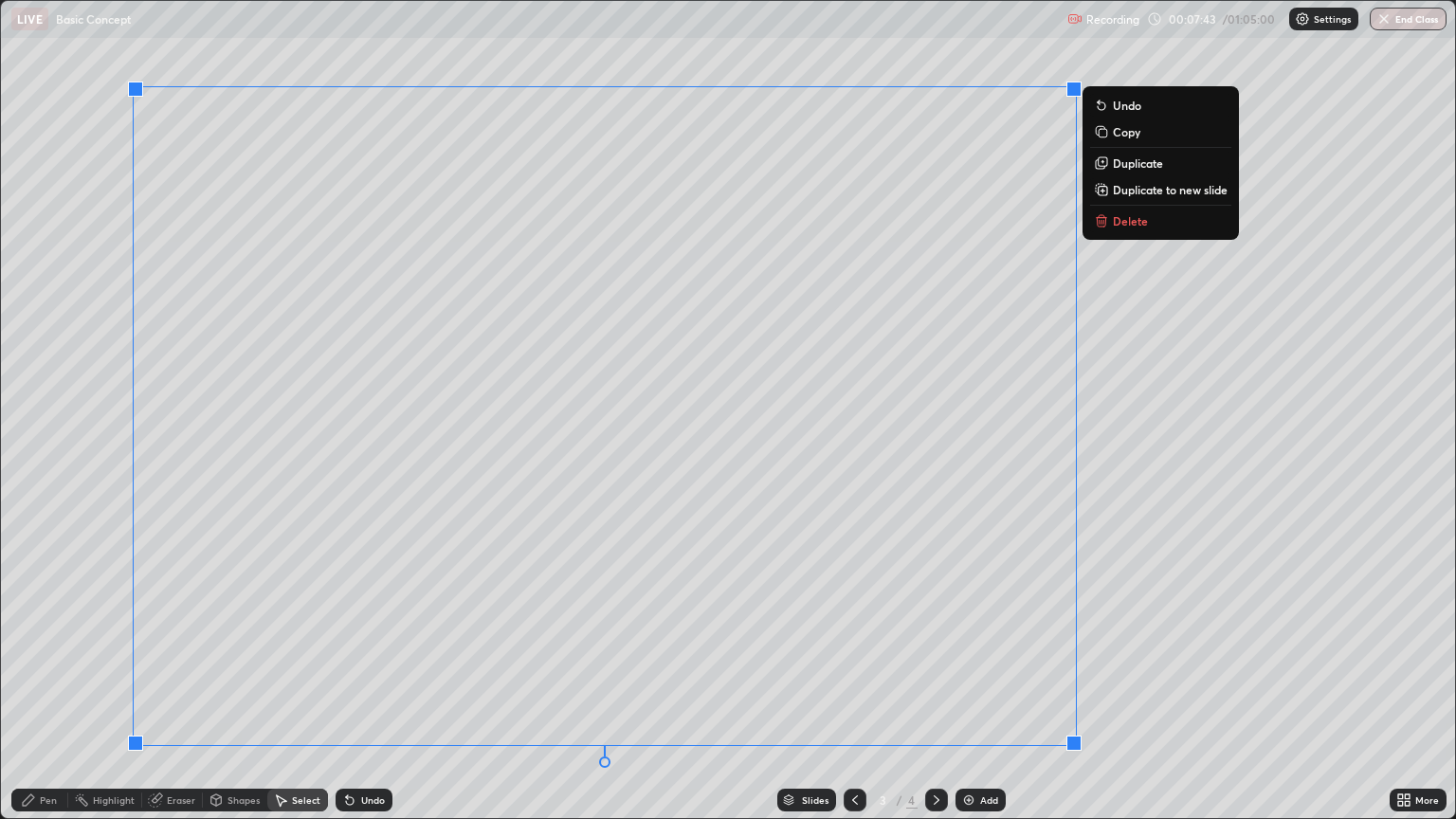 click on "Undo" at bounding box center (373, 800) 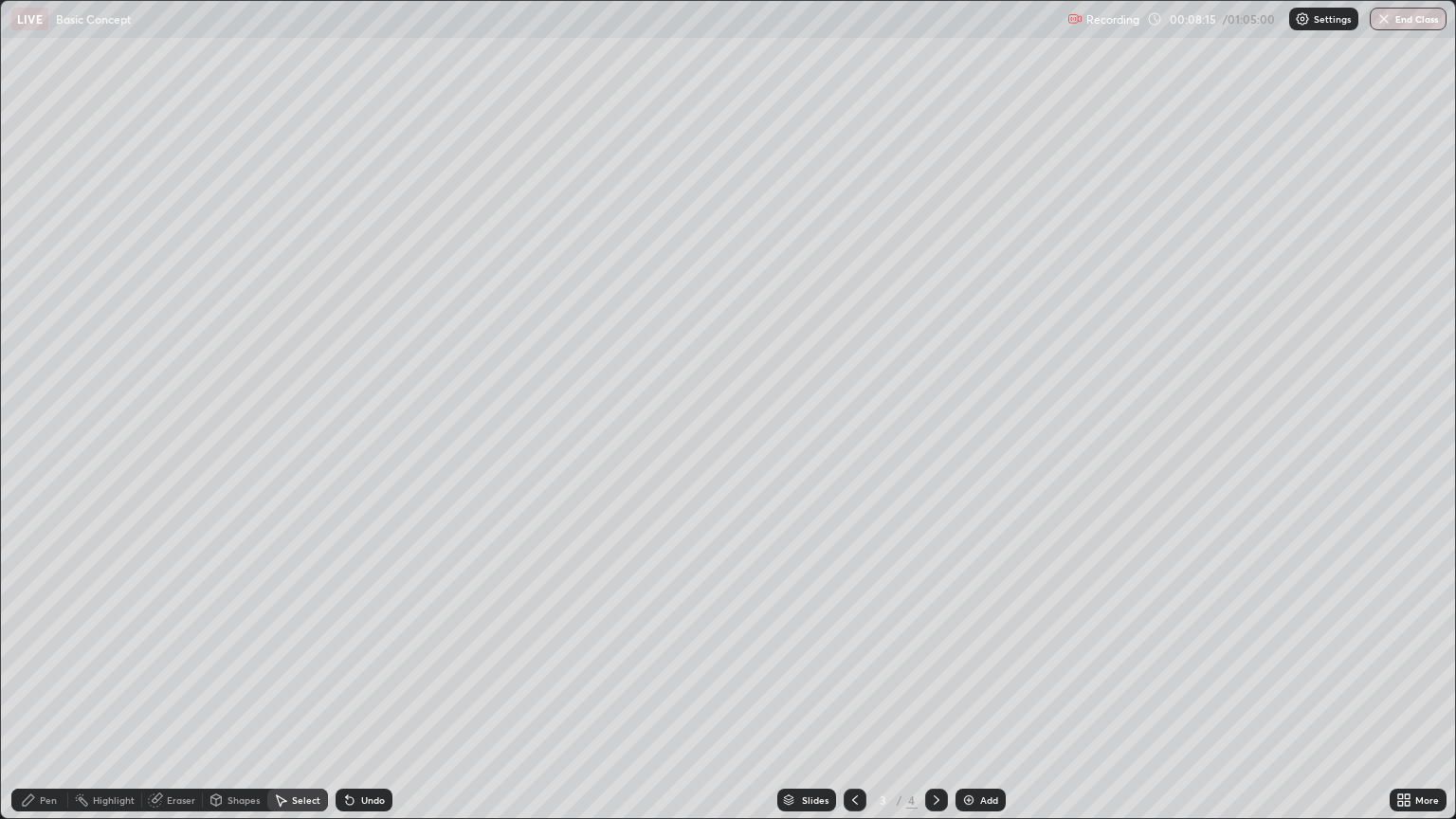 click on "Pen" at bounding box center [40, 800] 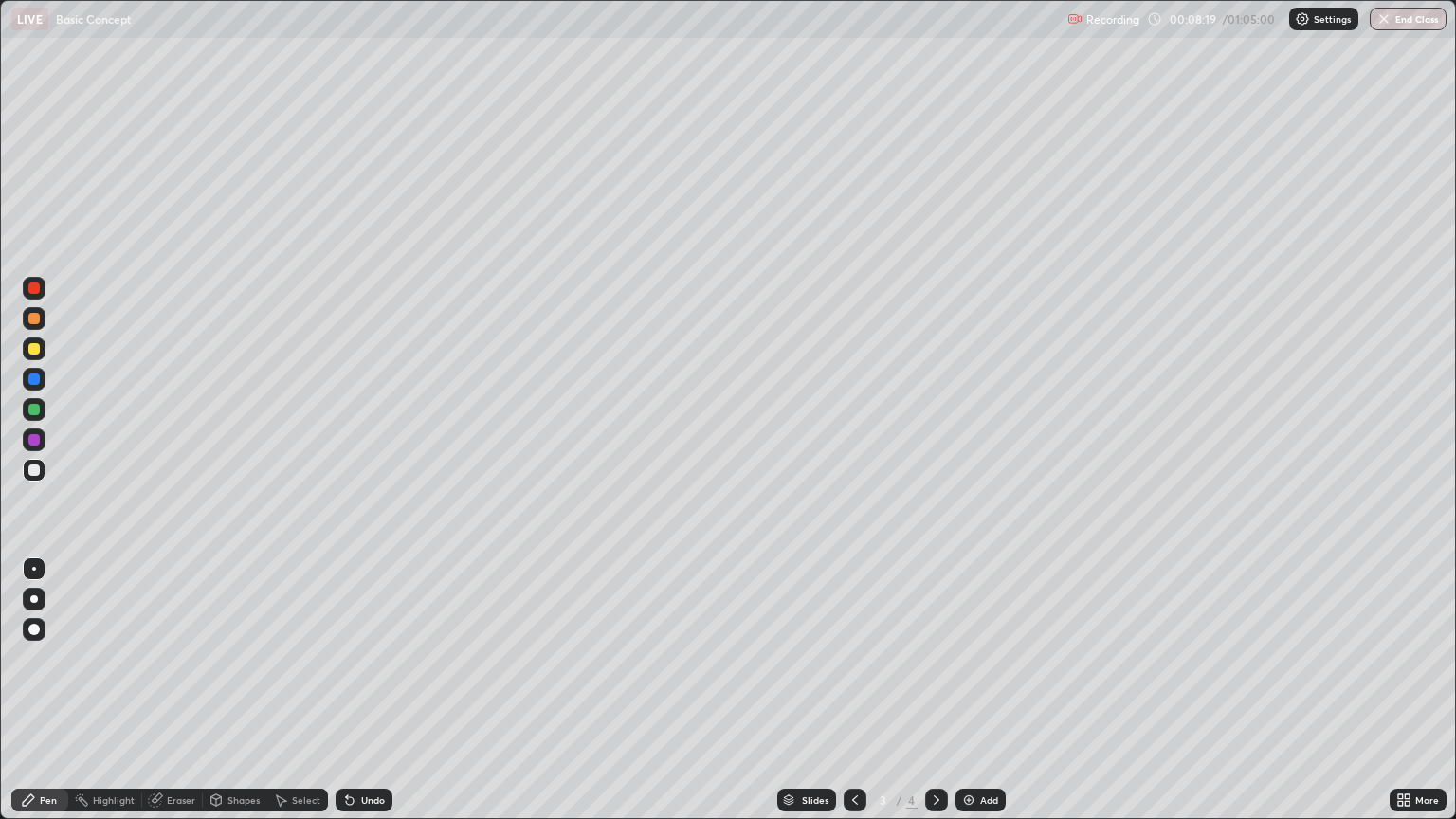 click 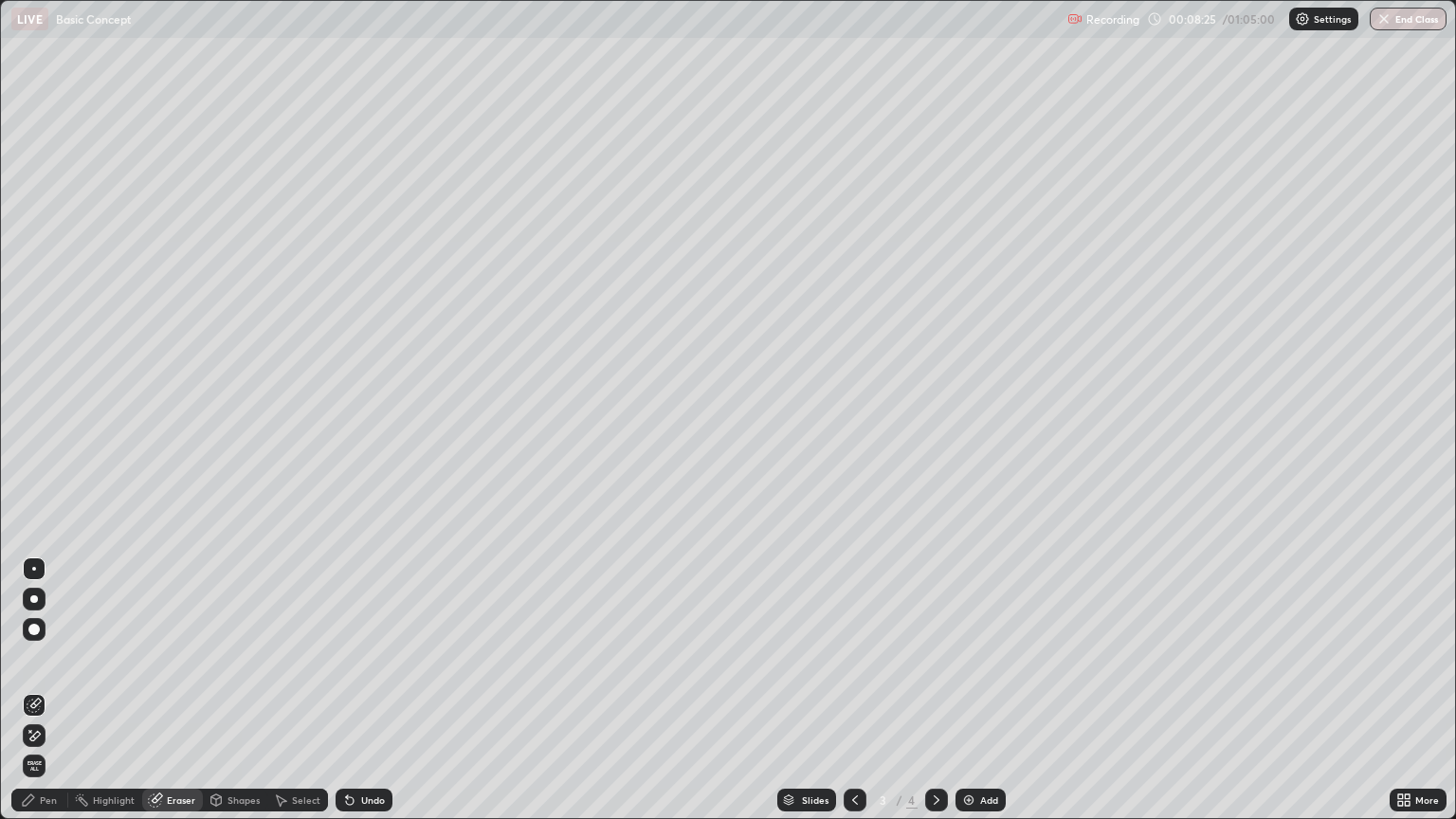 click on "Pen" at bounding box center [48, 800] 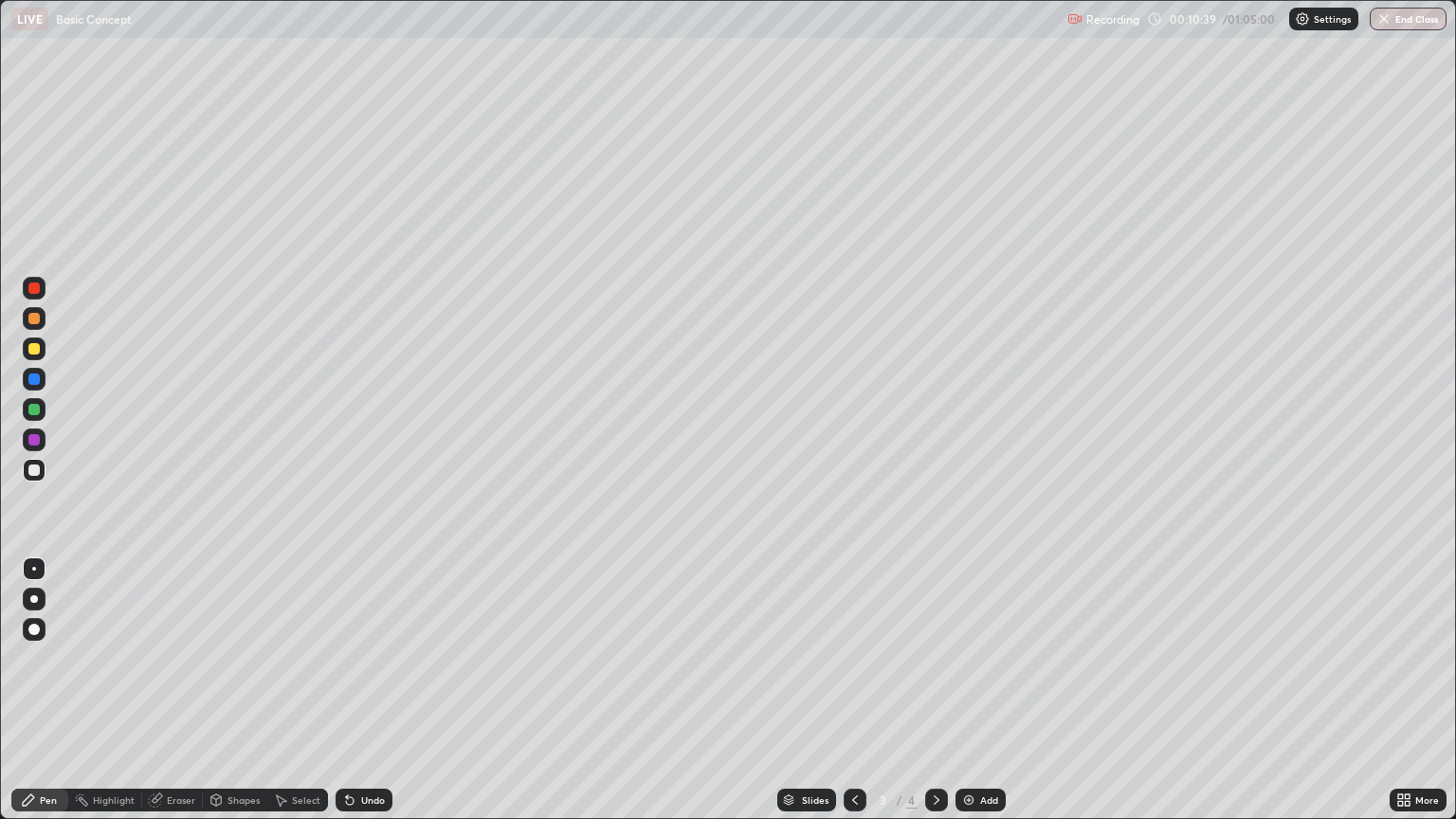 click on "Eraser" at bounding box center (181, 800) 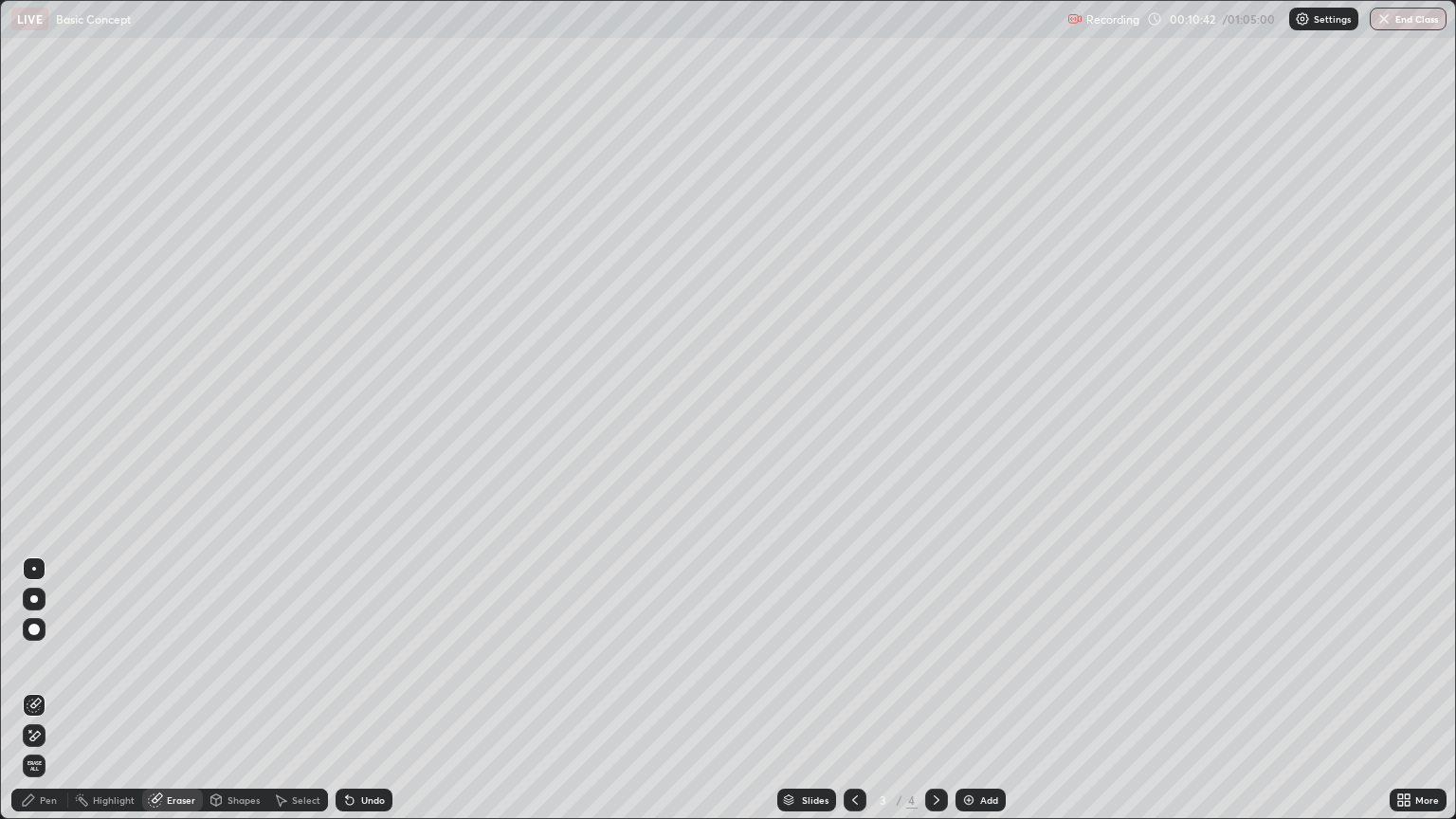 click on "Pen" at bounding box center [40, 800] 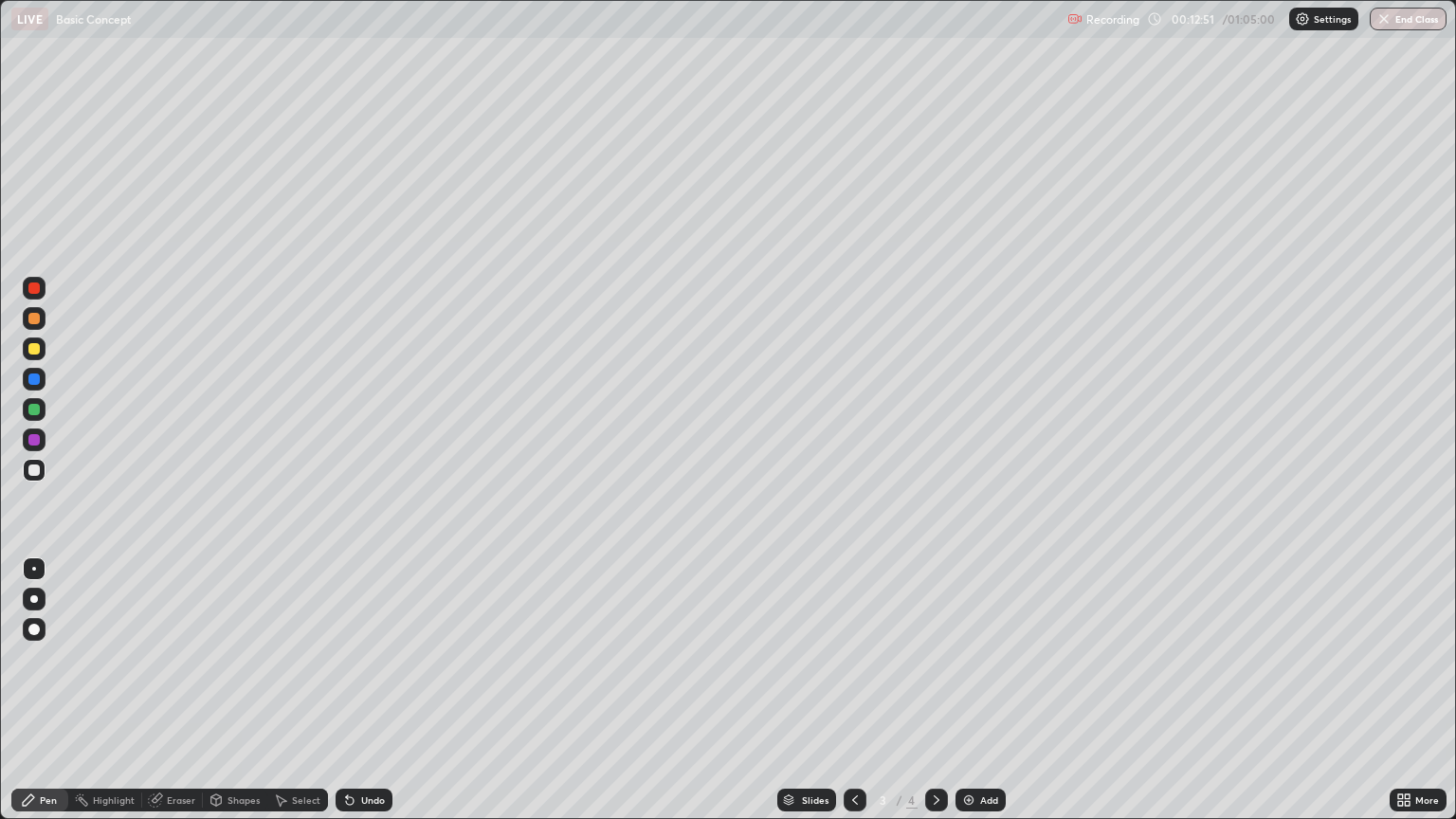 click on "Add" at bounding box center (989, 800) 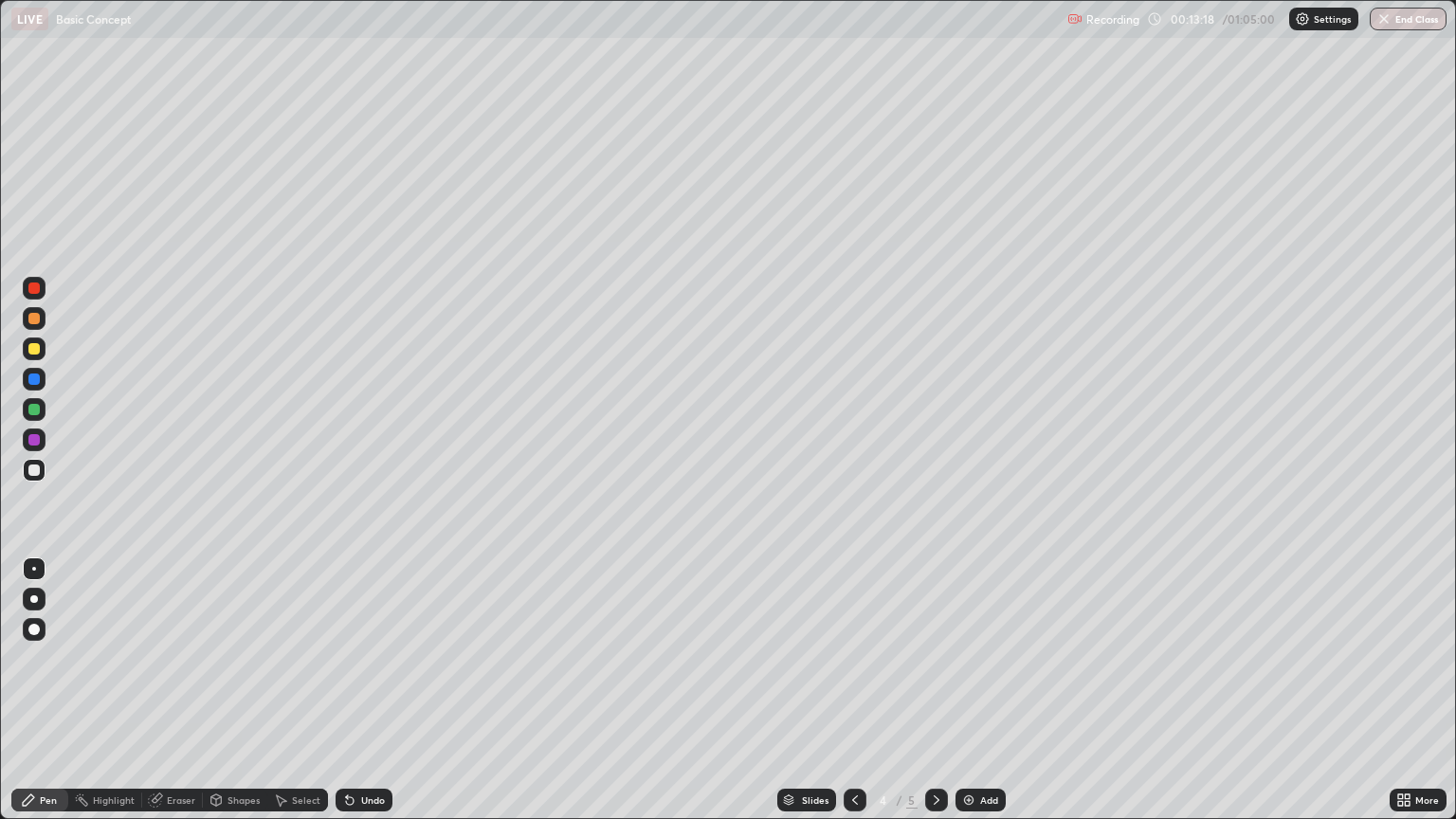 click on "Pen" at bounding box center (40, 800) 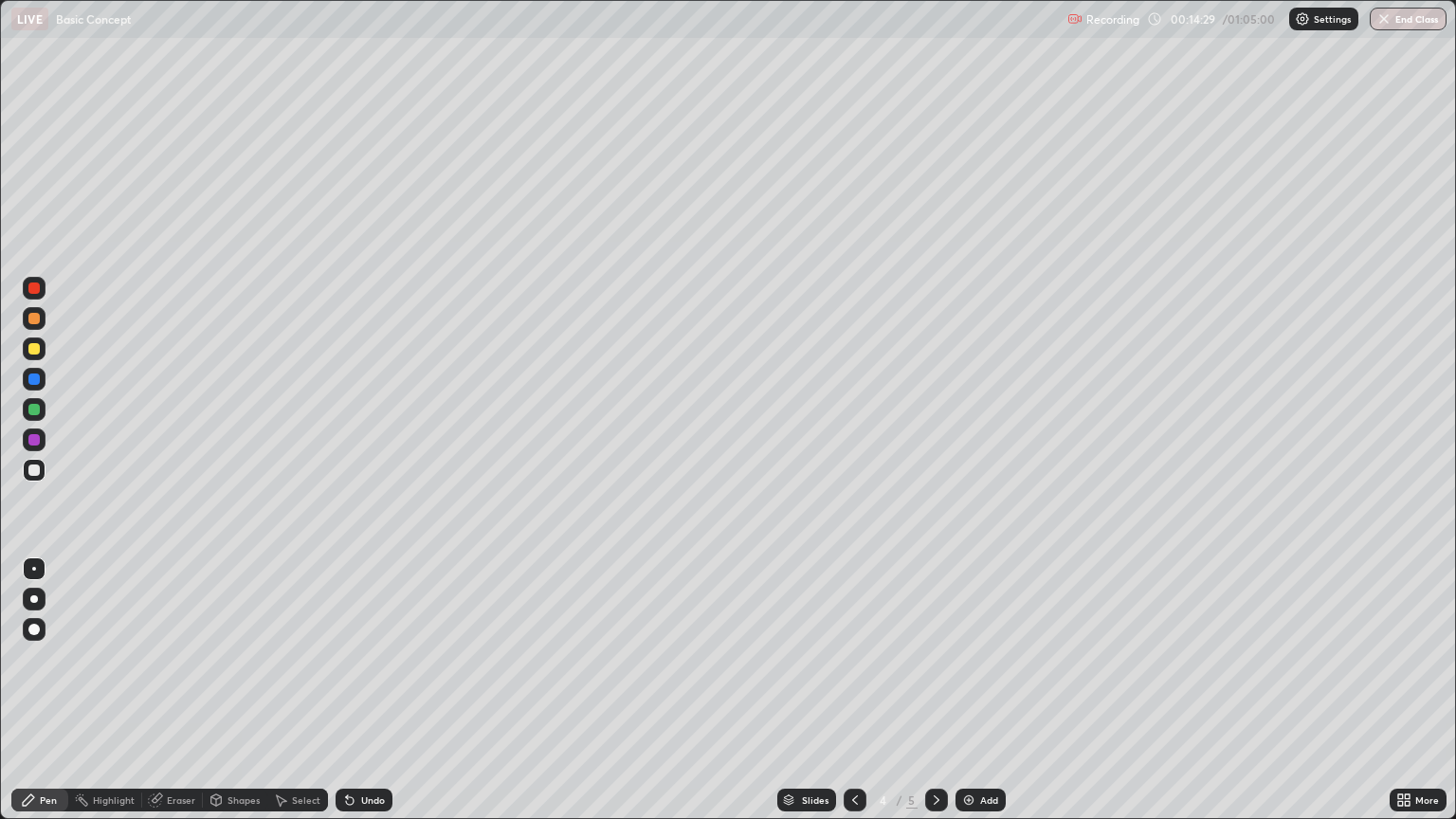 click 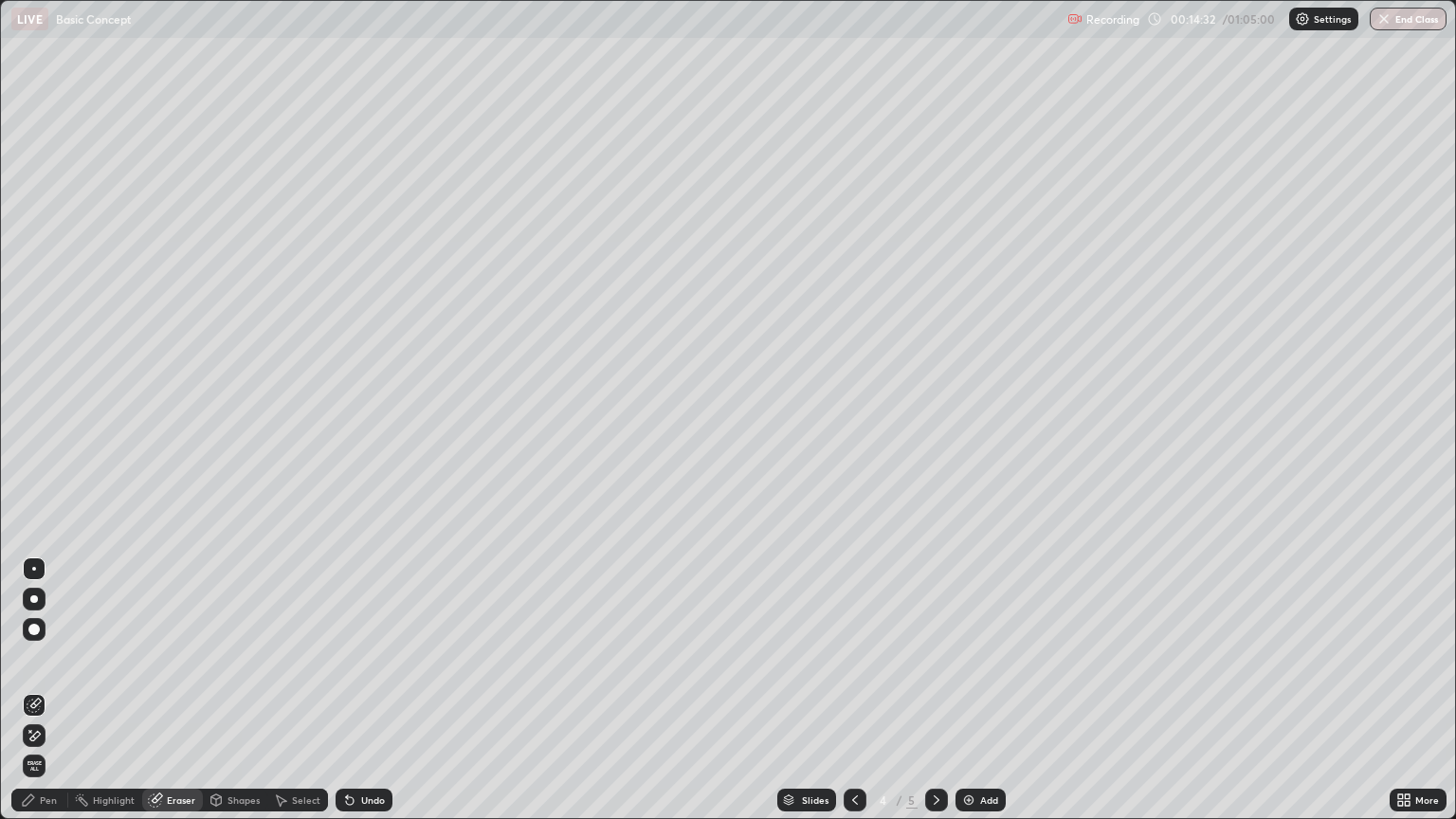 click on "Pen" at bounding box center [48, 800] 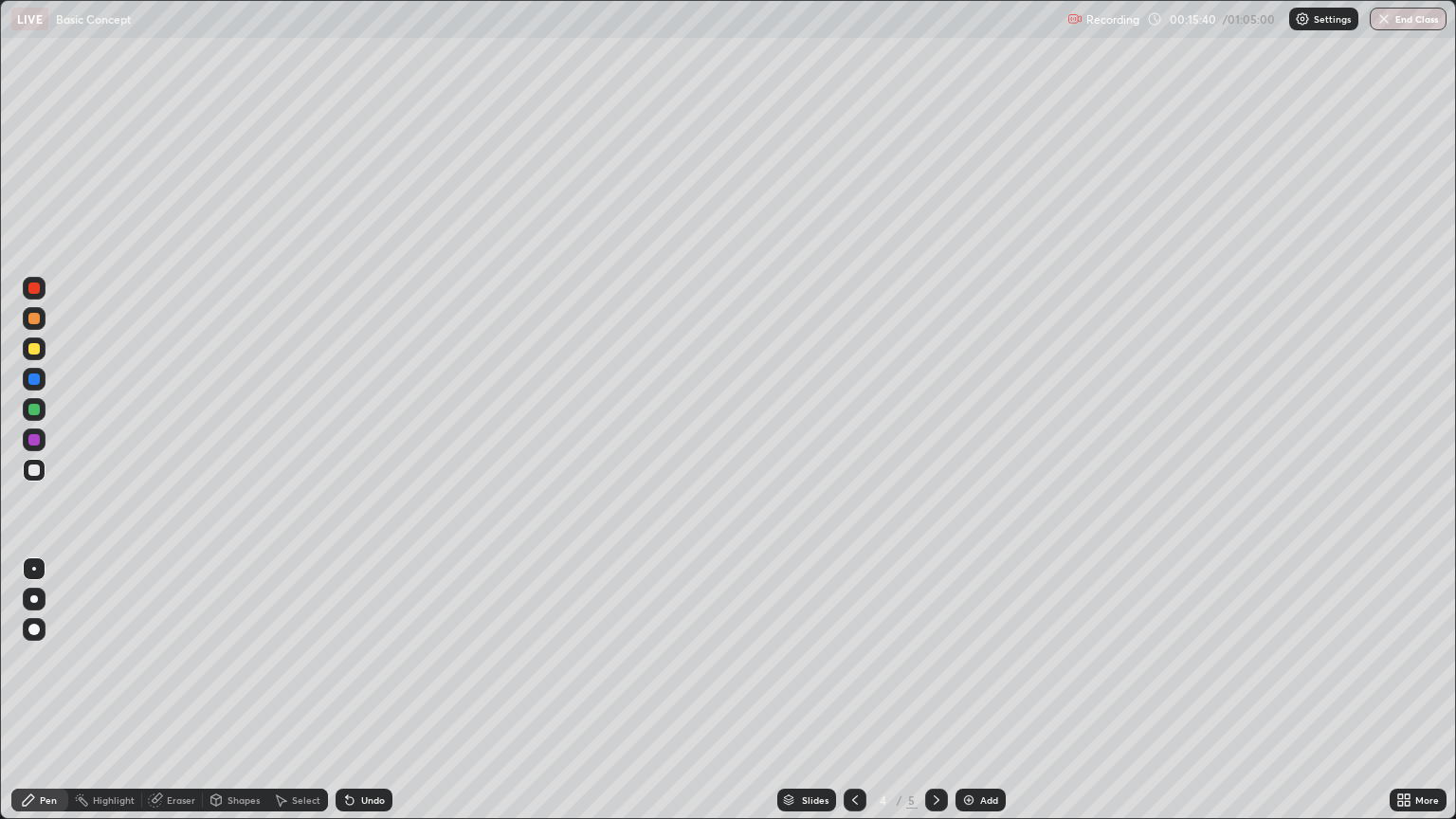 click 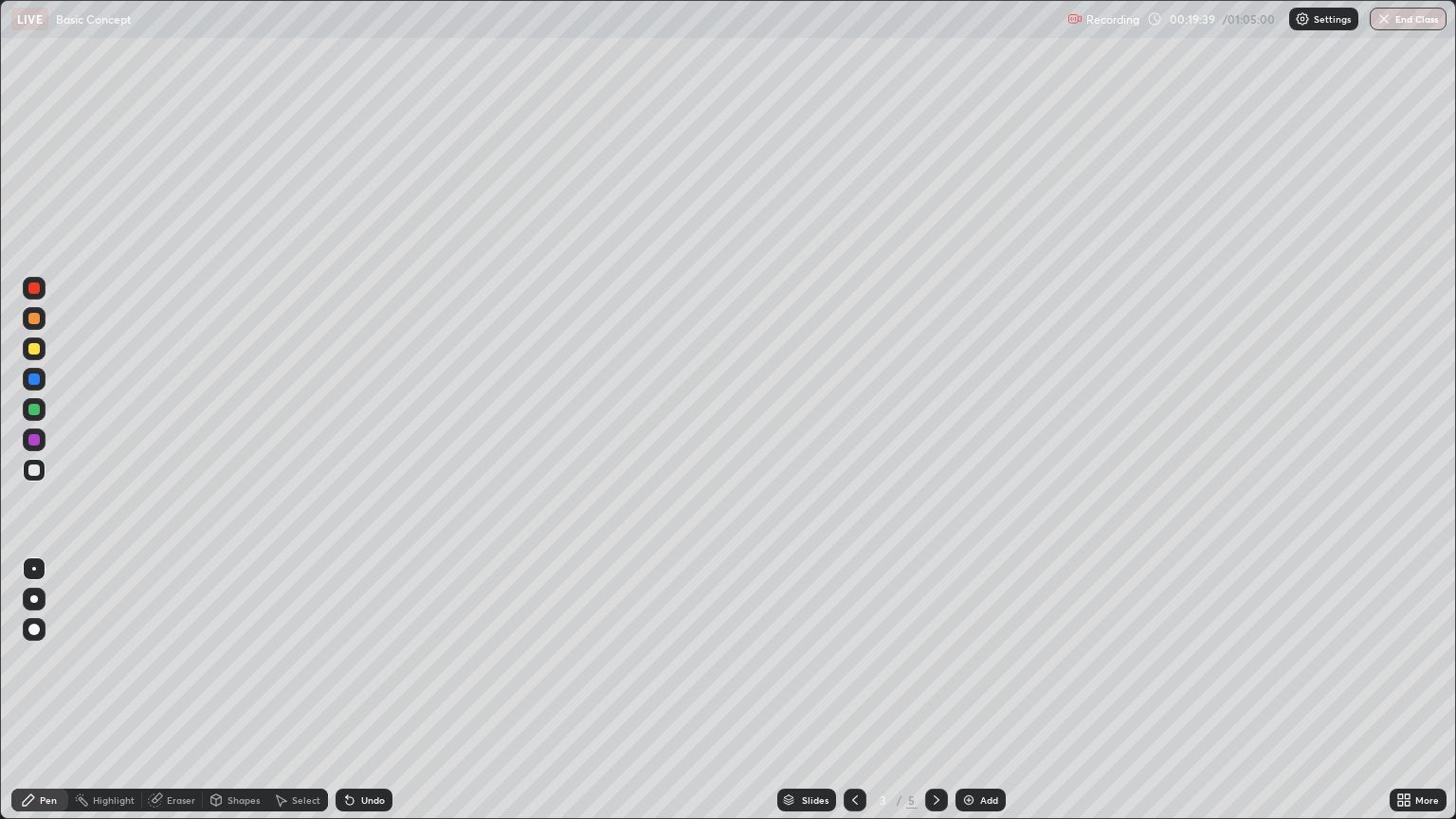 click at bounding box center (937, 800) 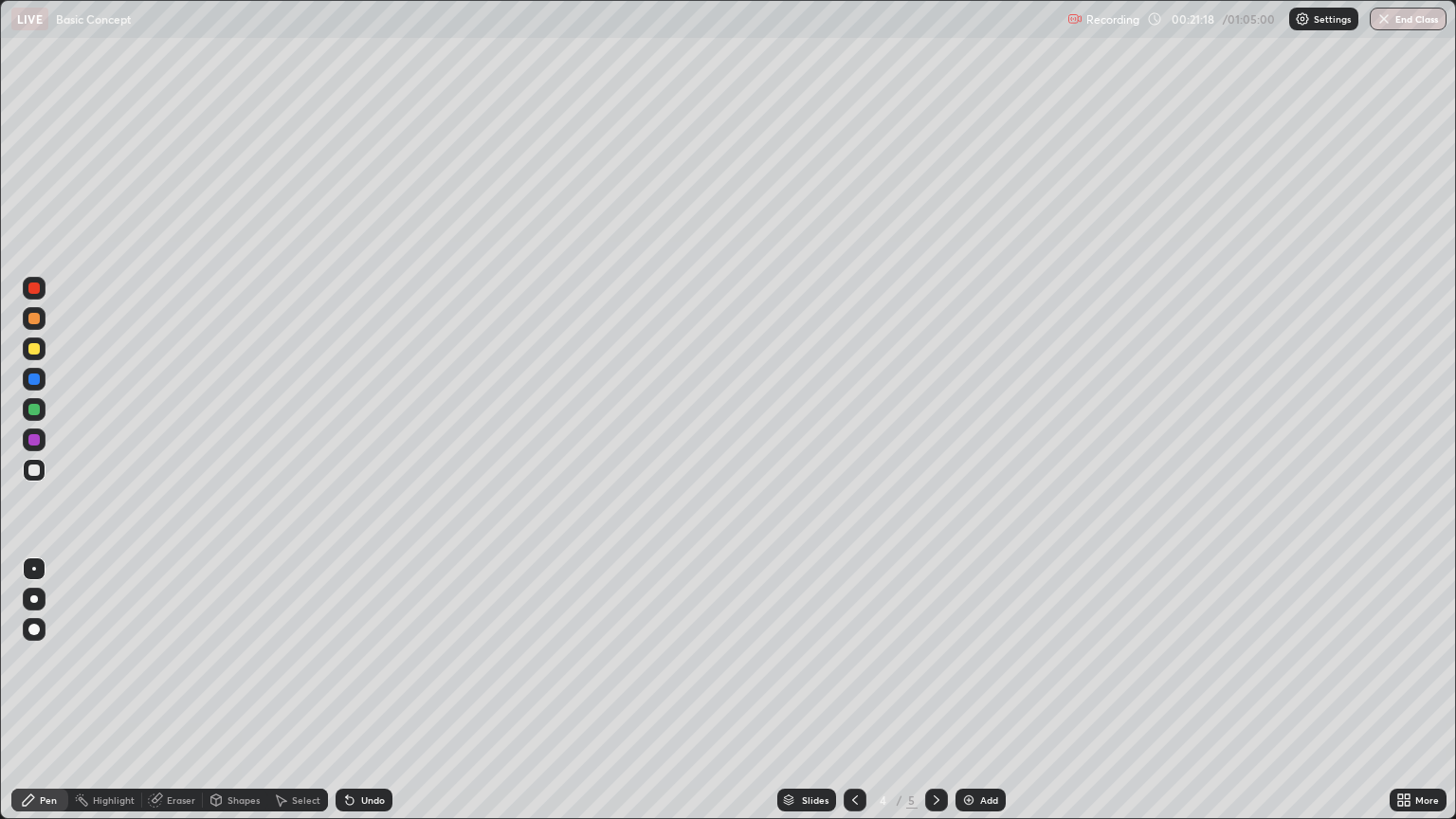 click on "Eraser" at bounding box center [181, 800] 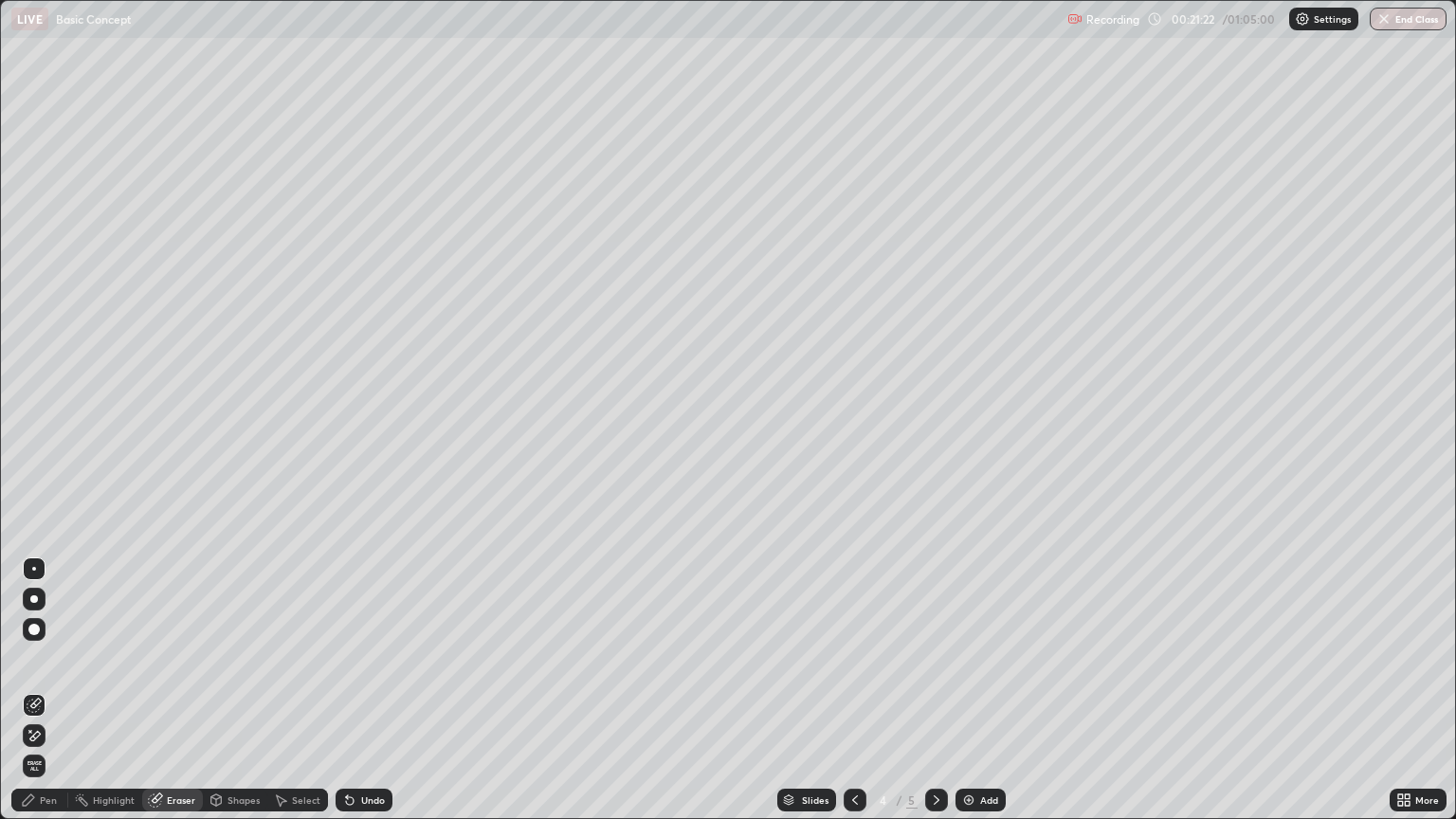 click on "Pen" at bounding box center (48, 800) 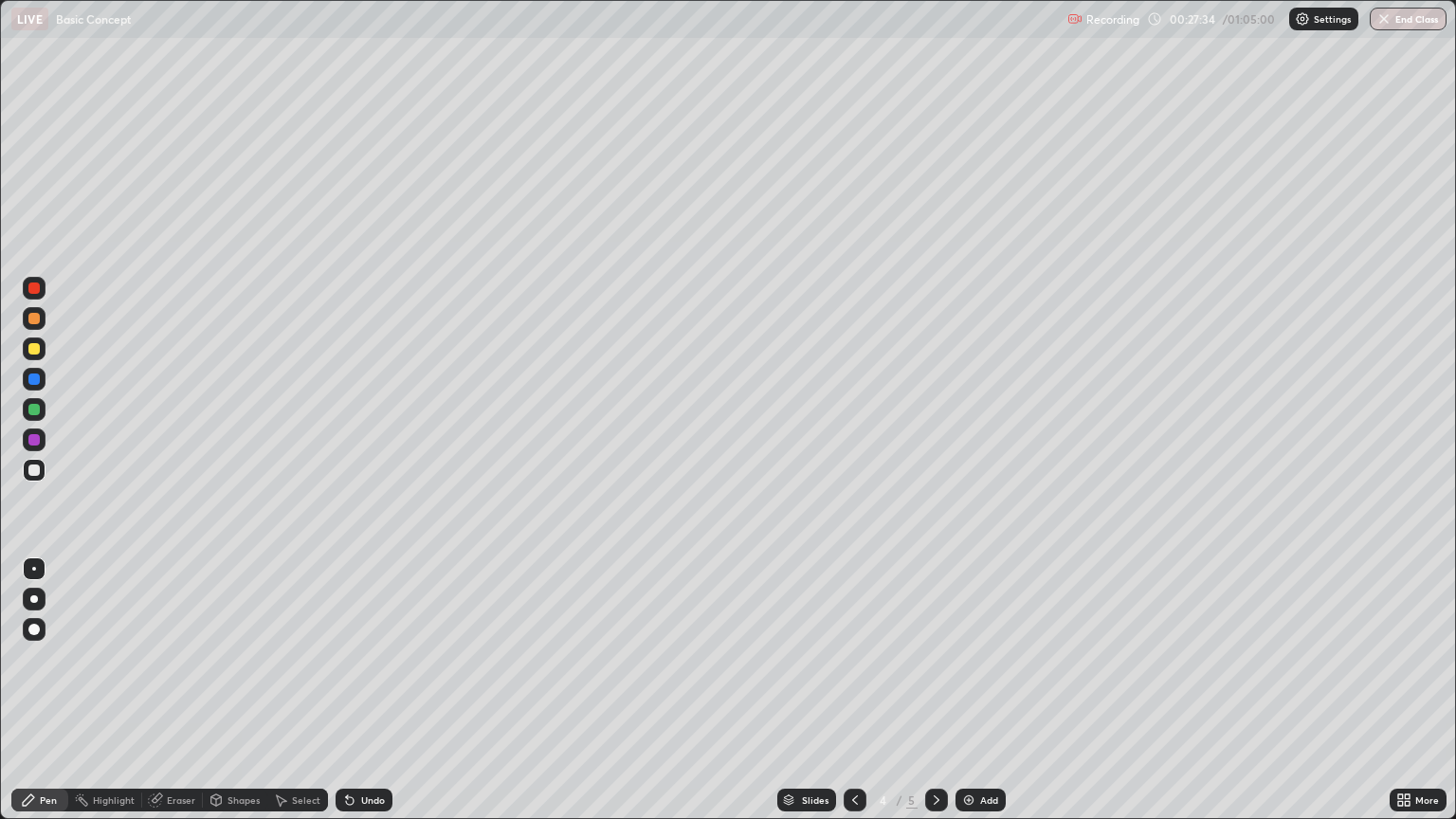 click on "Add" at bounding box center [980, 800] 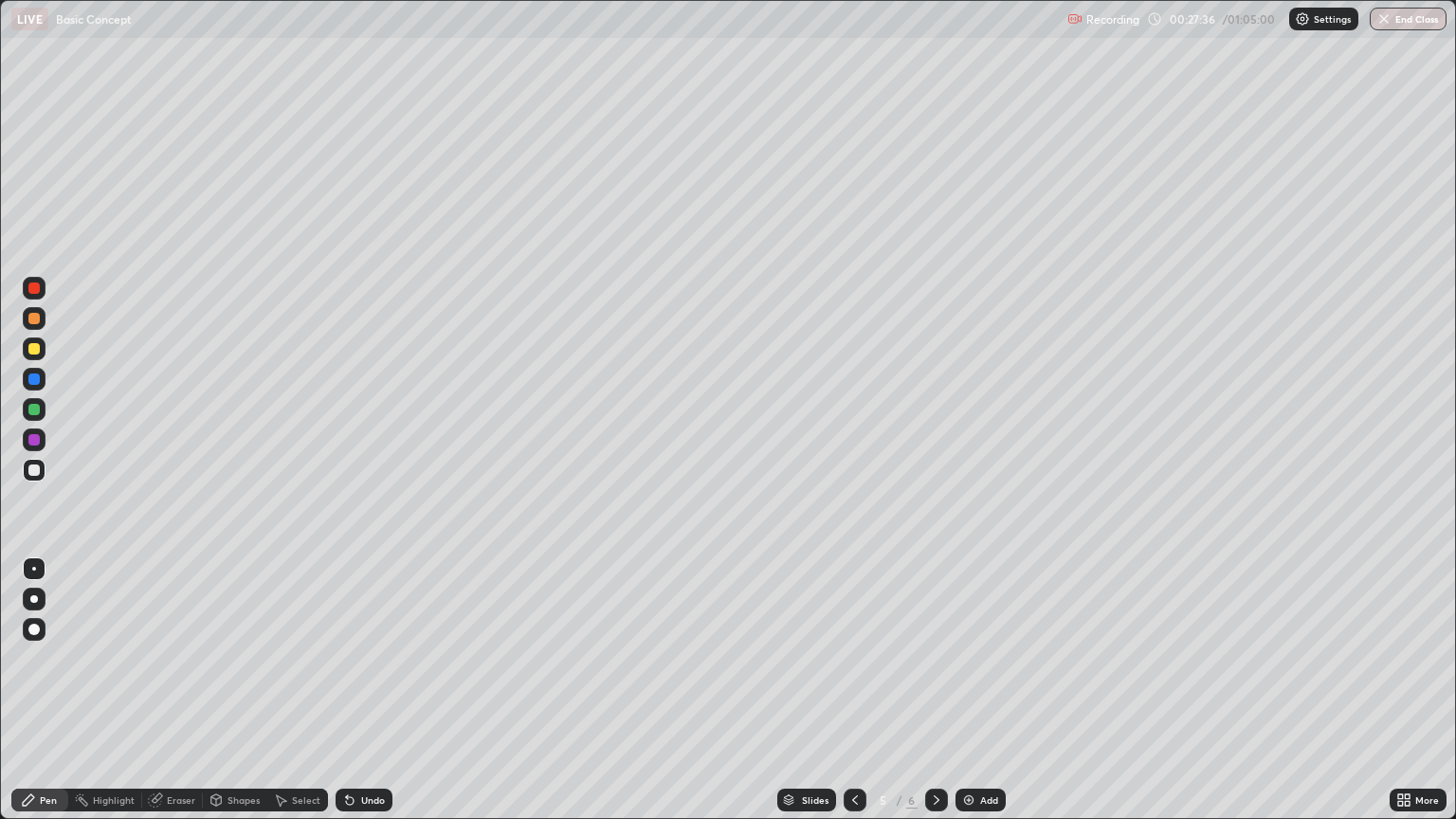 click 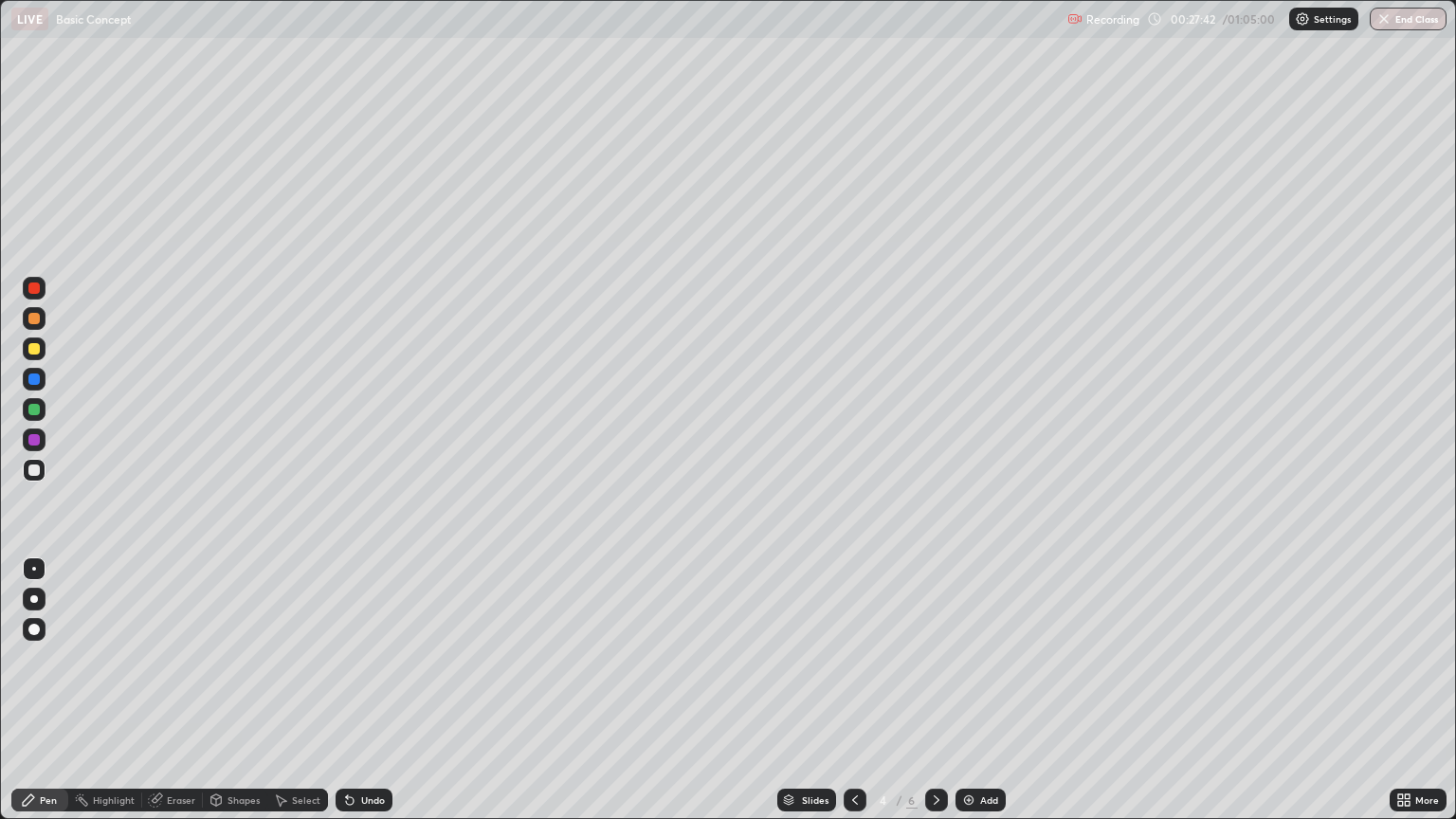 click 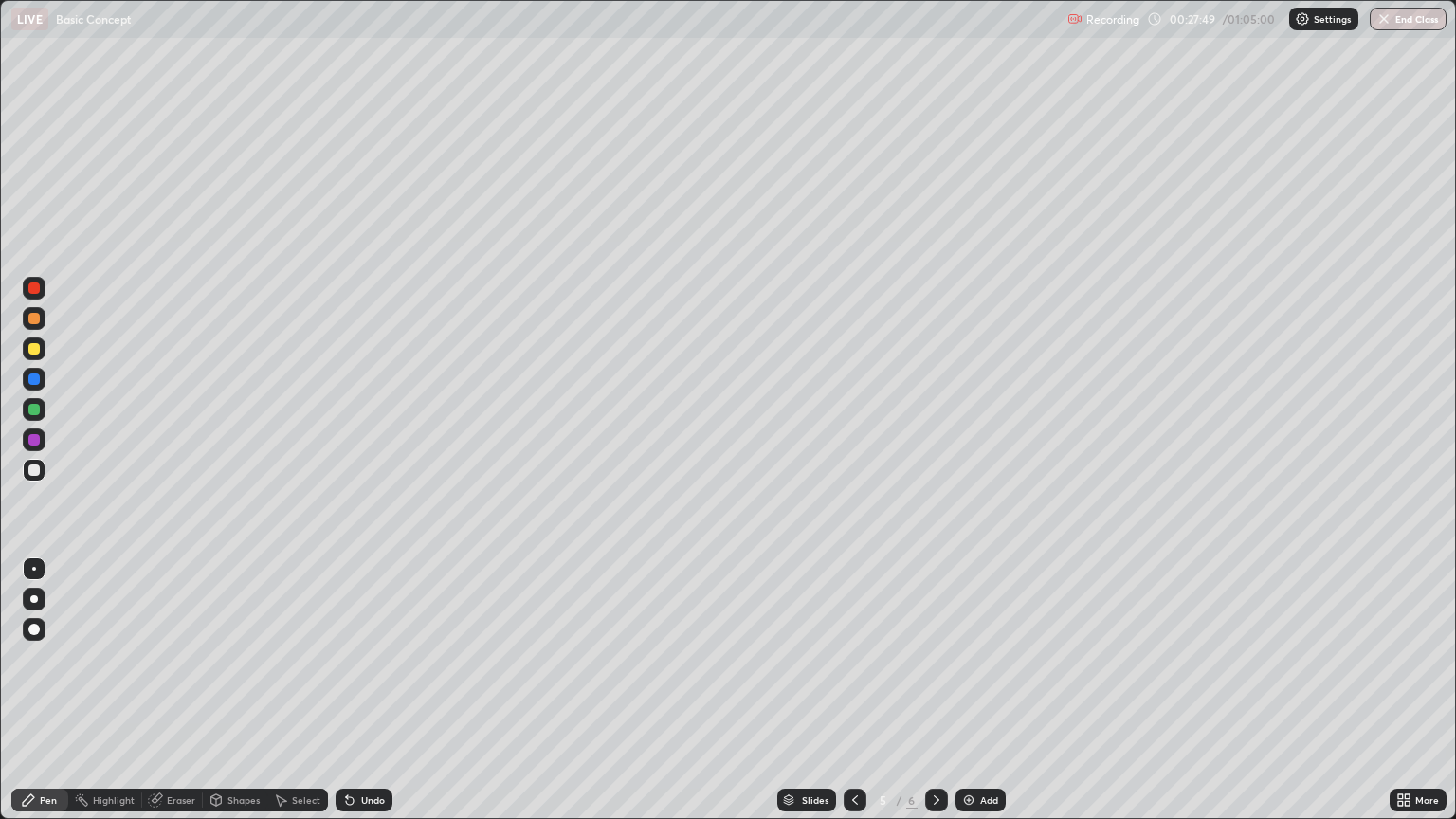 click 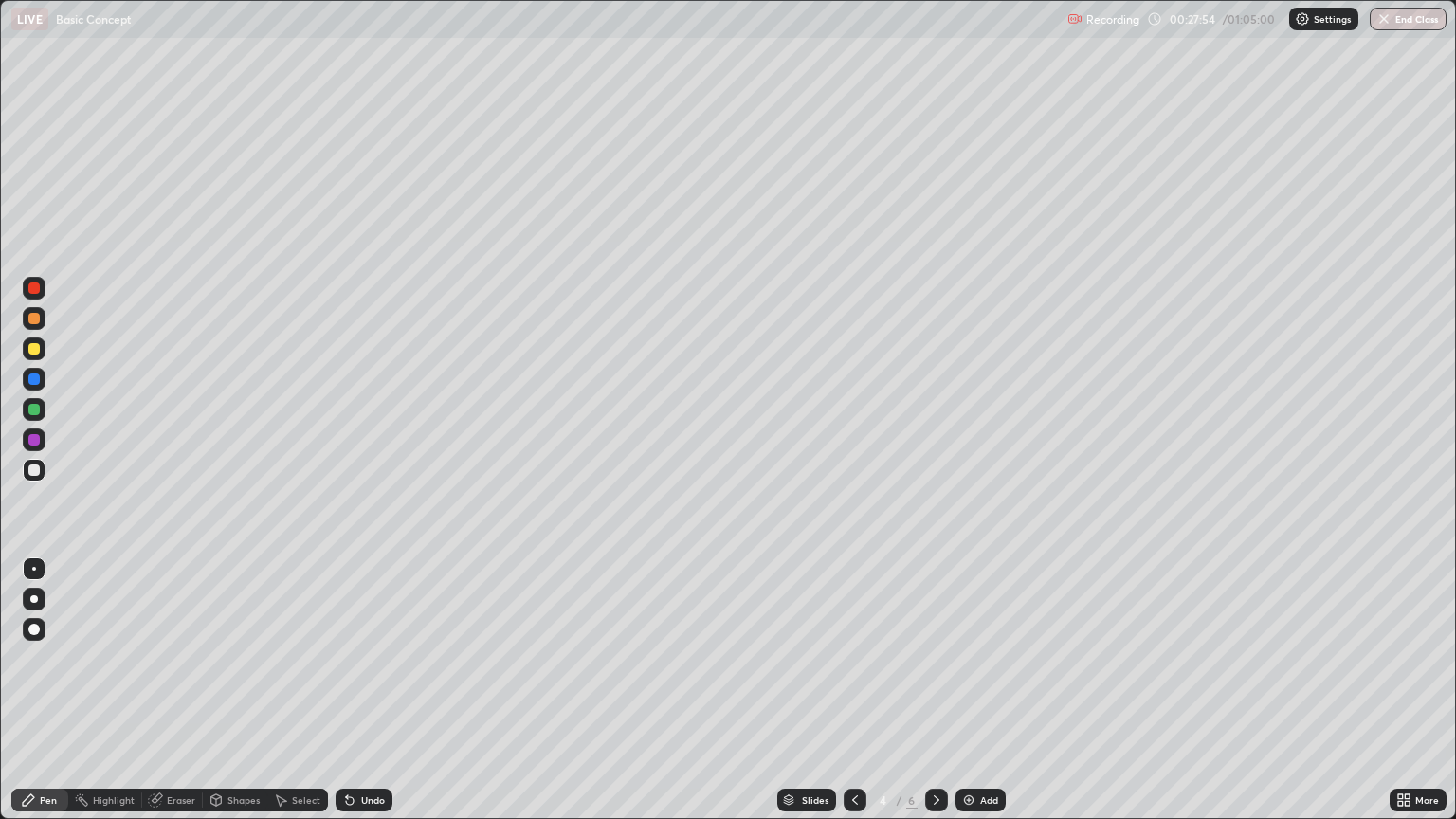 click 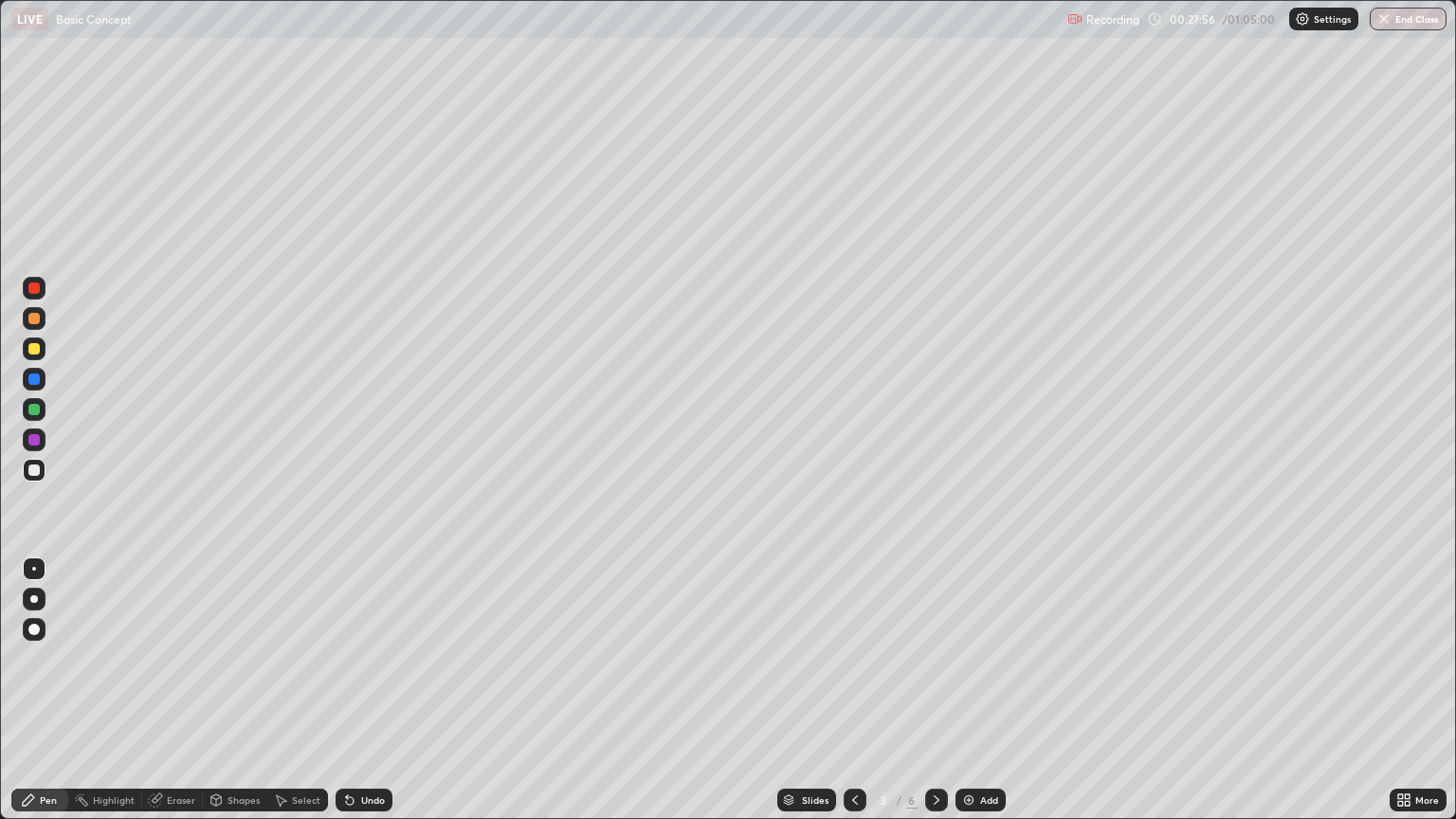 click 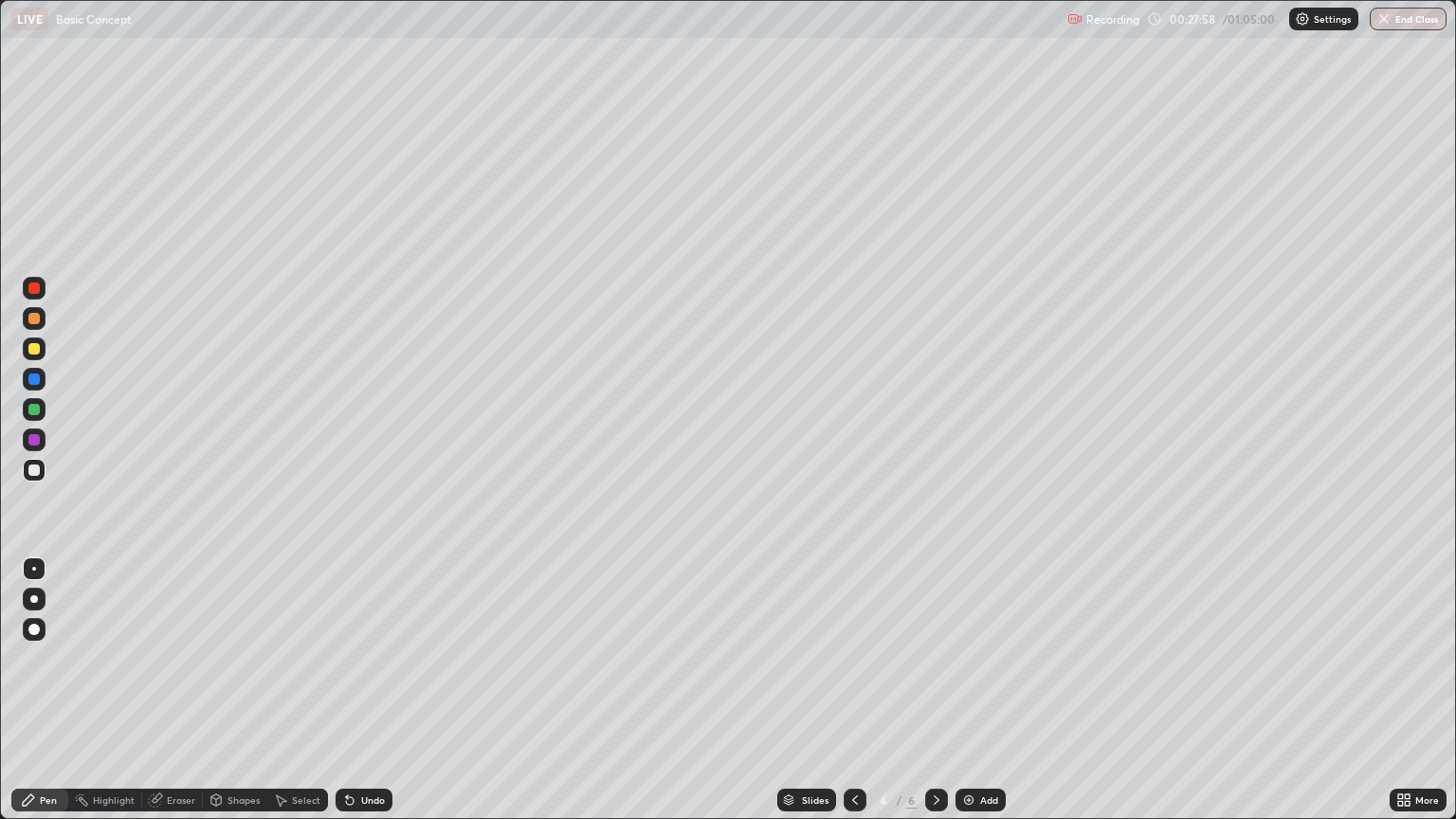 click 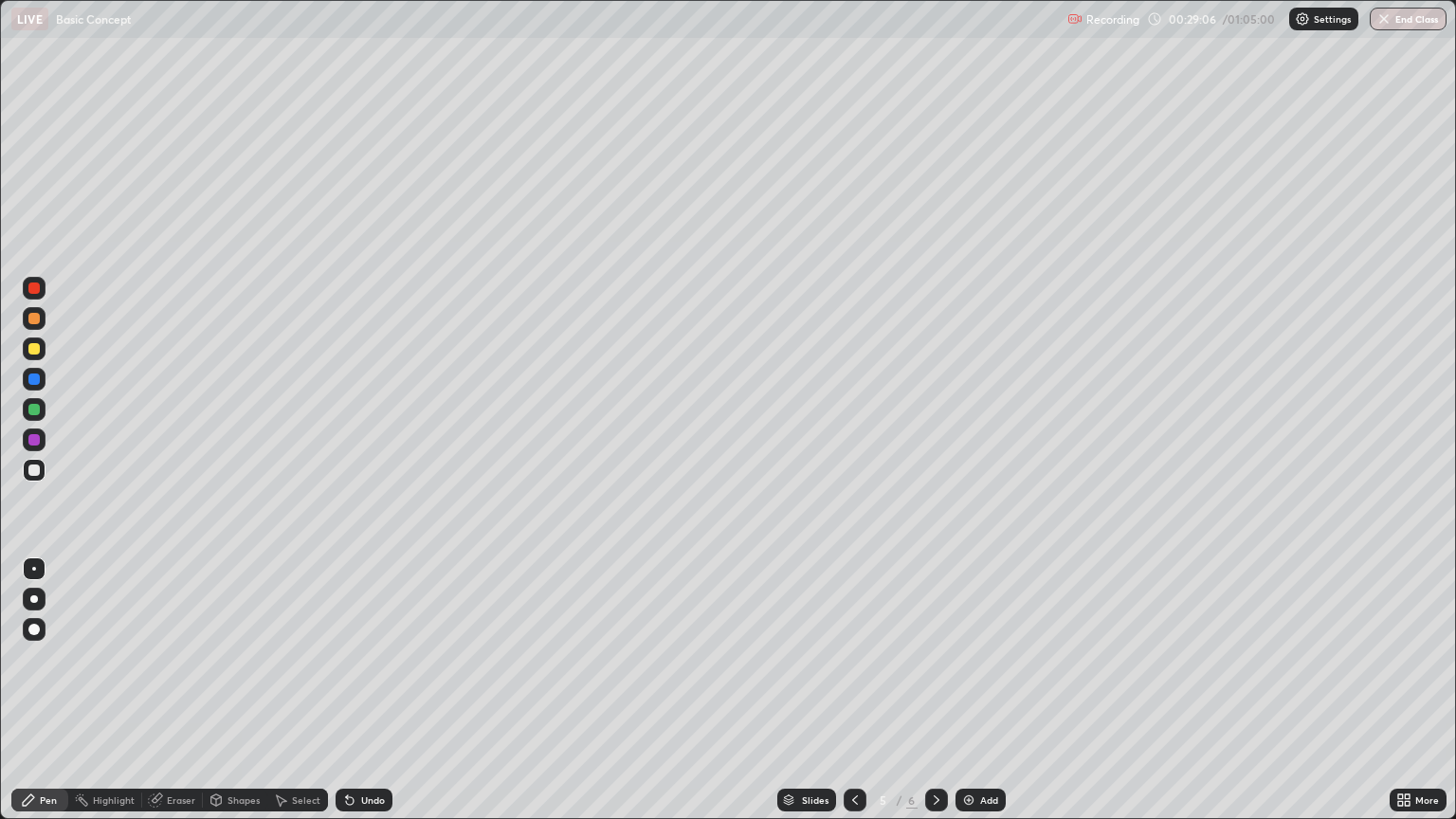 click on "Select" at bounding box center (306, 800) 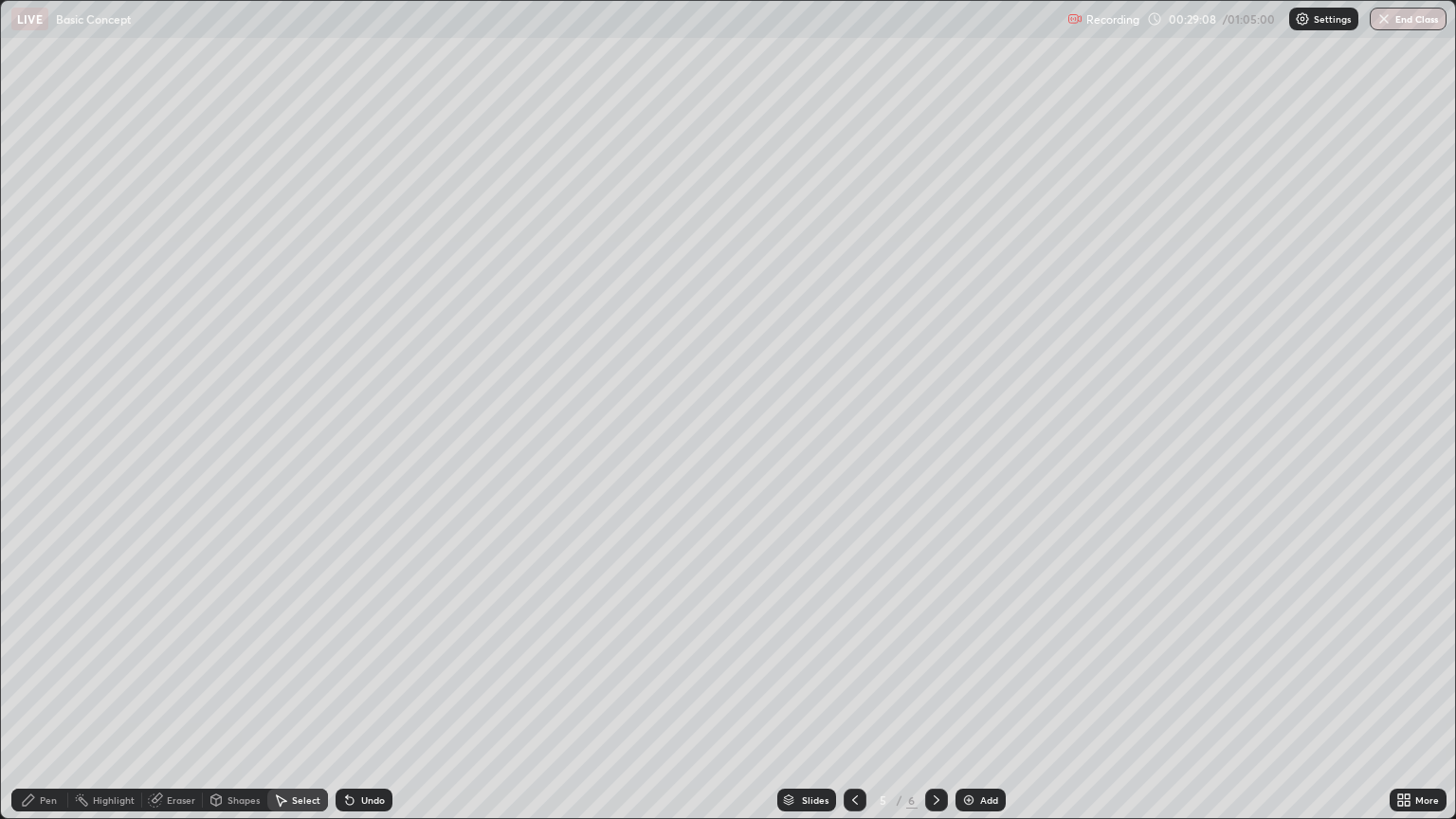 click on "Pen" at bounding box center (48, 800) 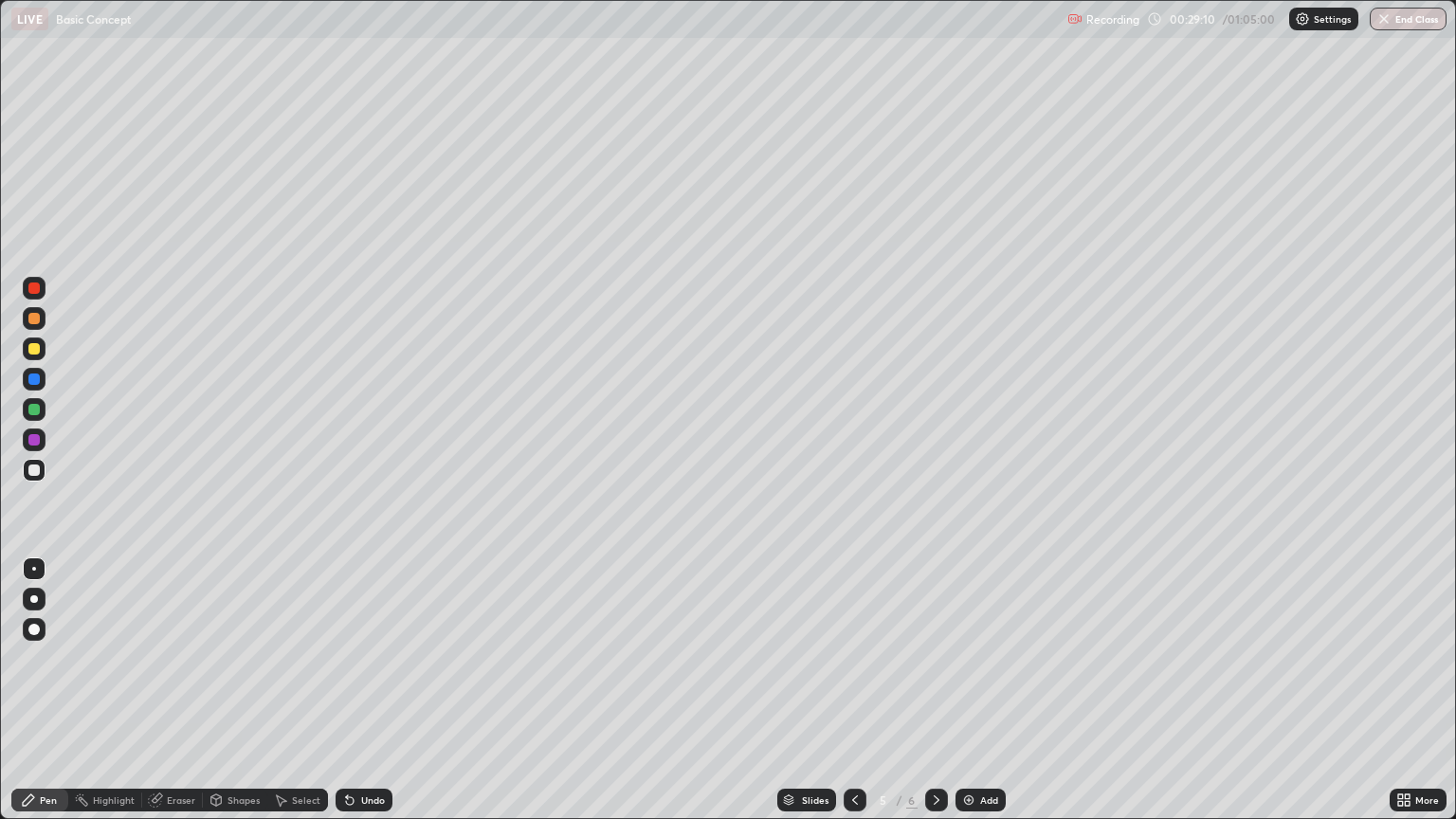 click on "Eraser" at bounding box center [181, 800] 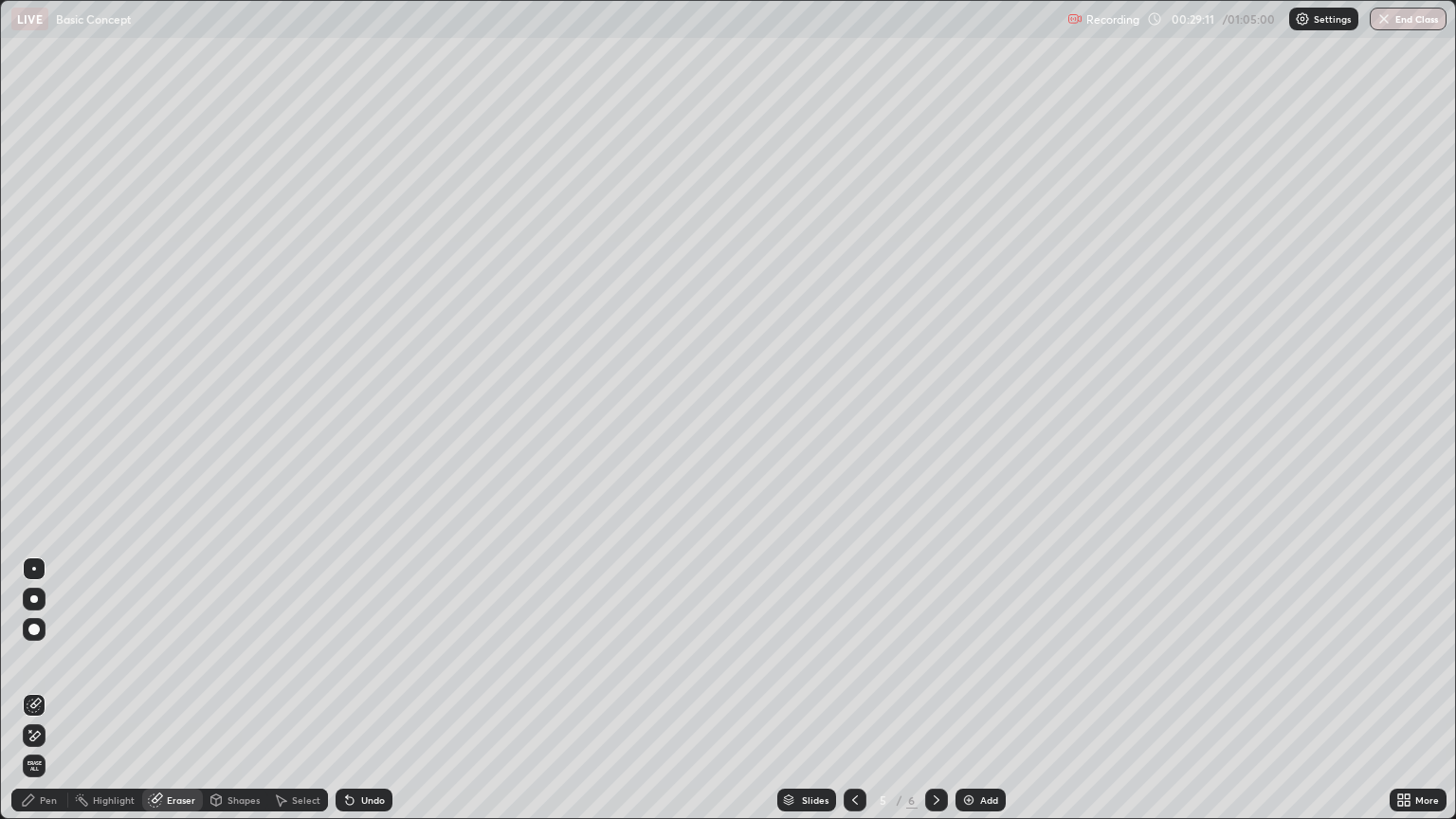 click at bounding box center (34, 569) 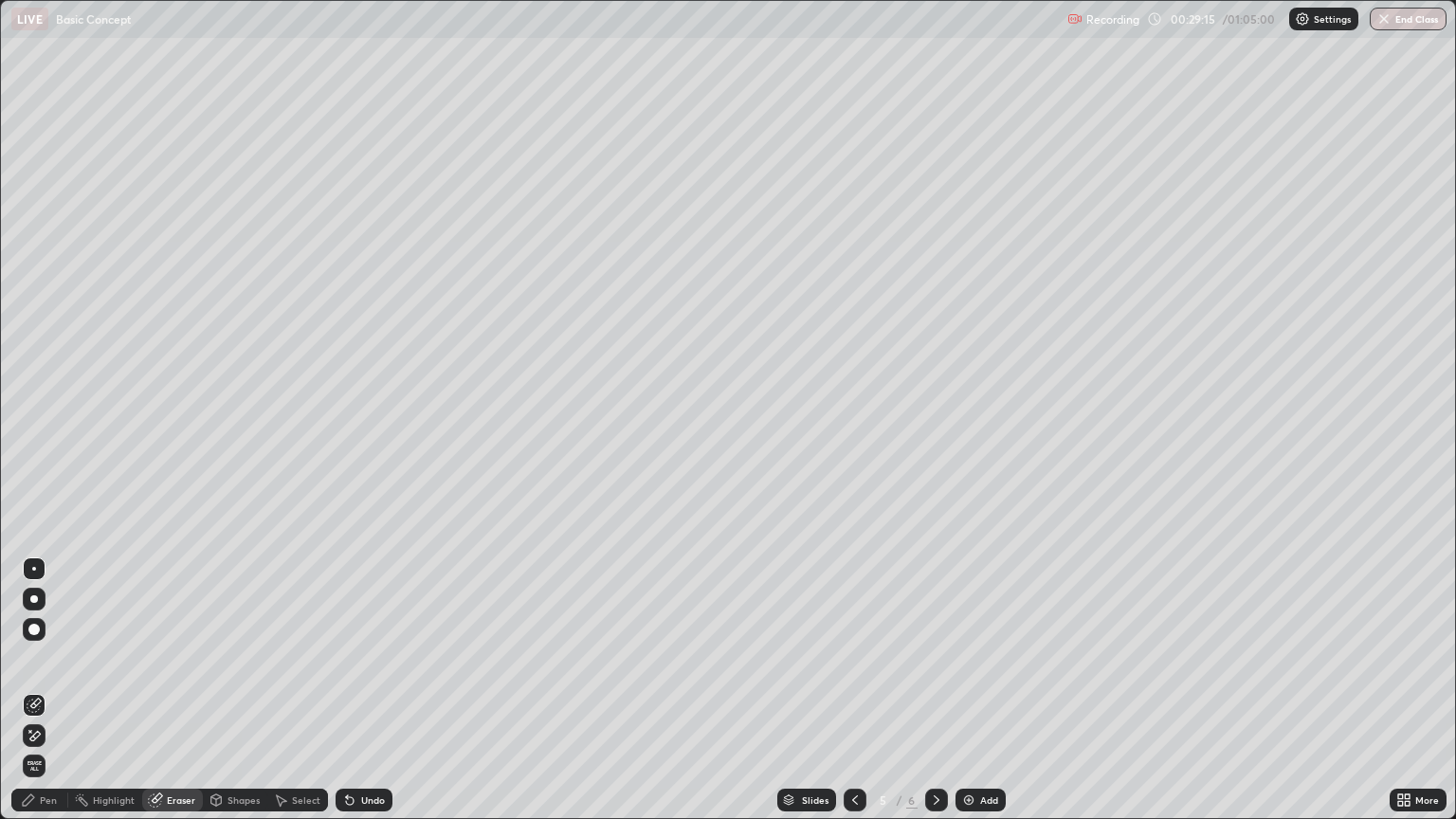 click on "Pen" at bounding box center (48, 800) 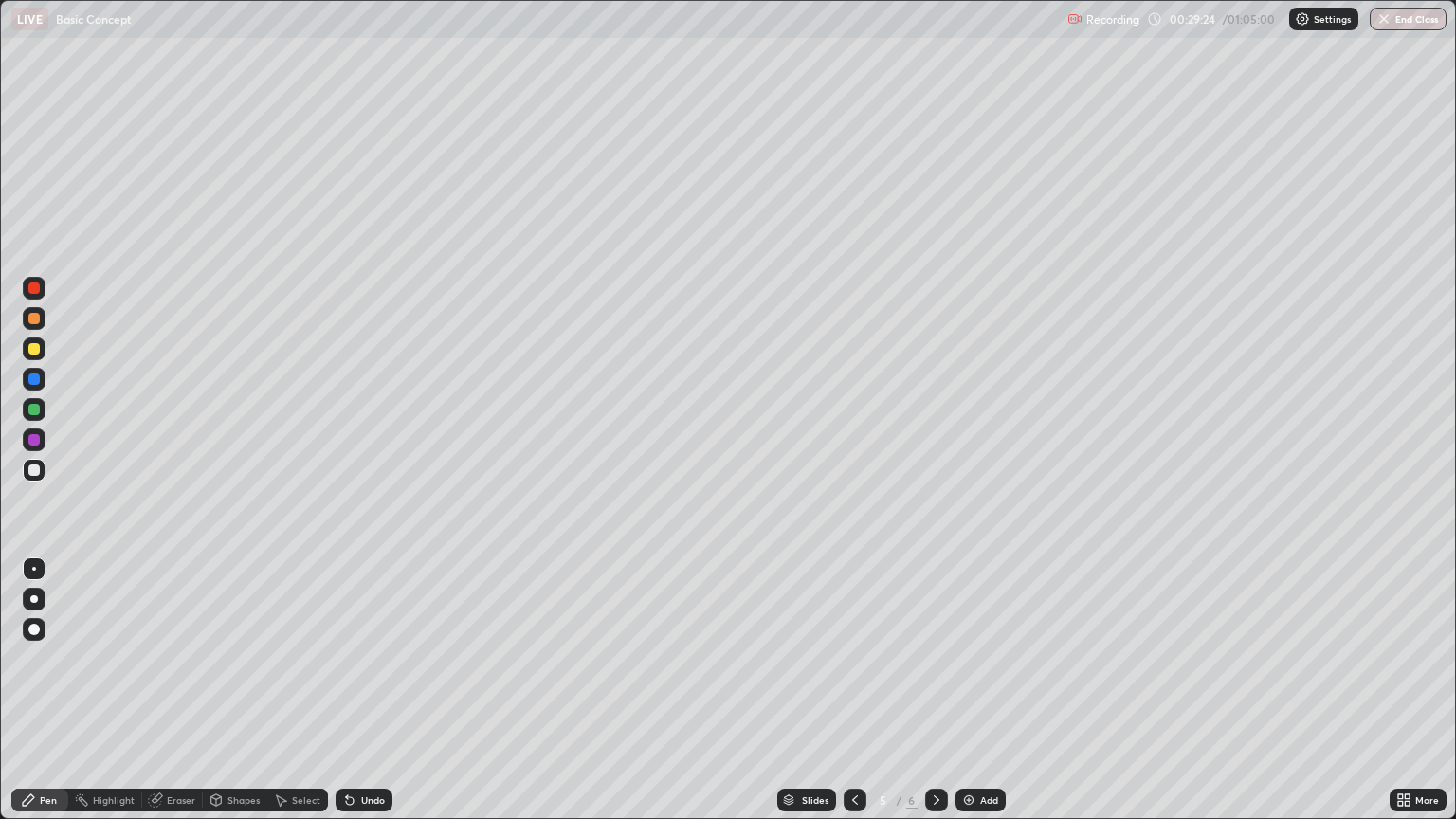 click on "Eraser" at bounding box center (181, 800) 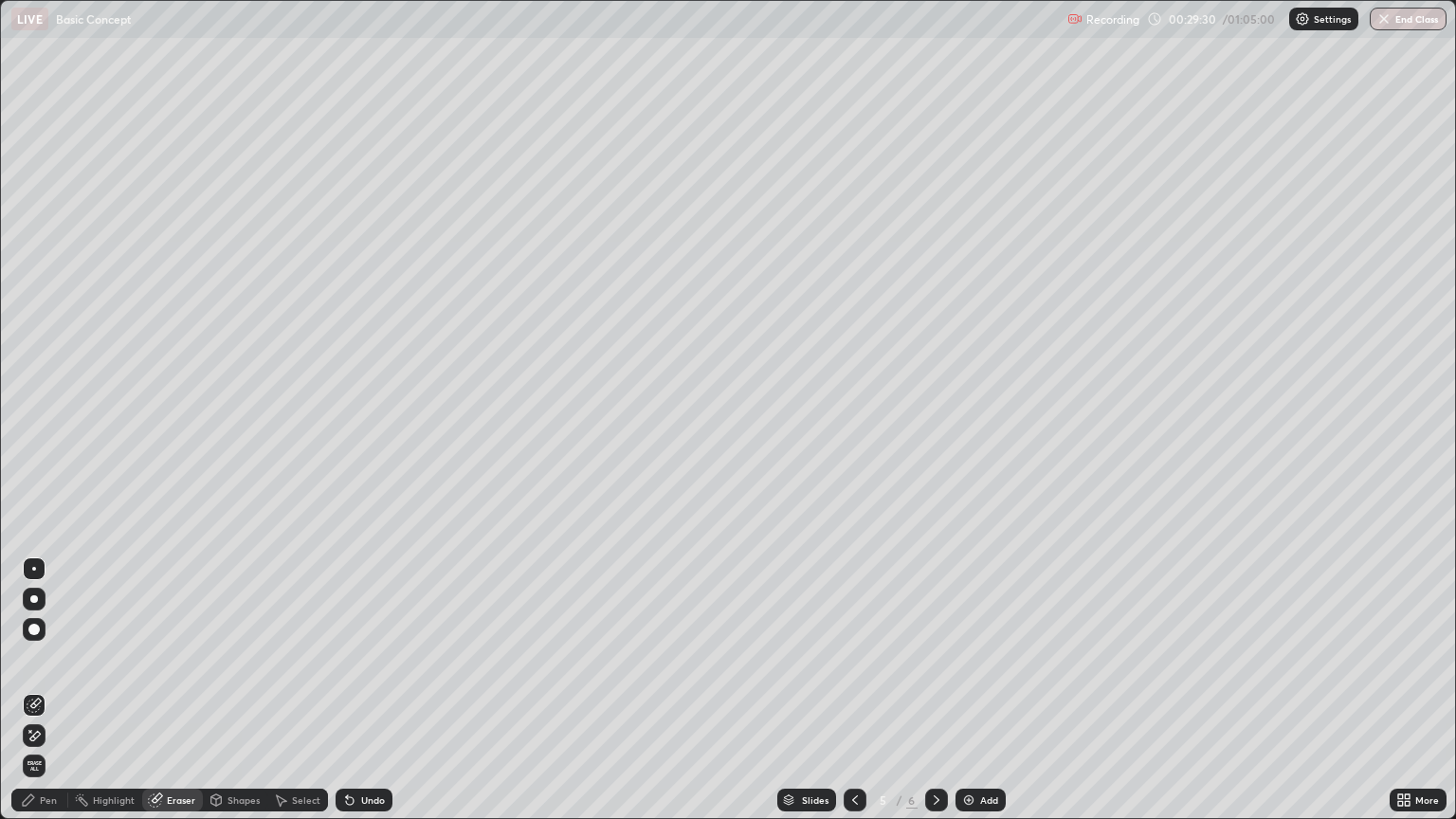 click on "Pen" at bounding box center [48, 800] 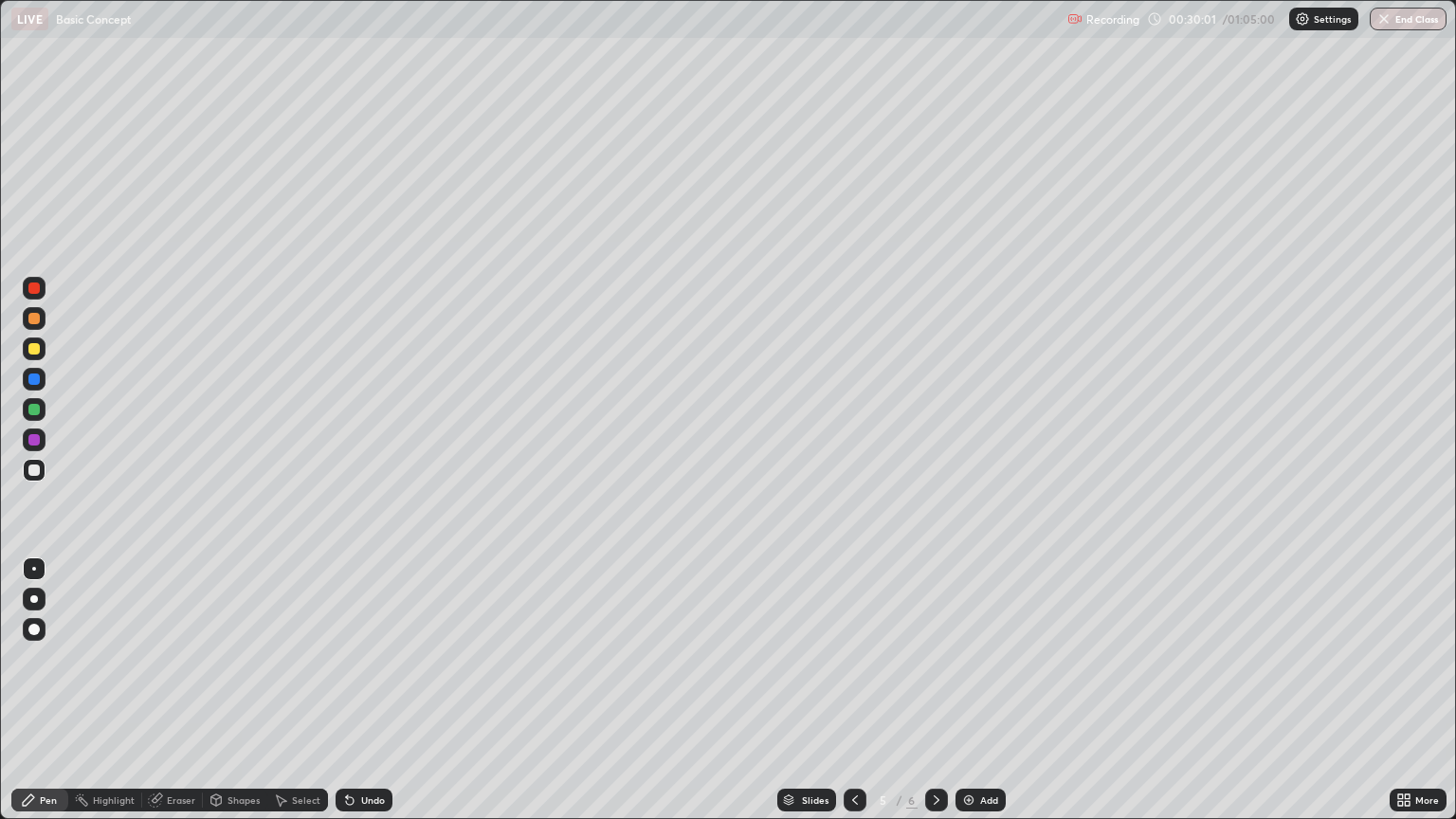 click on "Undo" at bounding box center [364, 800] 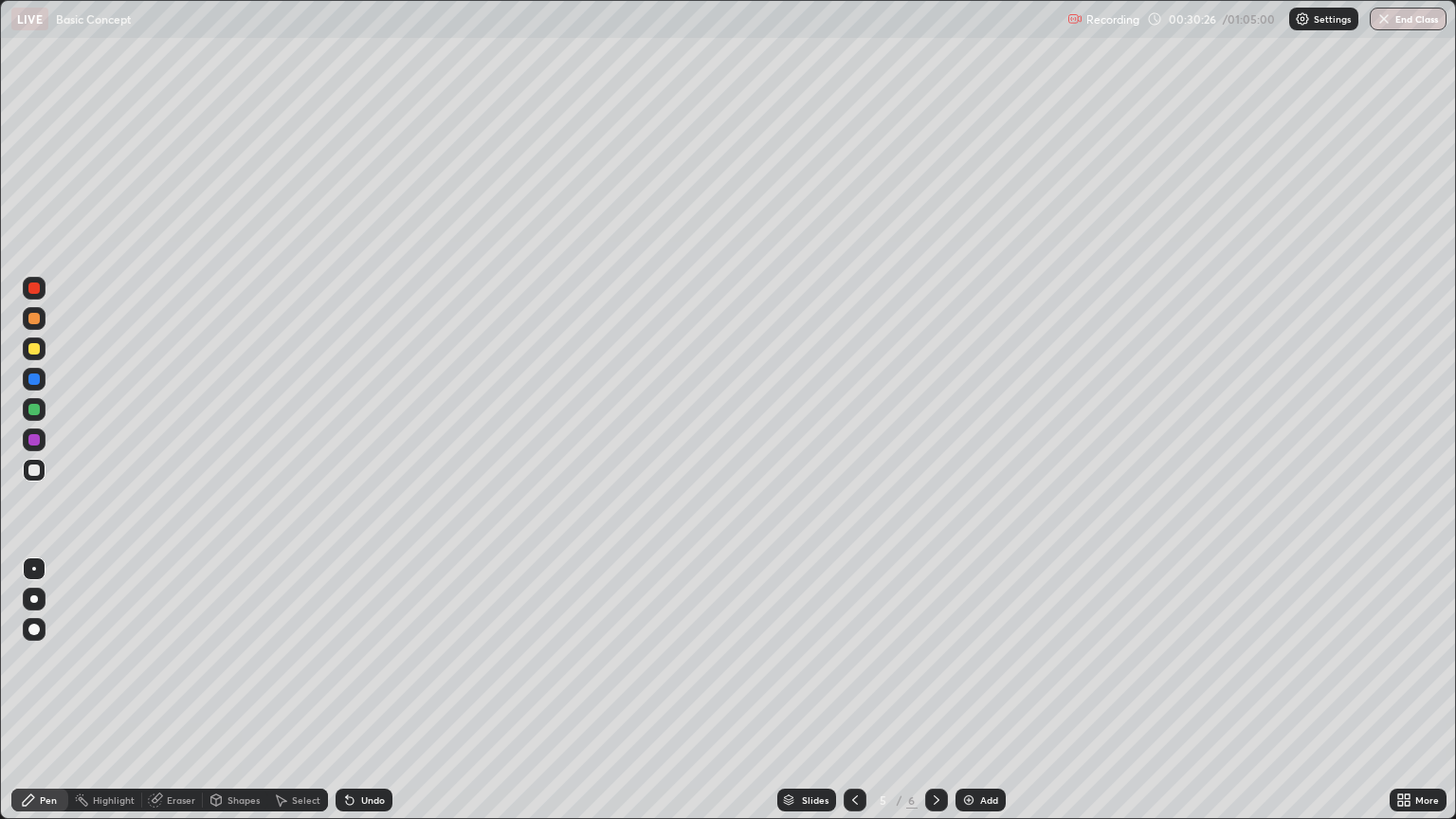 click on "Eraser" at bounding box center [173, 800] 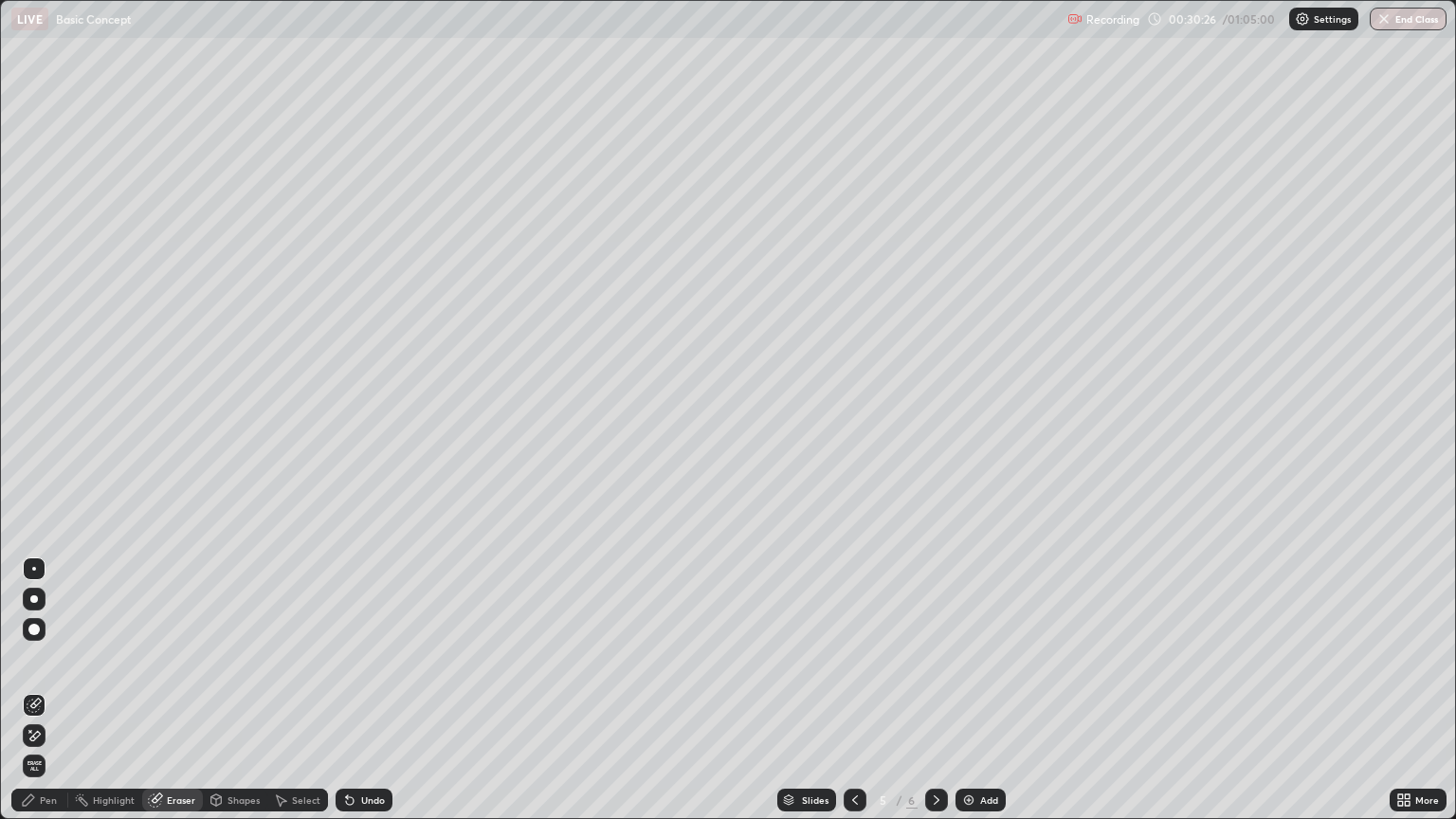 click at bounding box center [34, 629] 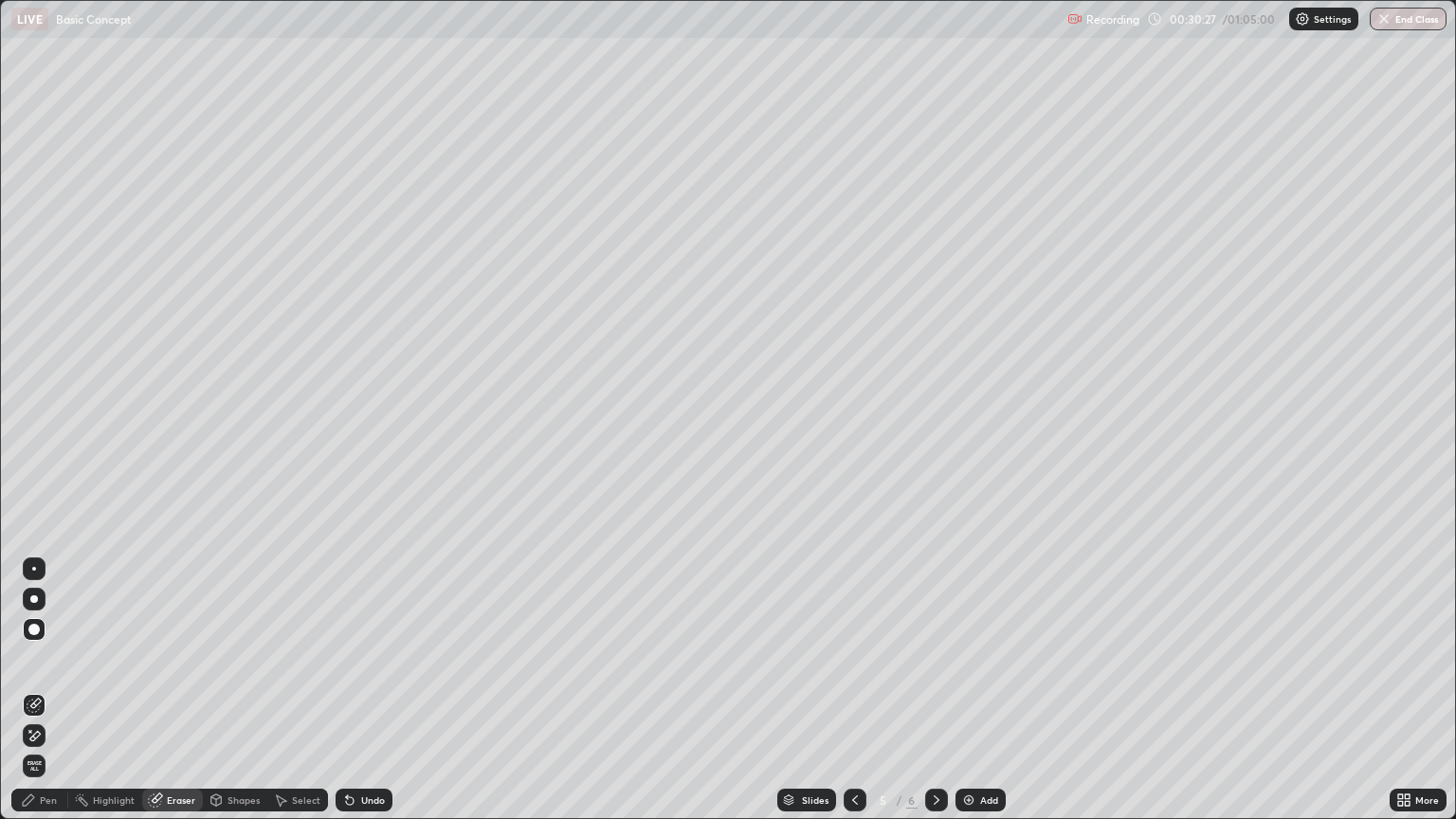 click at bounding box center (34, 629) 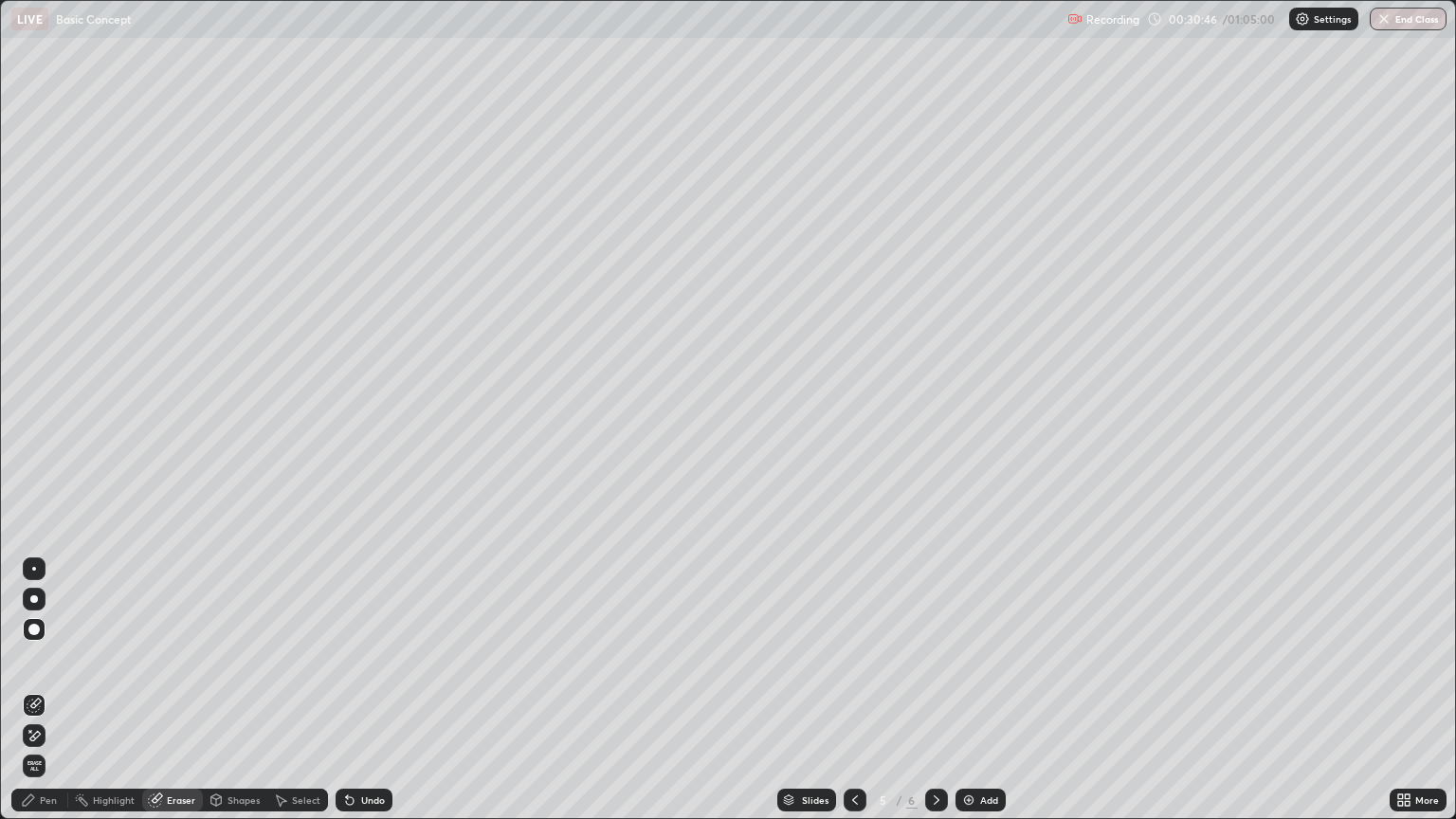 click at bounding box center [34, 569] 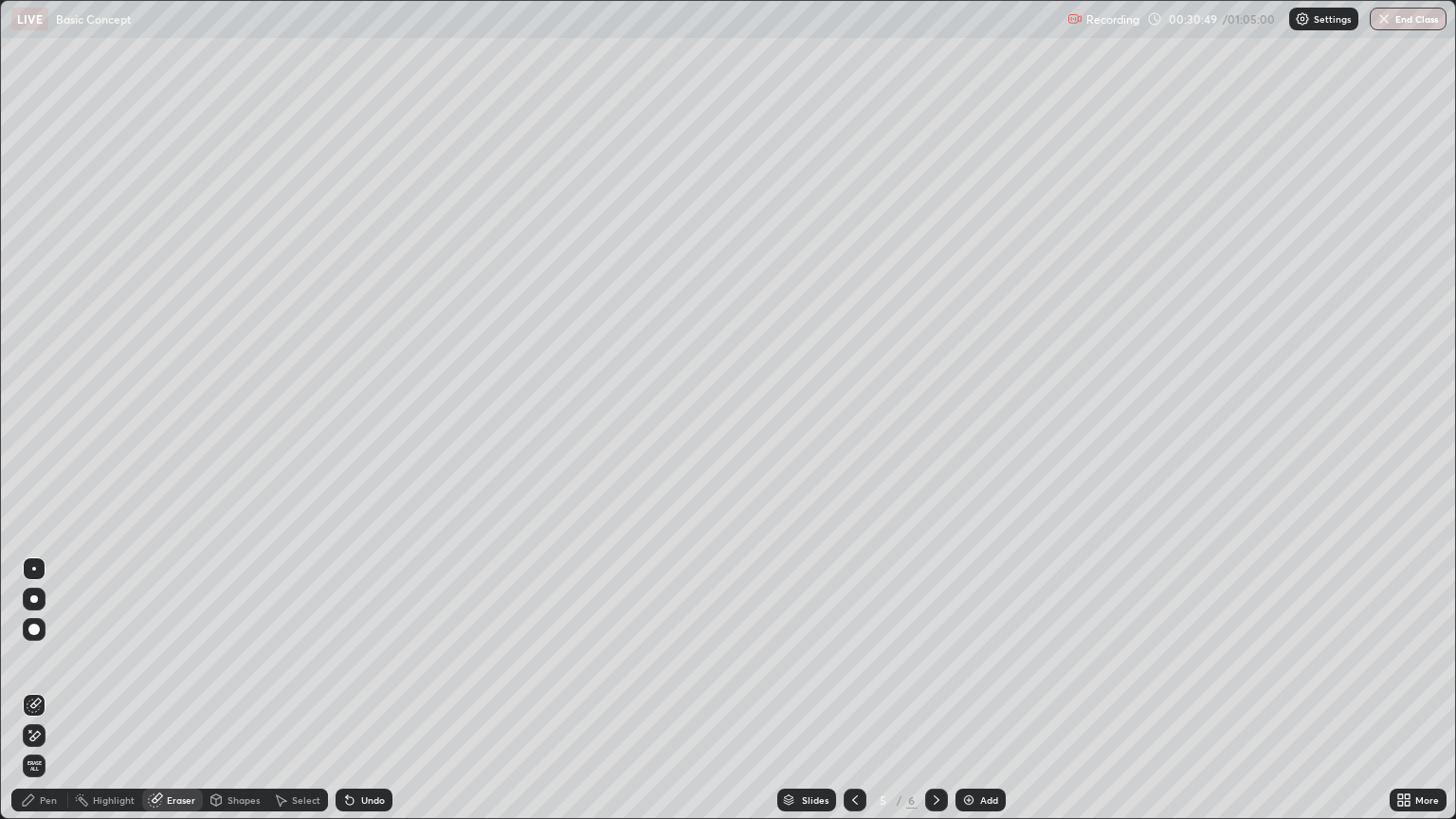 click on "Pen" at bounding box center (40, 800) 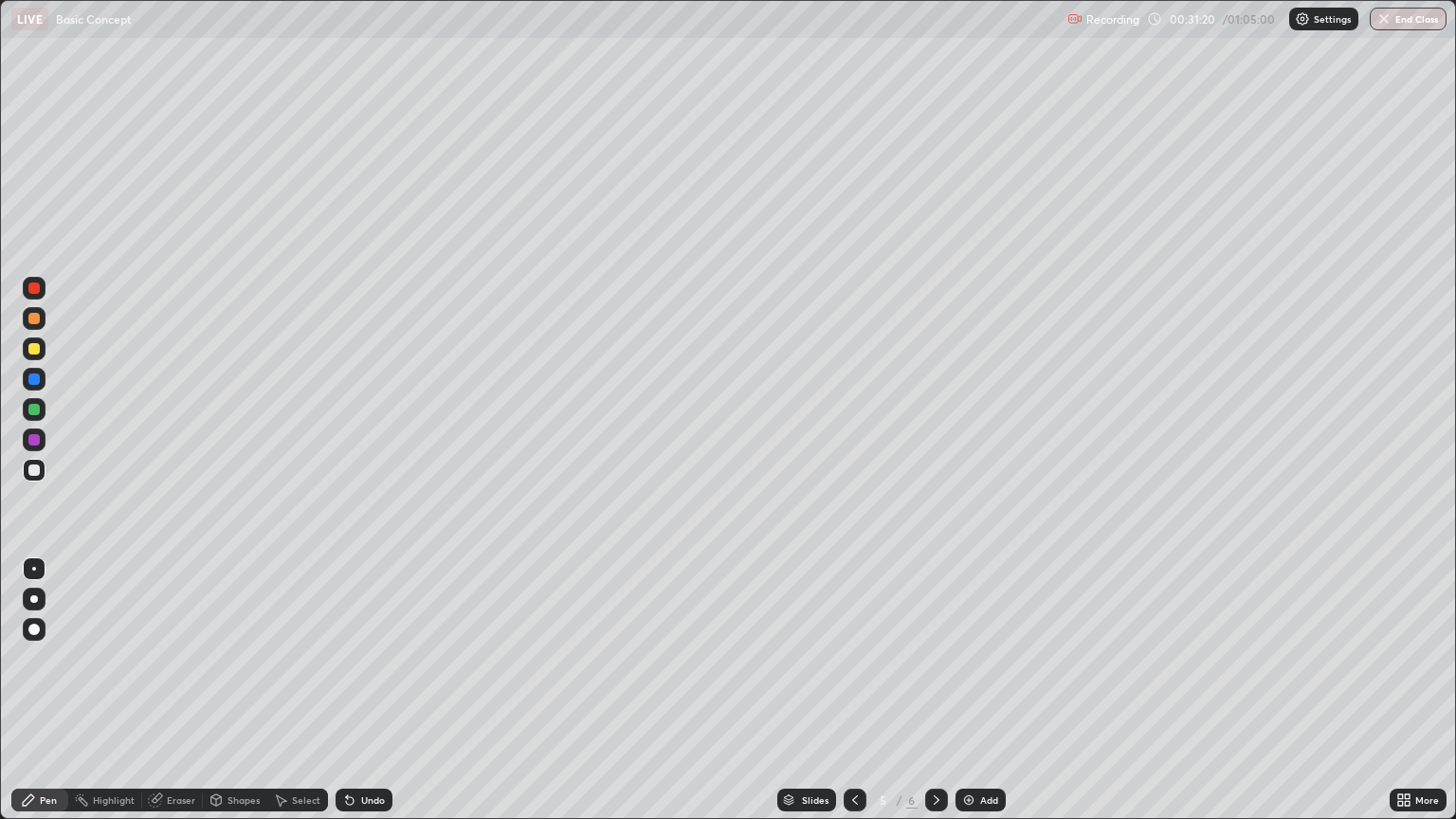 click on "Add" at bounding box center (980, 800) 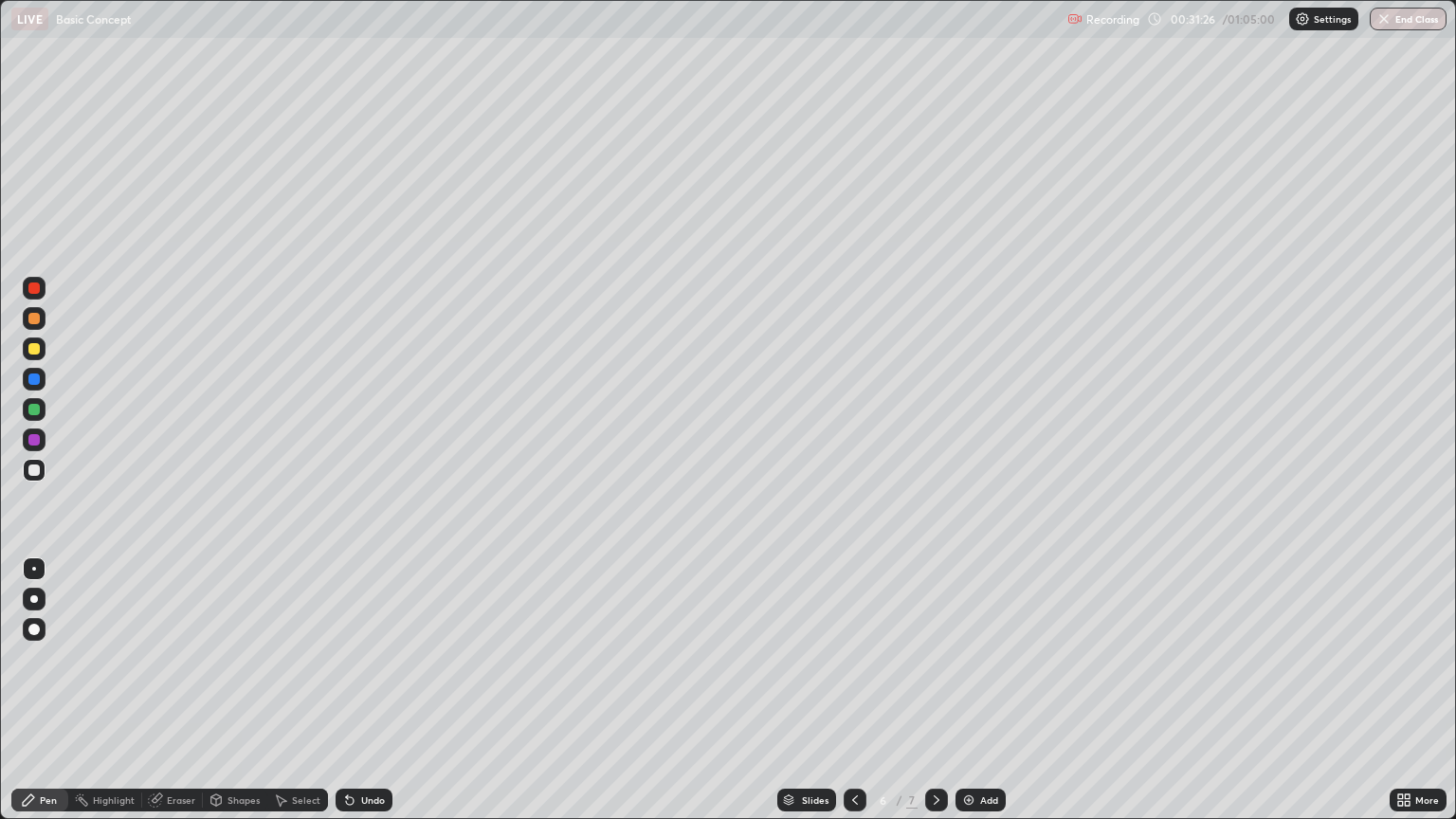 click on "Undo" at bounding box center (364, 800) 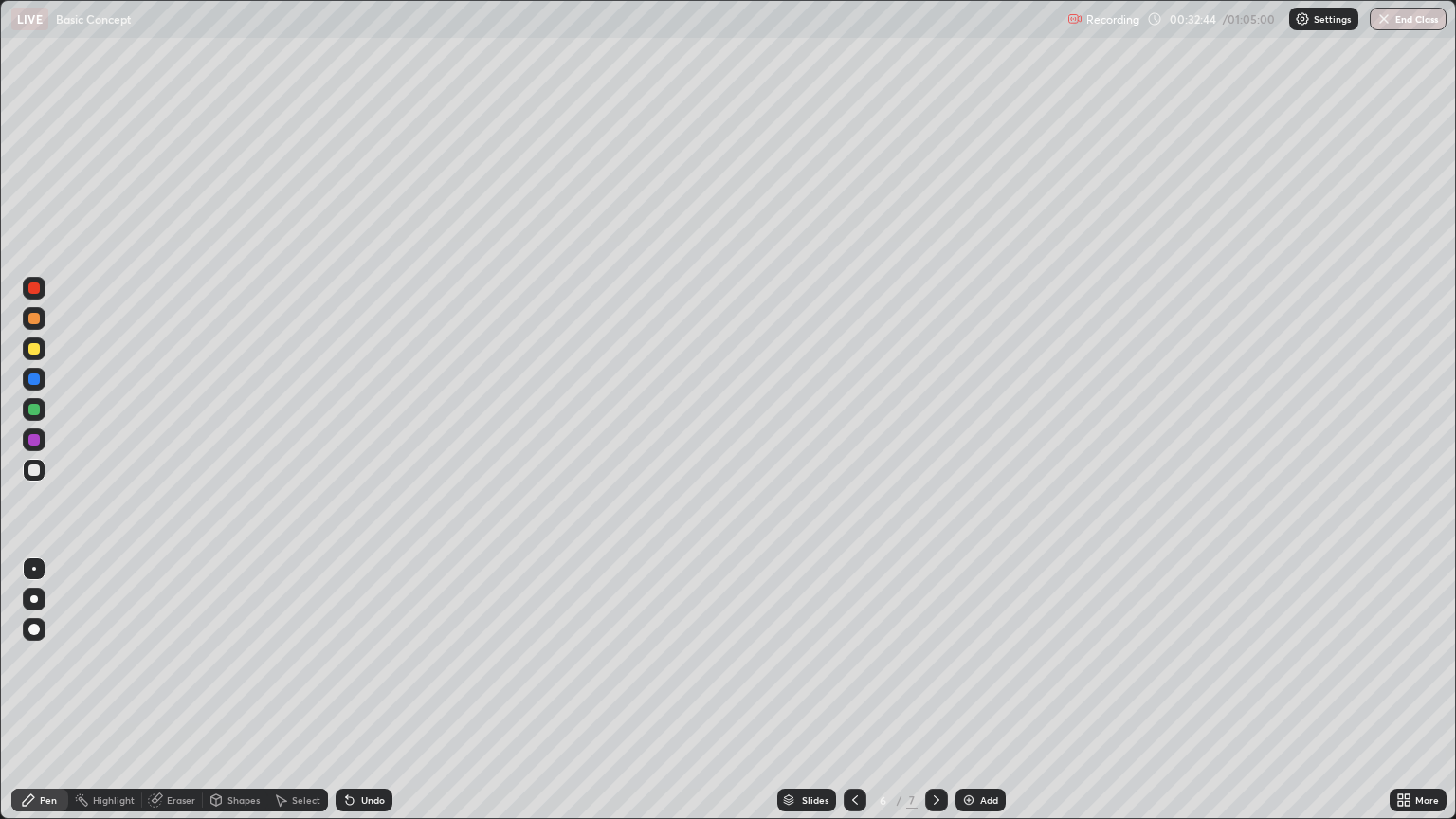 click on "Undo" at bounding box center (373, 800) 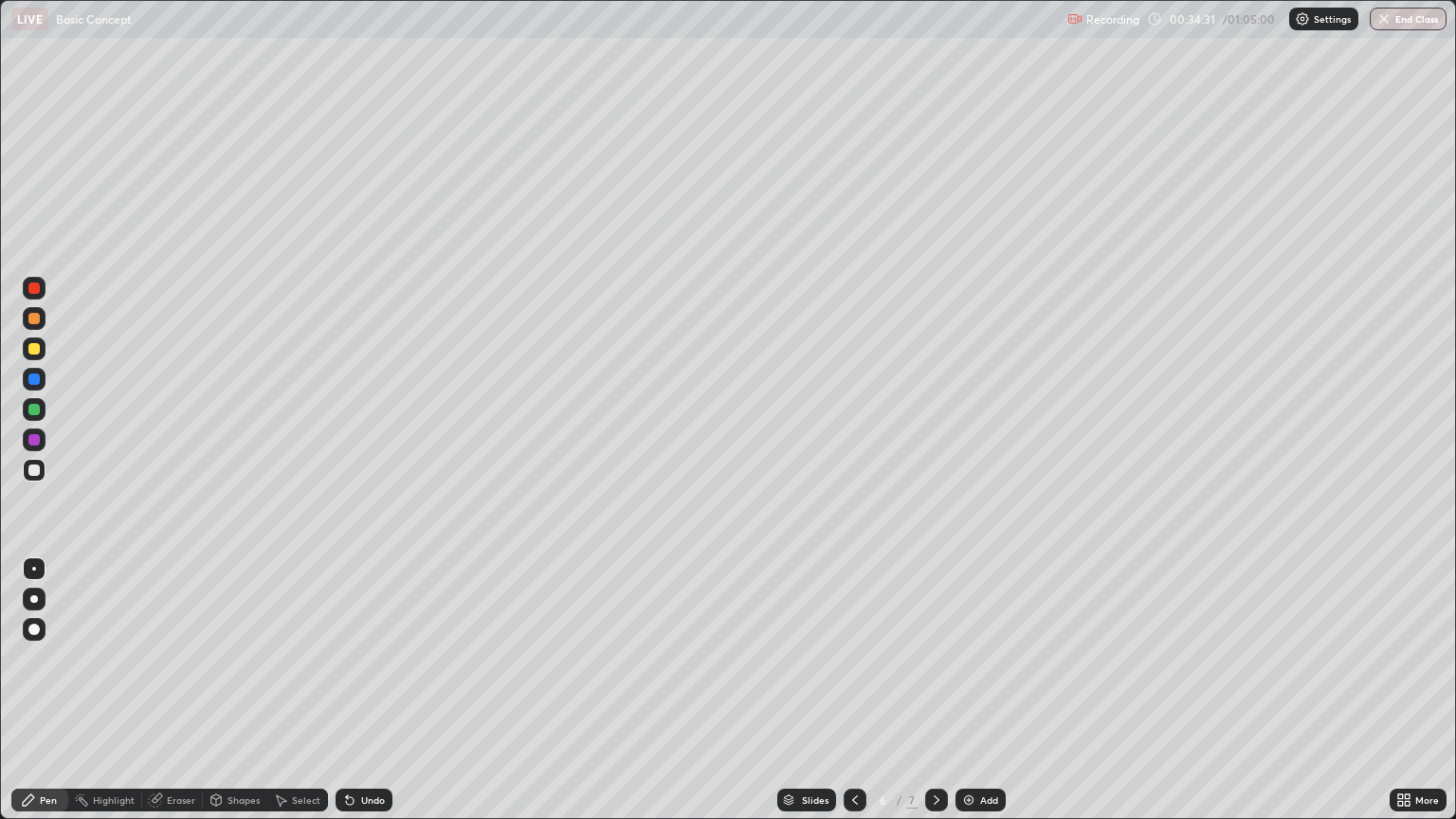 click on "Add" at bounding box center [989, 800] 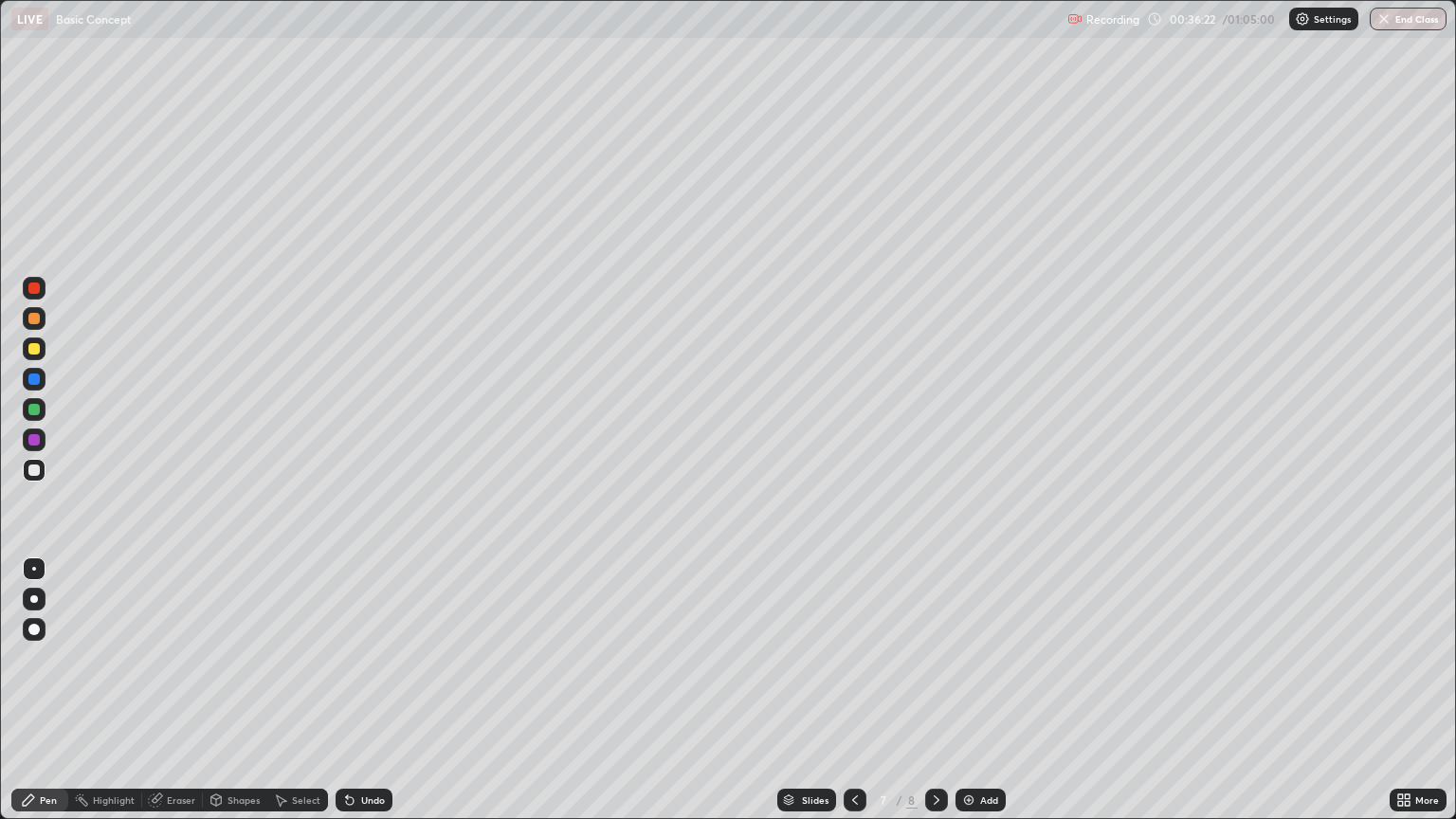 click at bounding box center [855, 800] 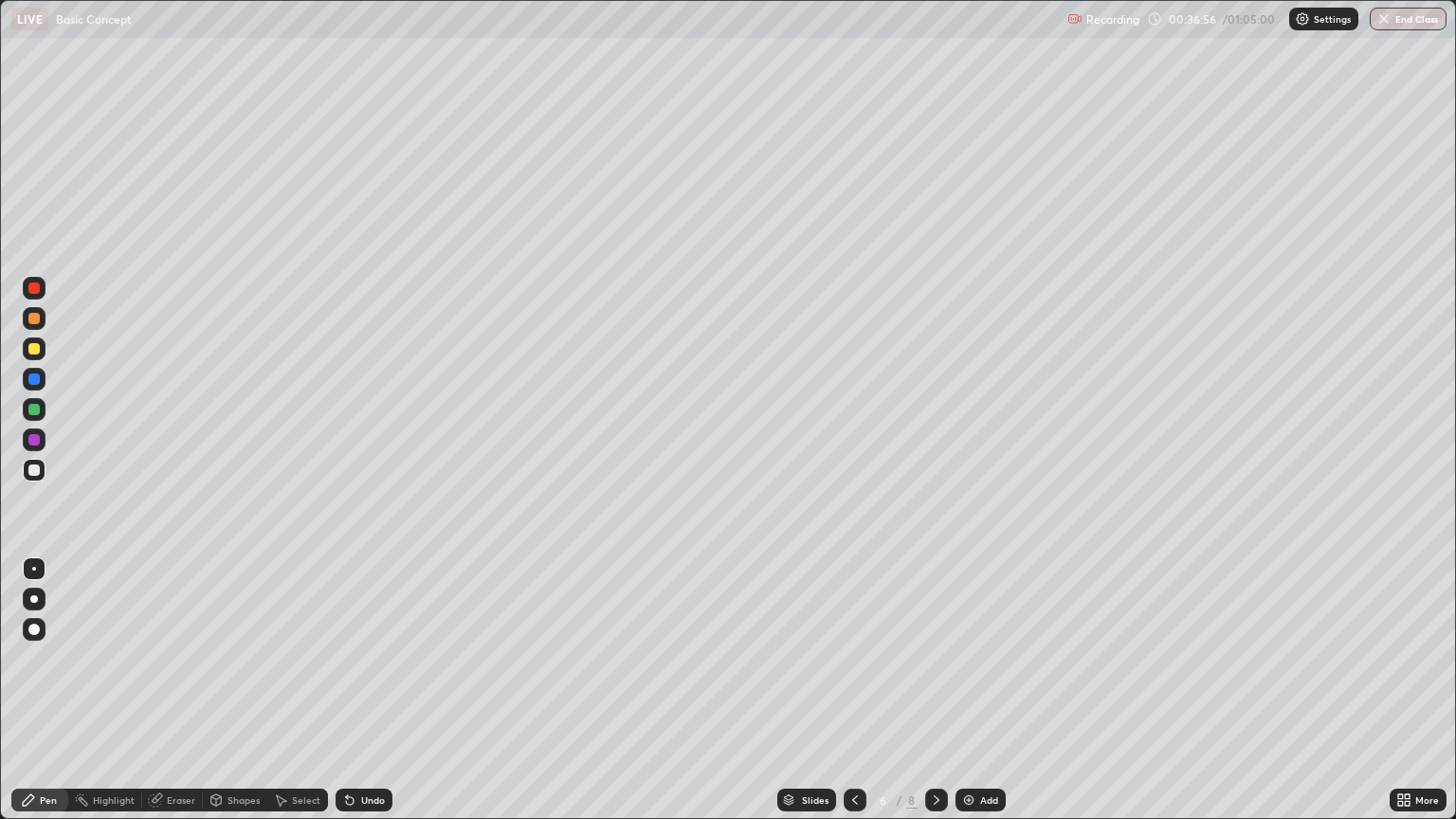 click at bounding box center [937, 800] 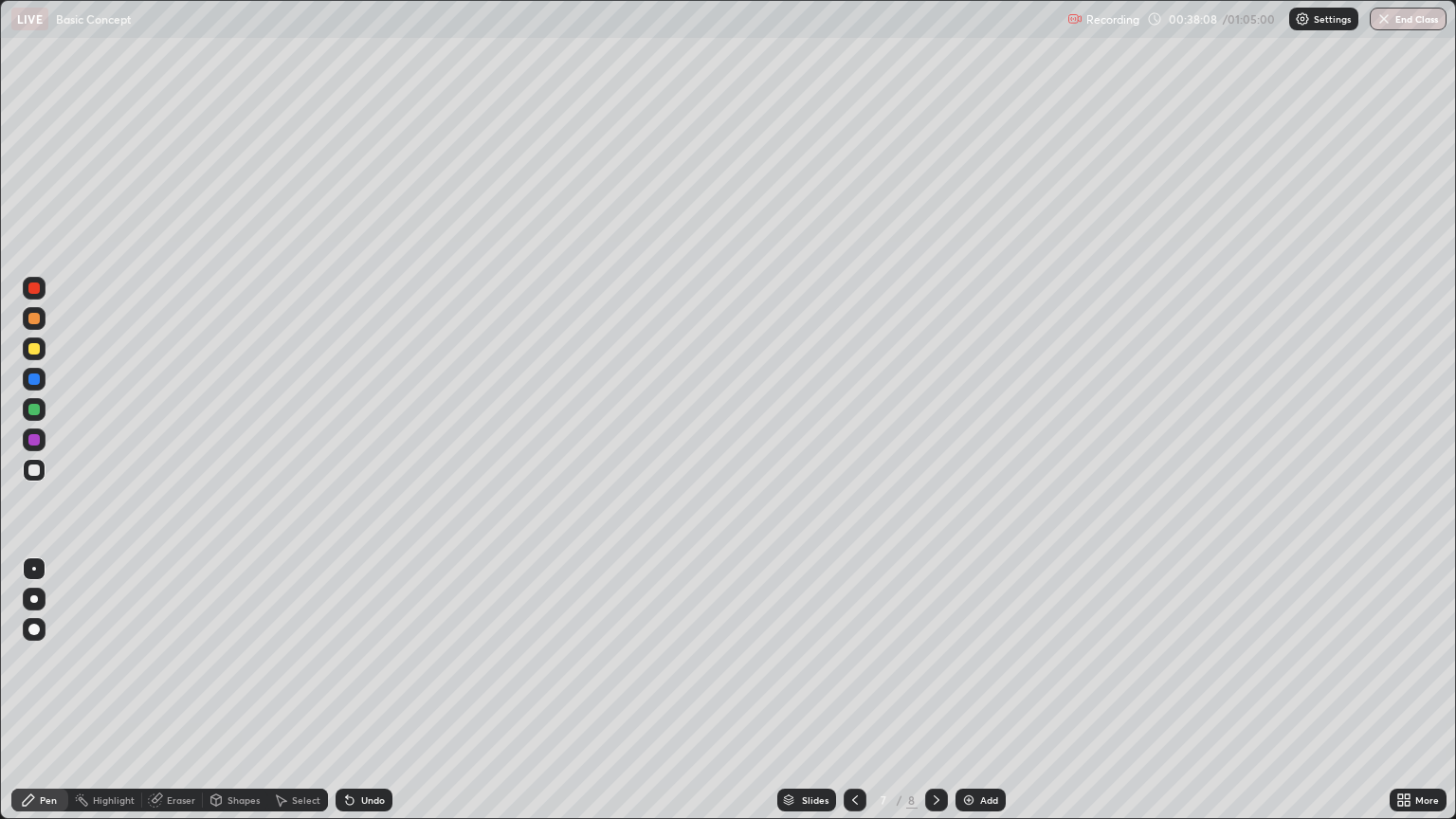 click on "Eraser" at bounding box center [173, 800] 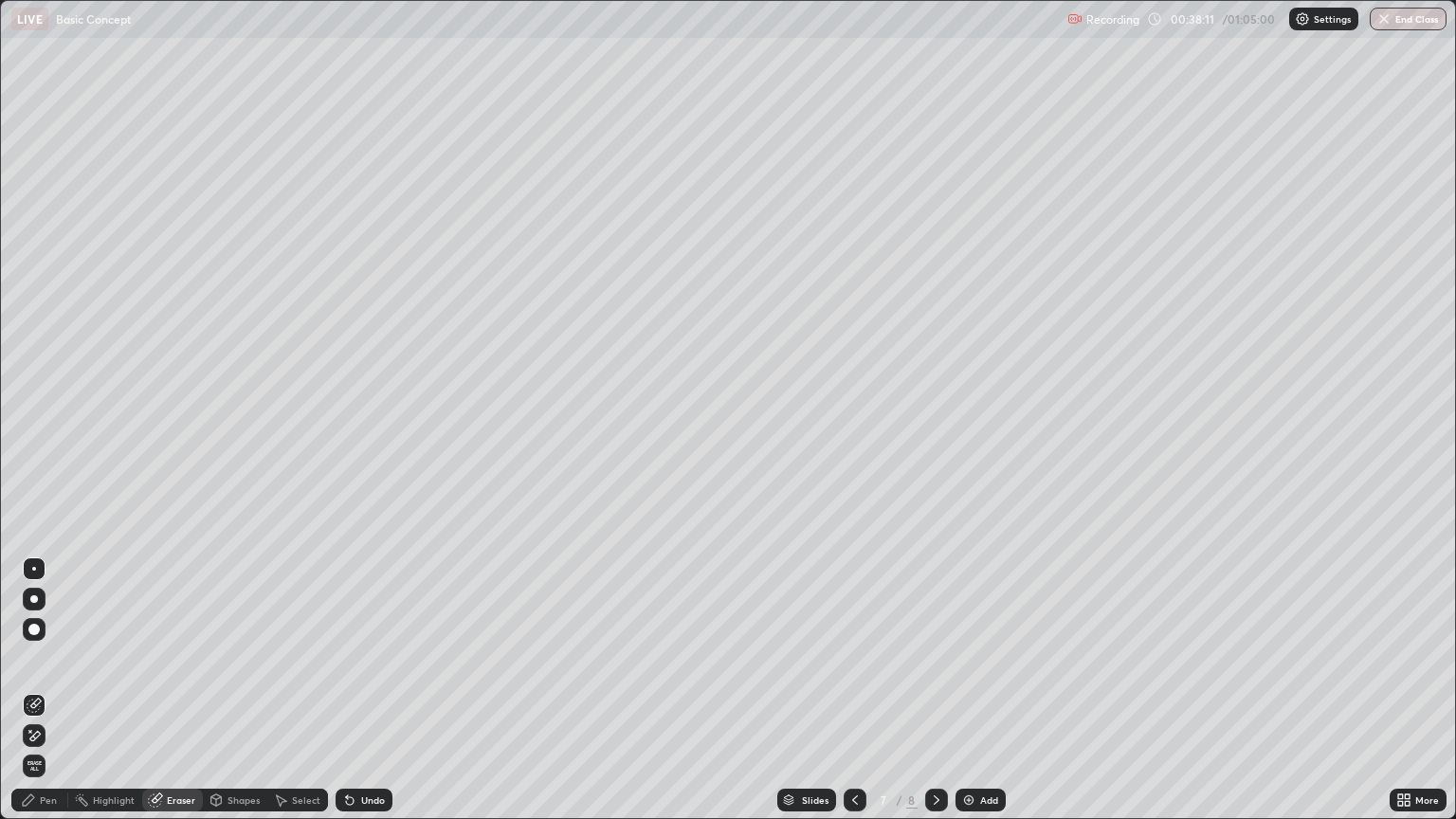 click on "Pen" at bounding box center [40, 800] 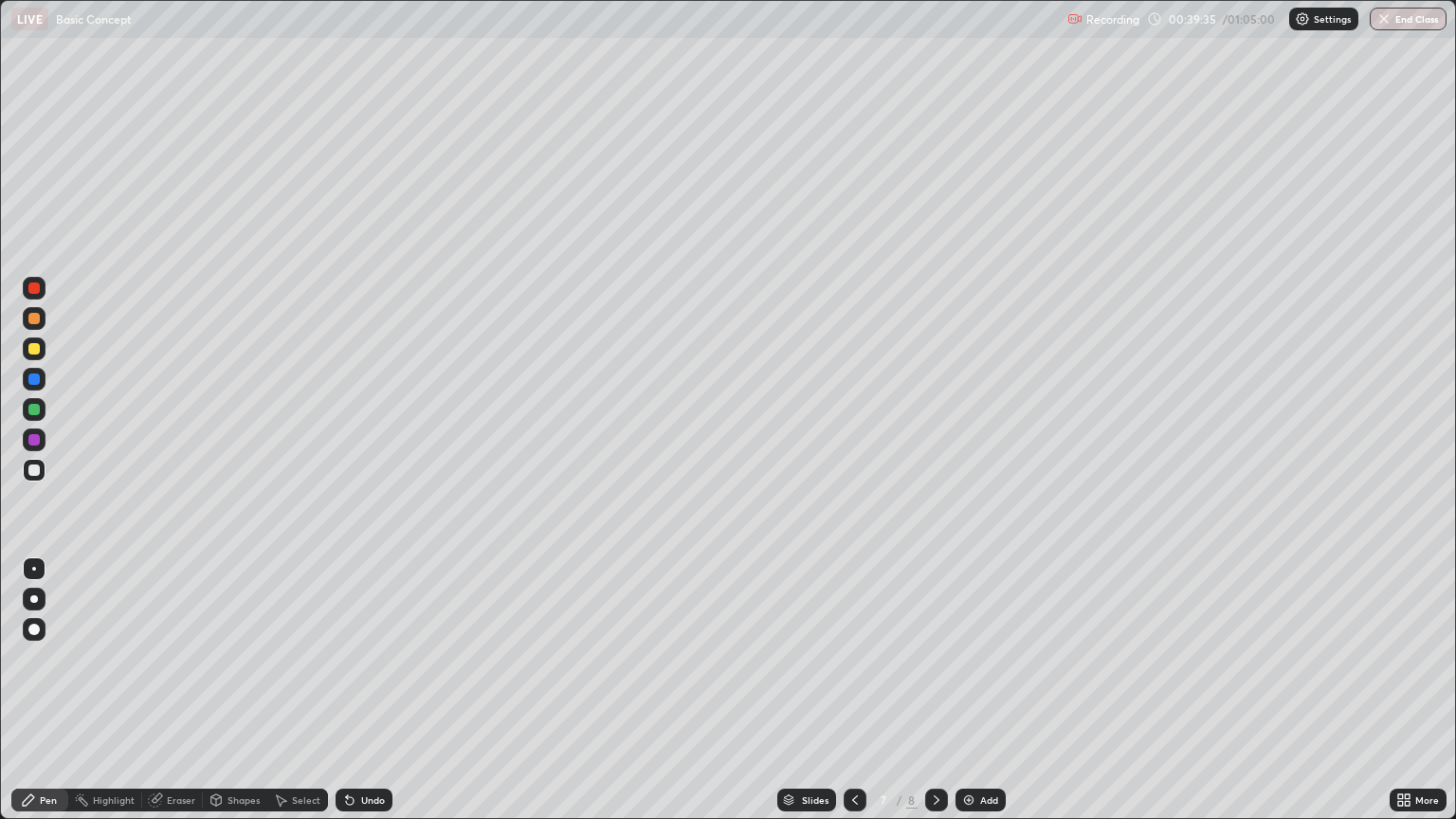 click on "Select" at bounding box center (306, 800) 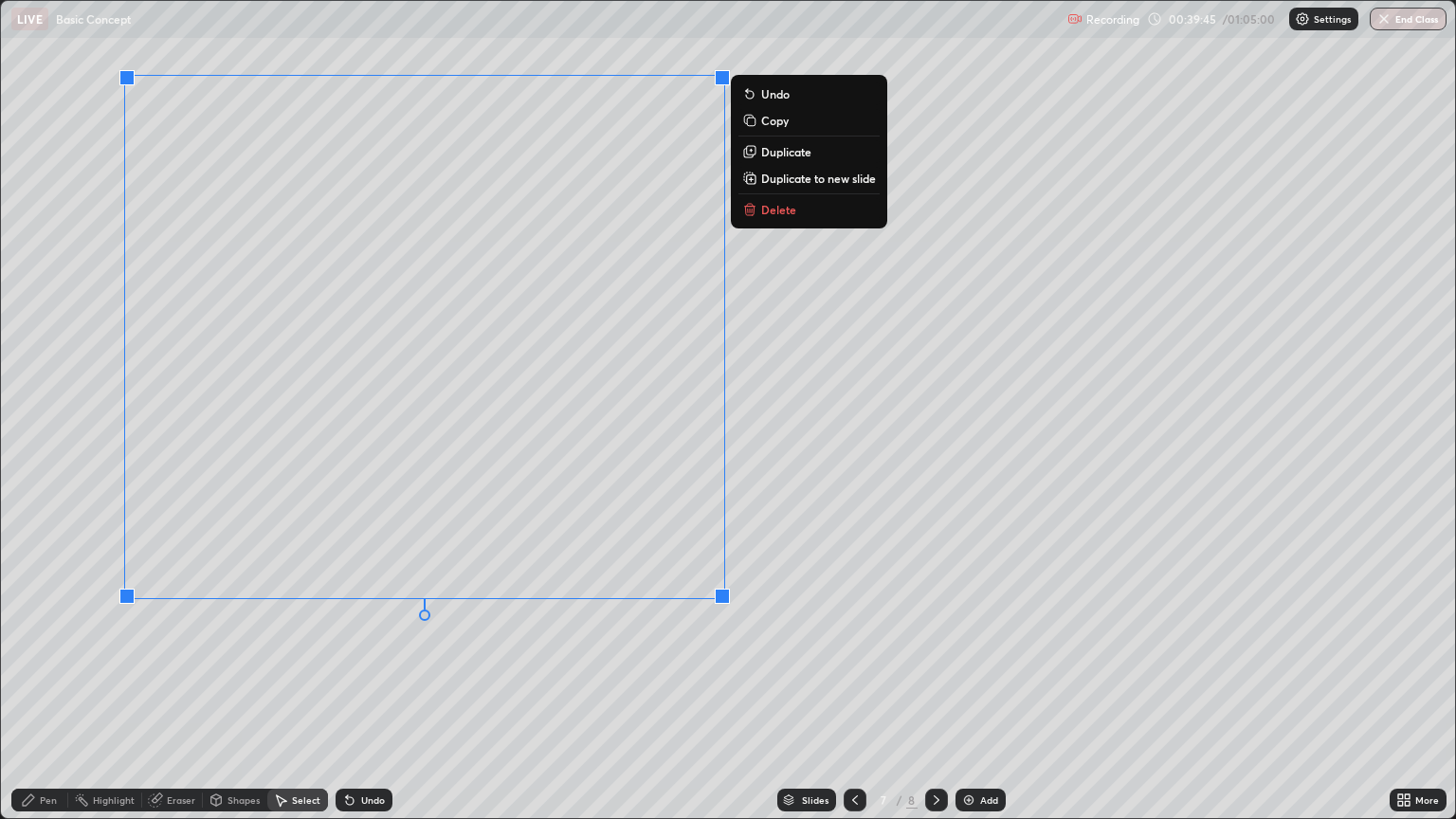 click on "Delete" at bounding box center (809, 209) 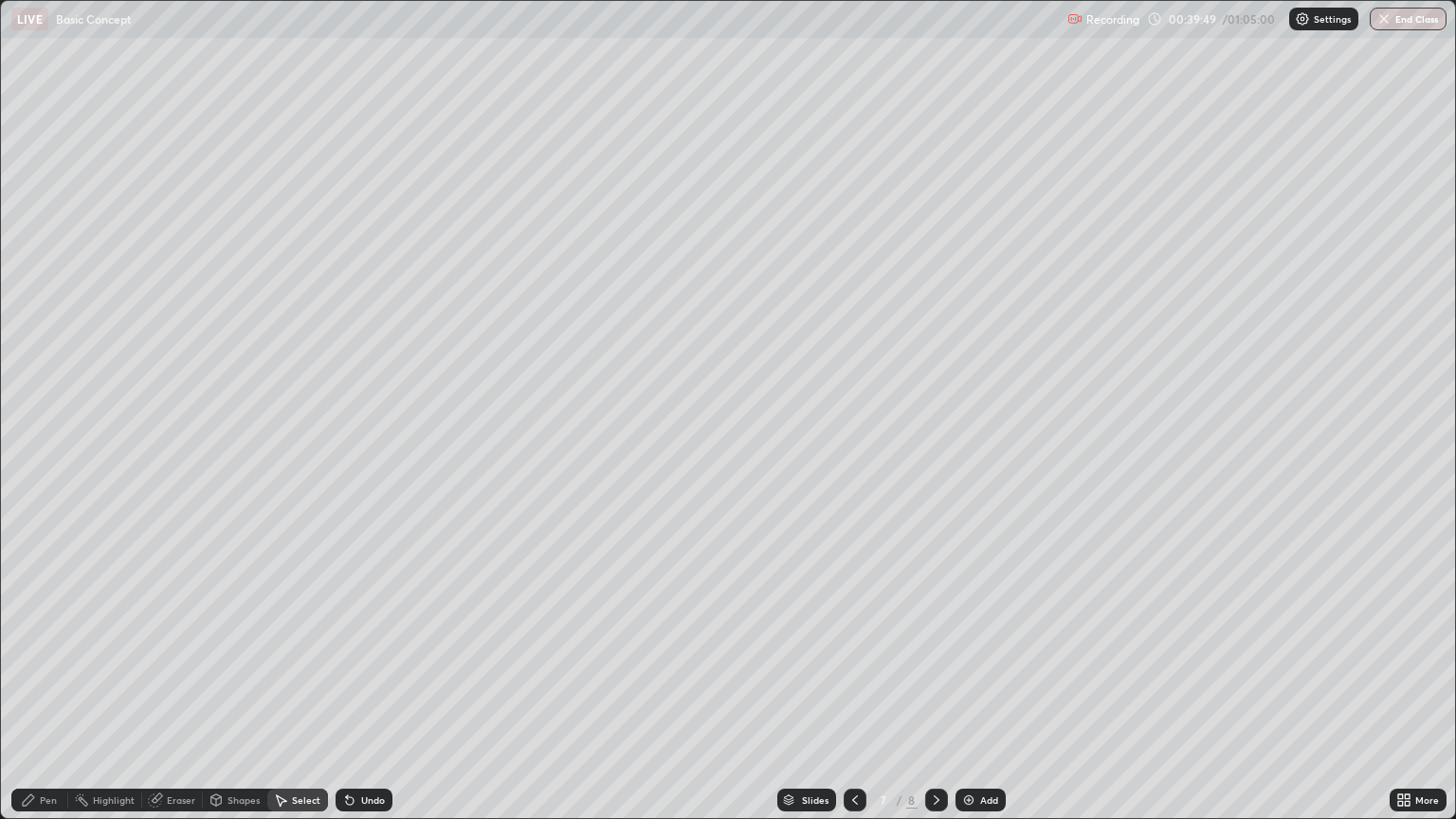 click on "0 ° Undo Copy Duplicate Duplicate to new slide Delete" at bounding box center [728, 410] 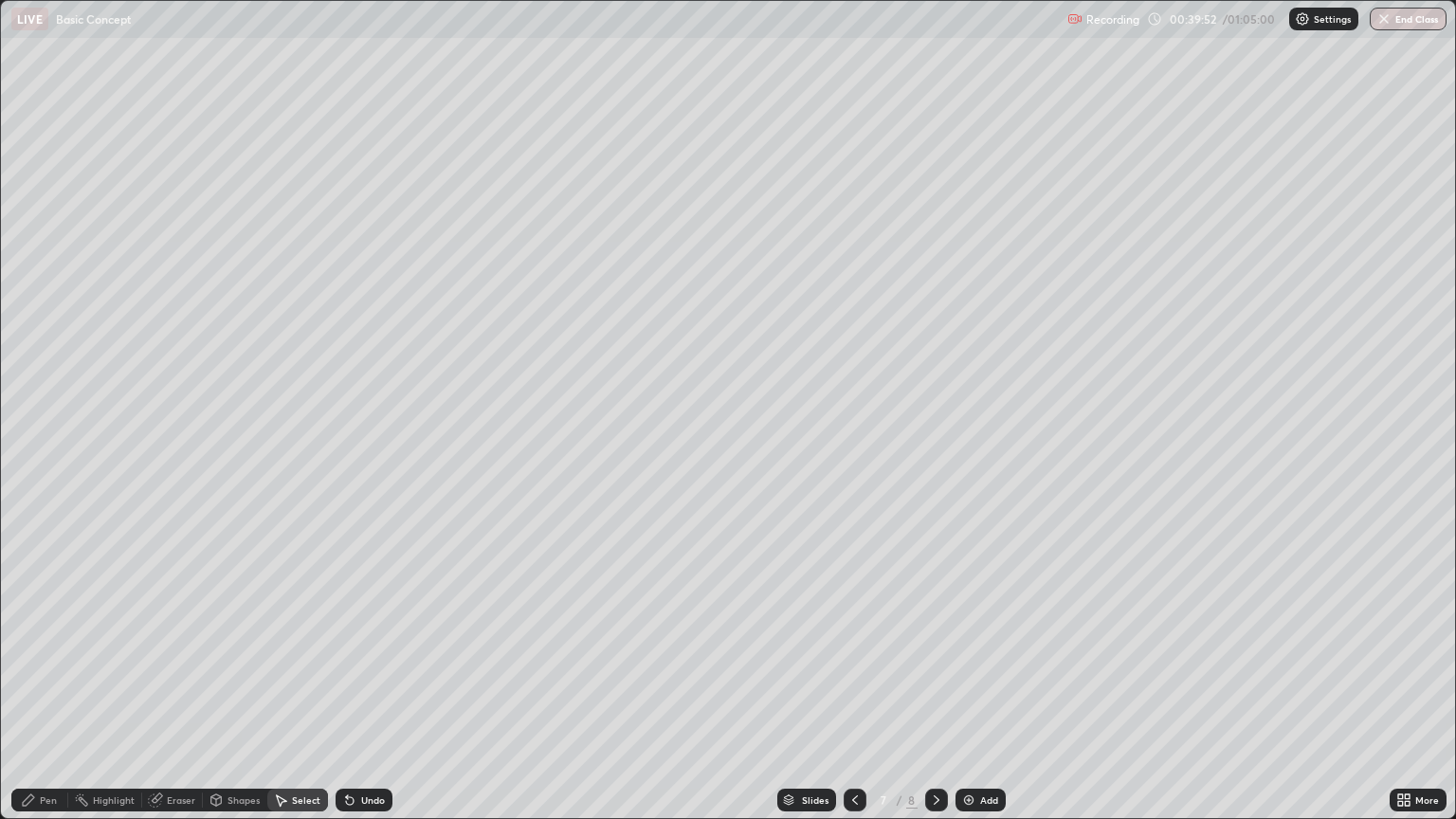 click on "Erase all" at bounding box center (34, 410) 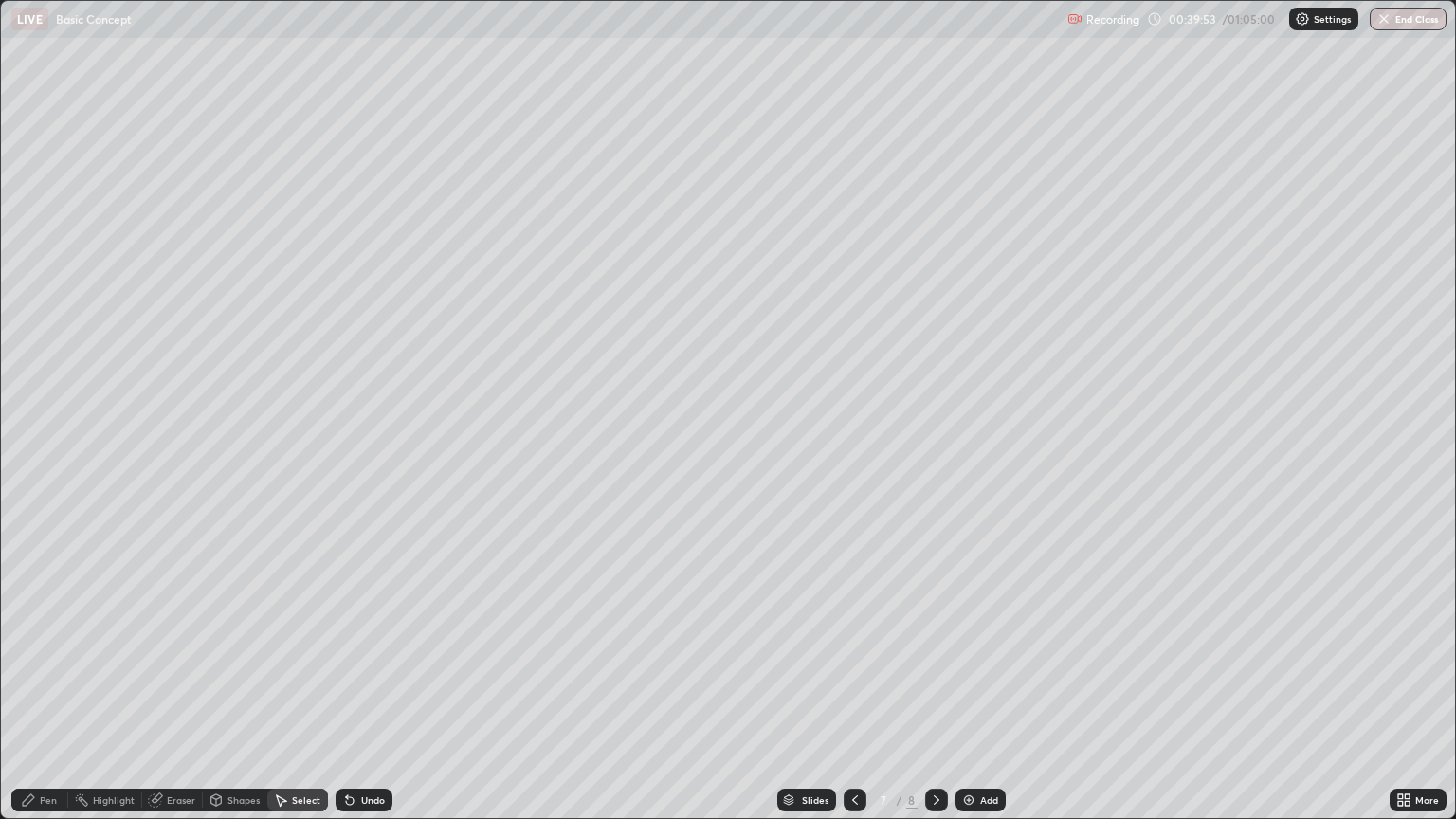click on "0 ° Undo Copy Duplicate Duplicate to new slide Delete" at bounding box center [728, 410] 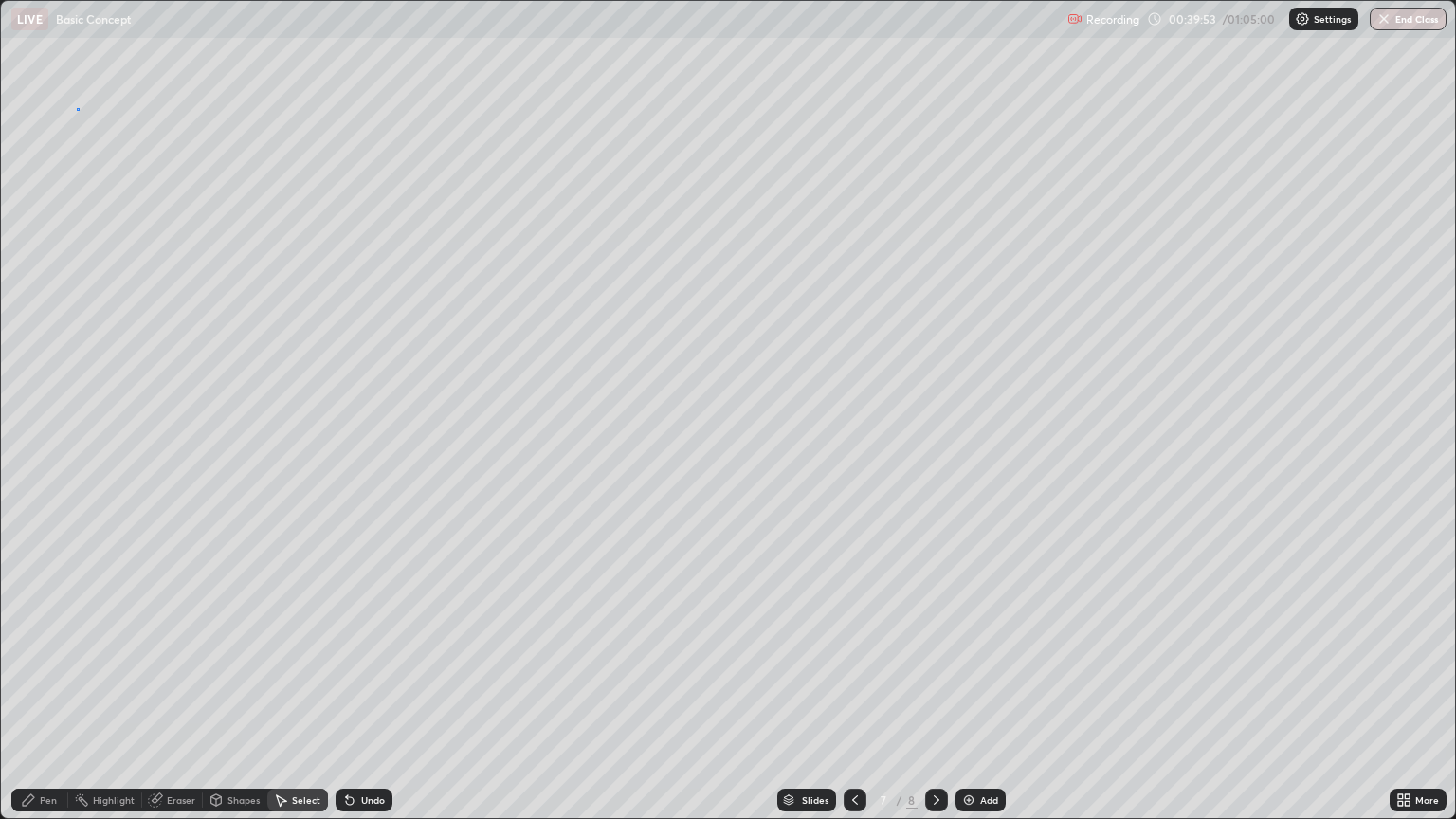 click on "0 ° Undo Copy Duplicate Duplicate to new slide Delete" at bounding box center [728, 410] 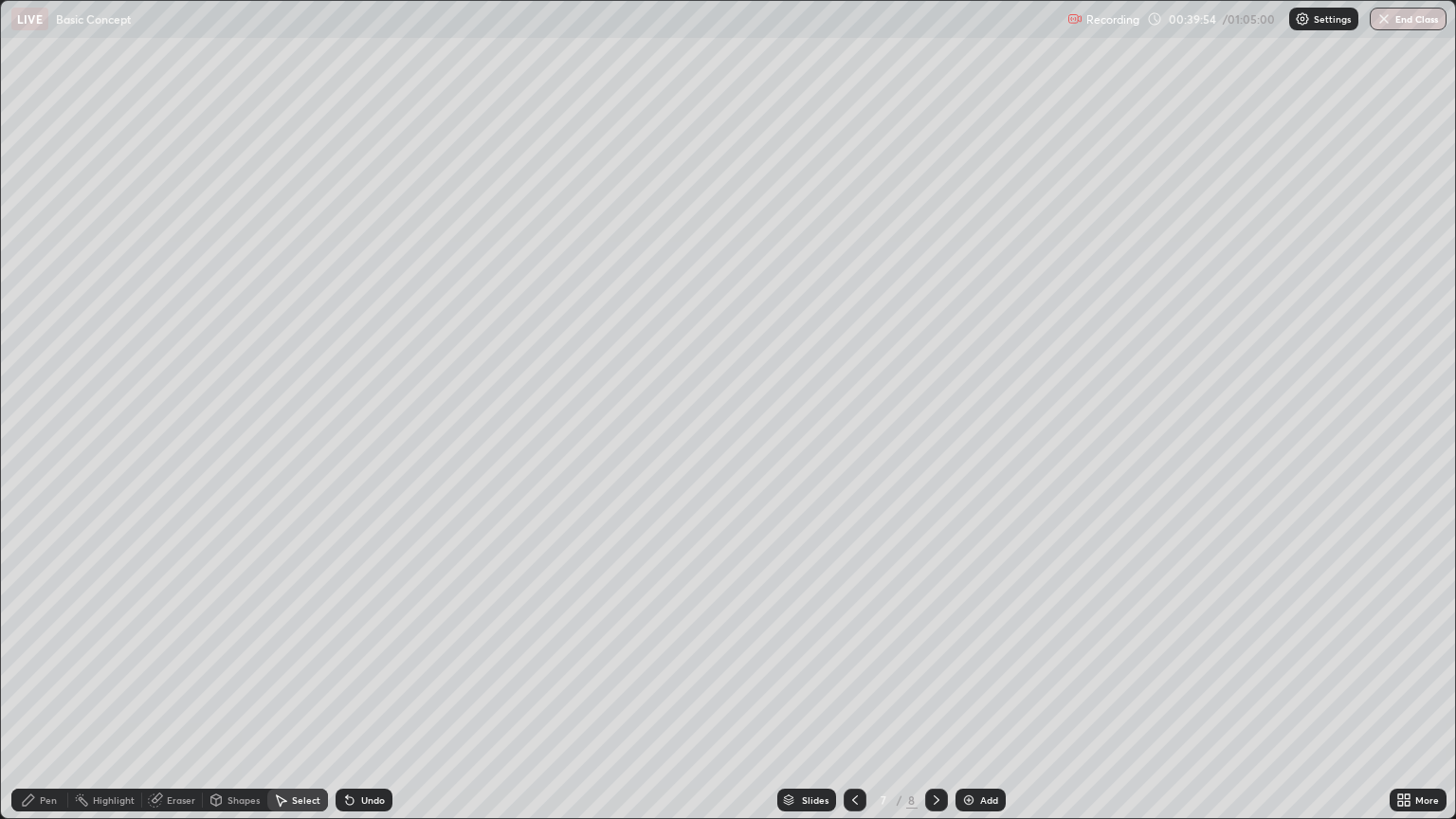 click 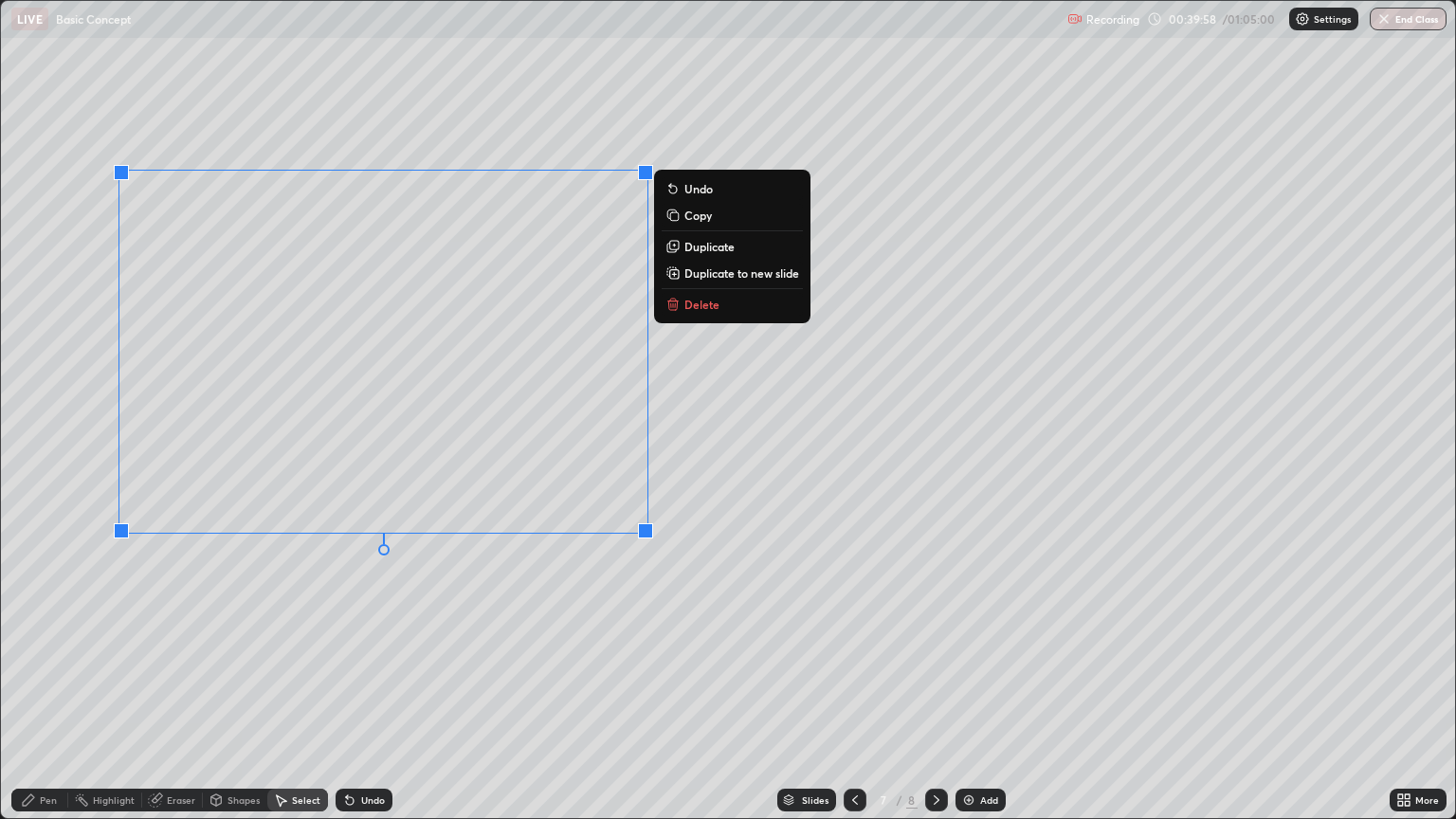 click on "Delete" at bounding box center [701, 304] 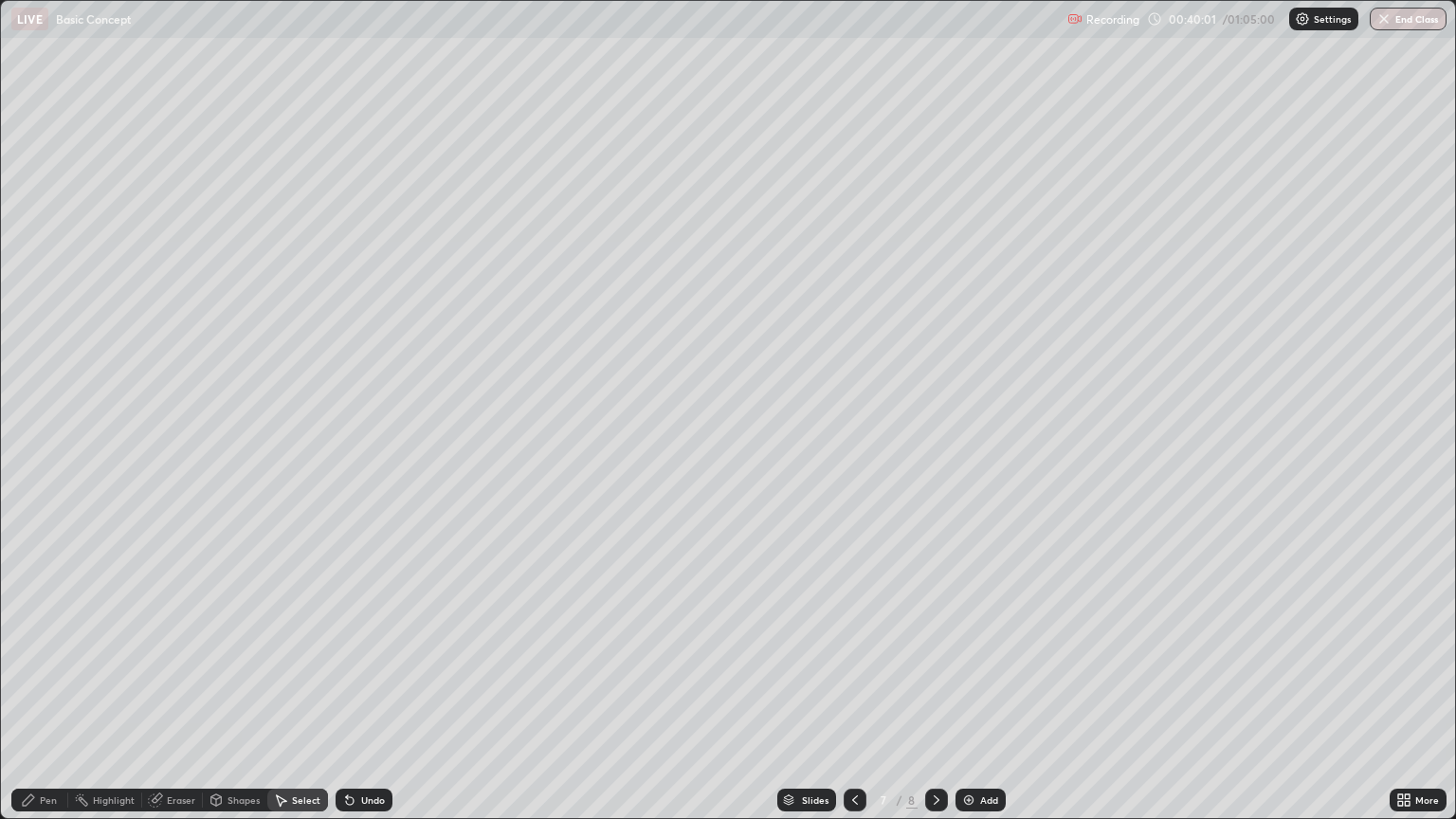 click on "Eraser" at bounding box center (181, 800) 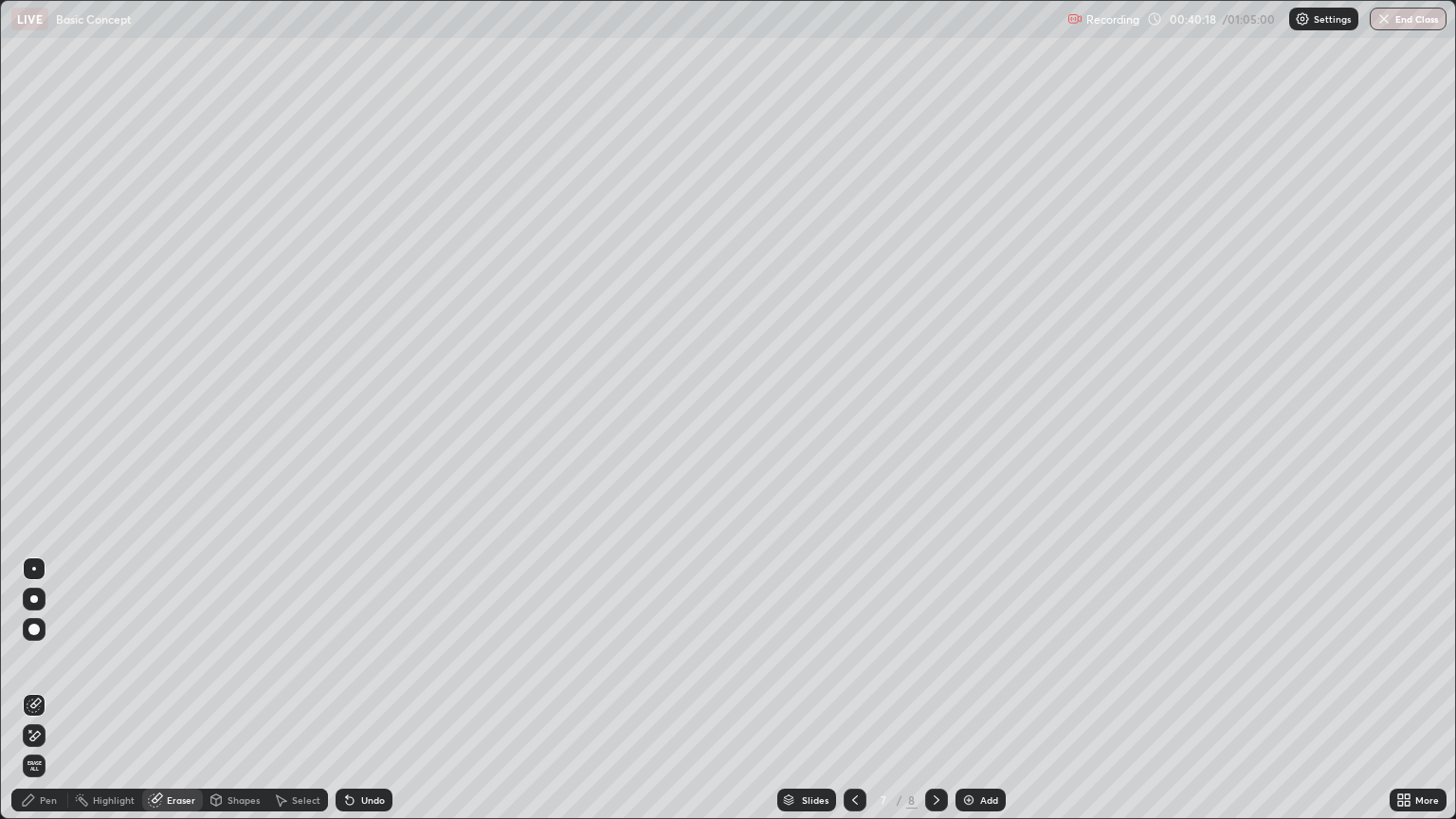 click 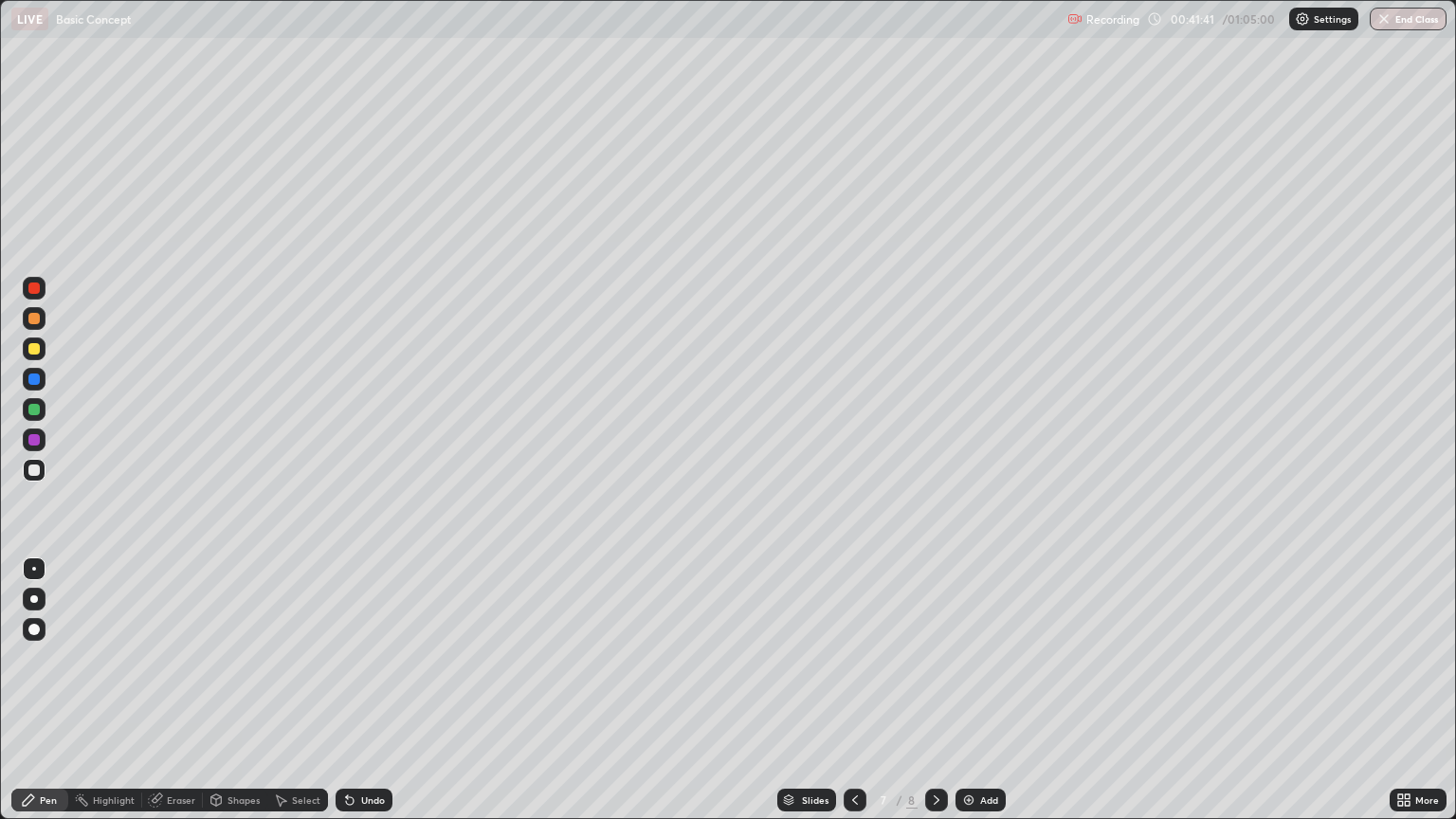click on "Highlight" at bounding box center (105, 800) 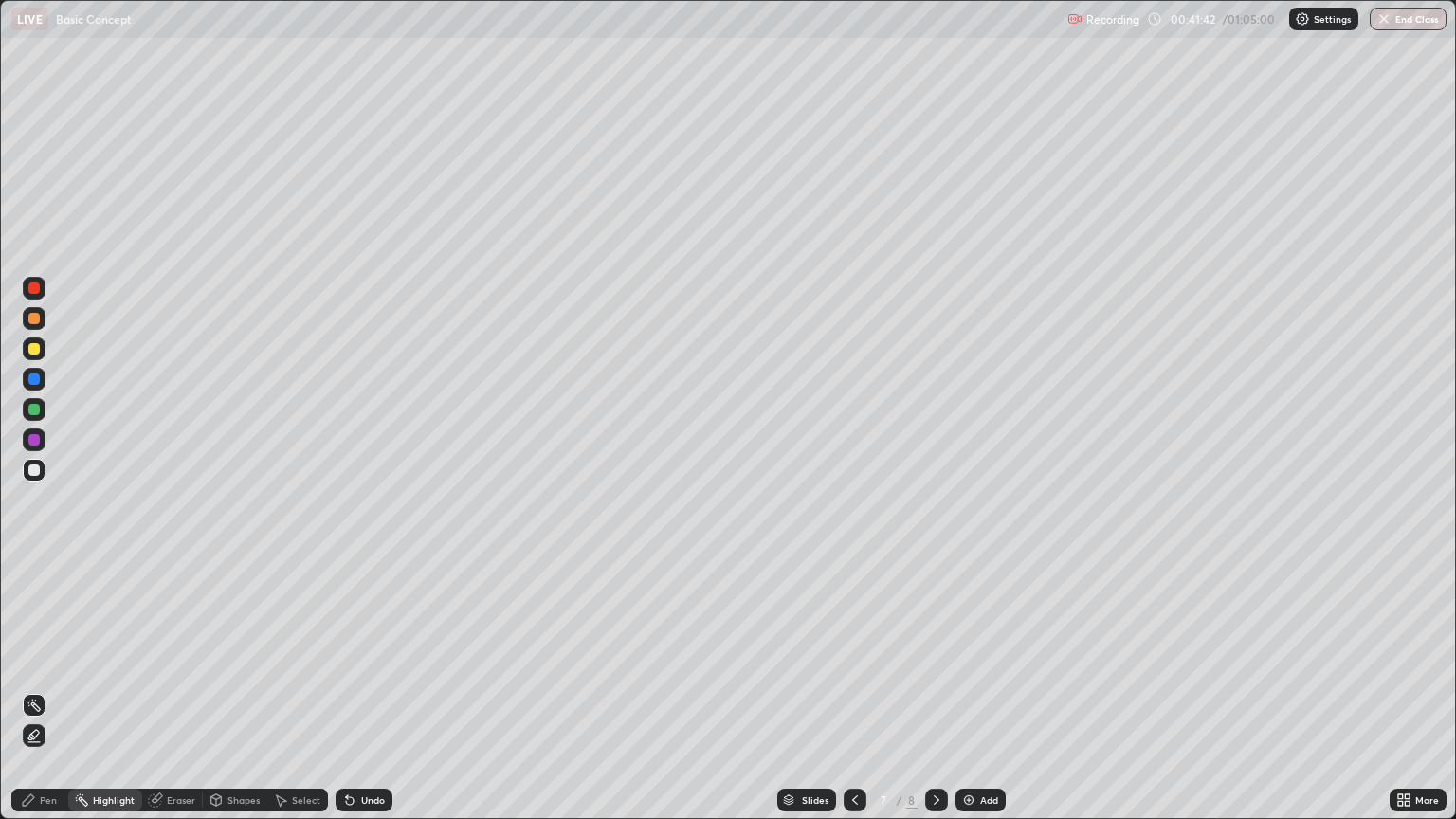 click on "Eraser" at bounding box center (173, 800) 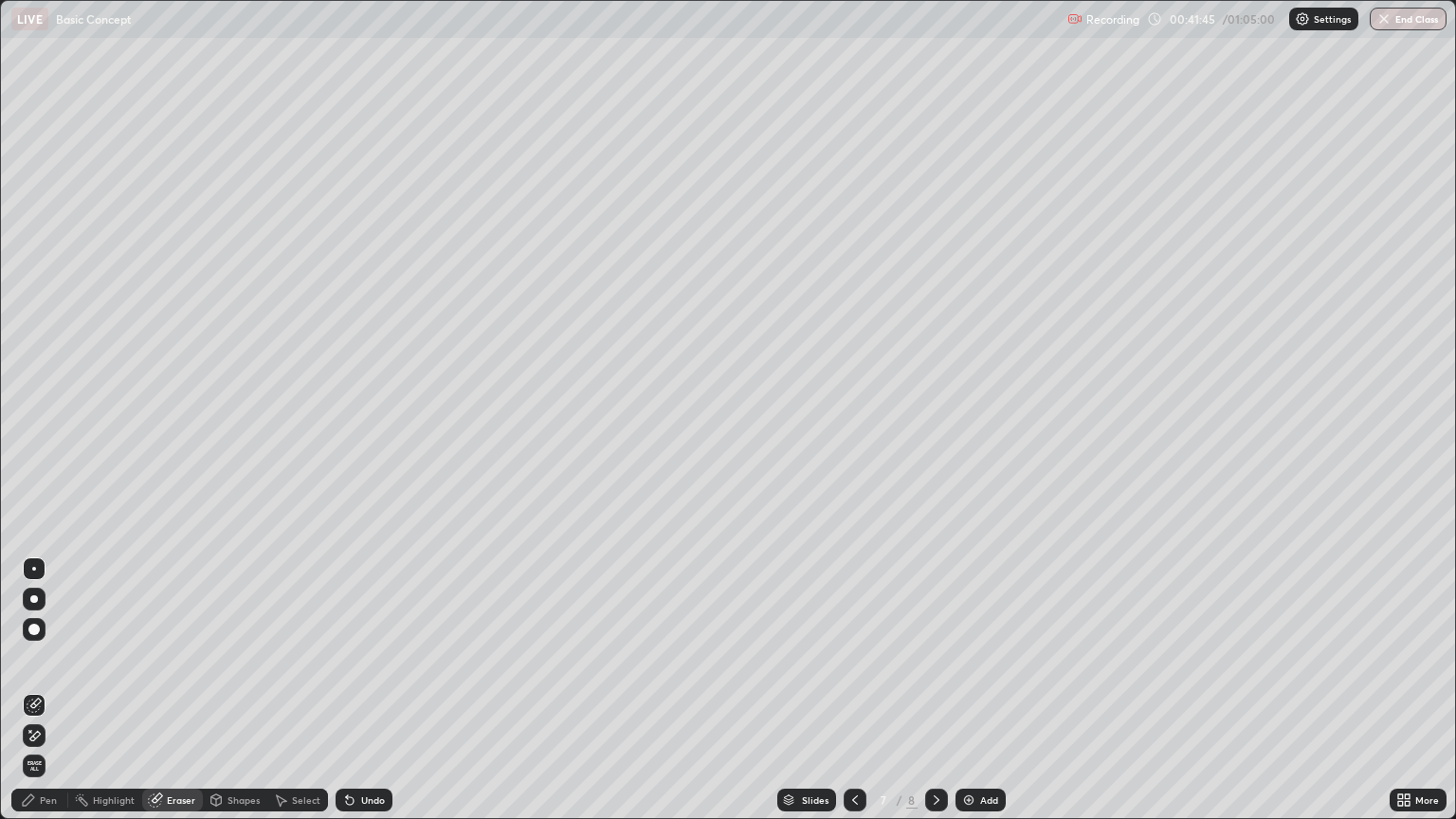 click on "Pen" at bounding box center (48, 800) 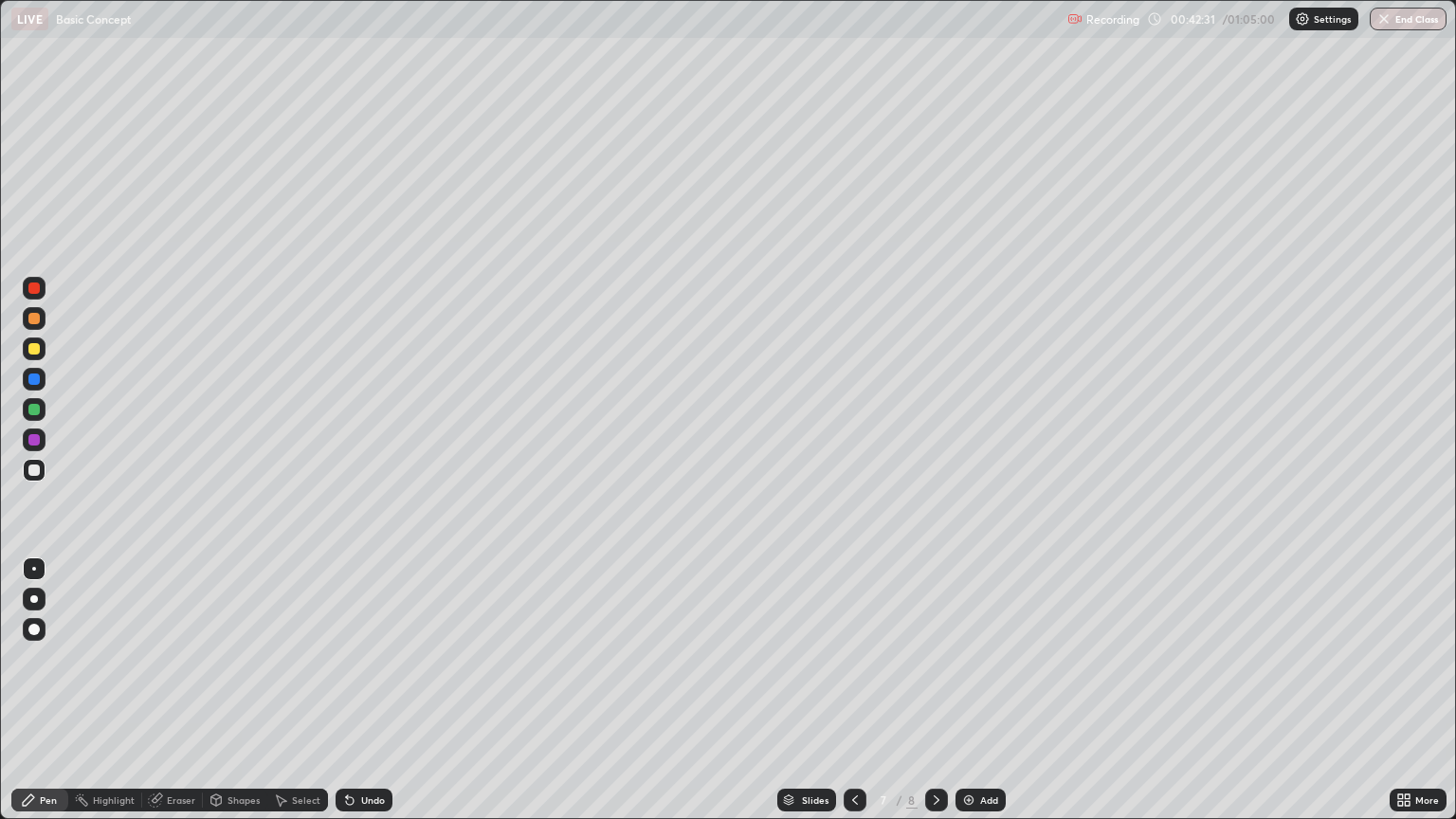 click on "Eraser" at bounding box center (181, 800) 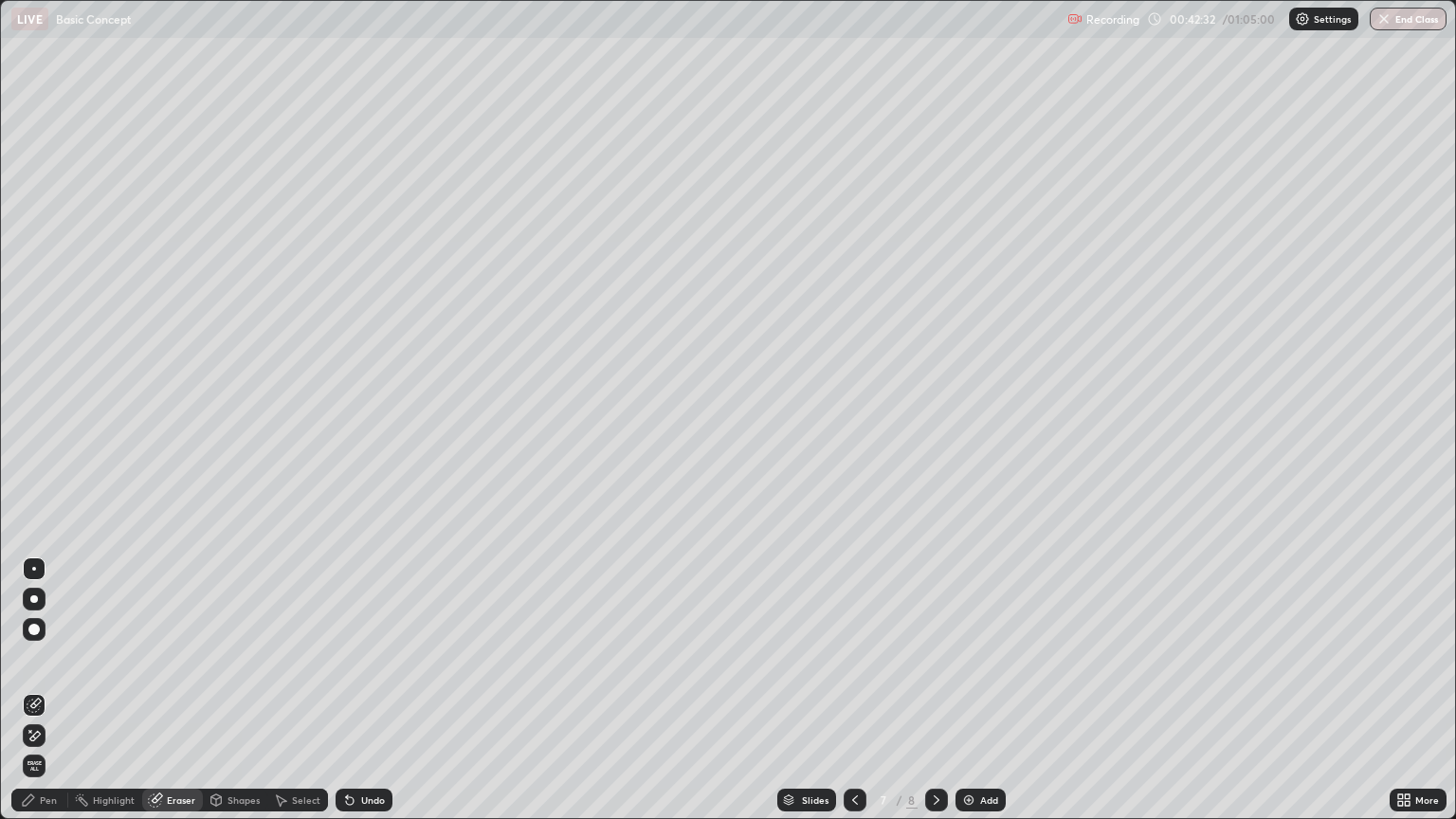 click on "Pen" at bounding box center (40, 800) 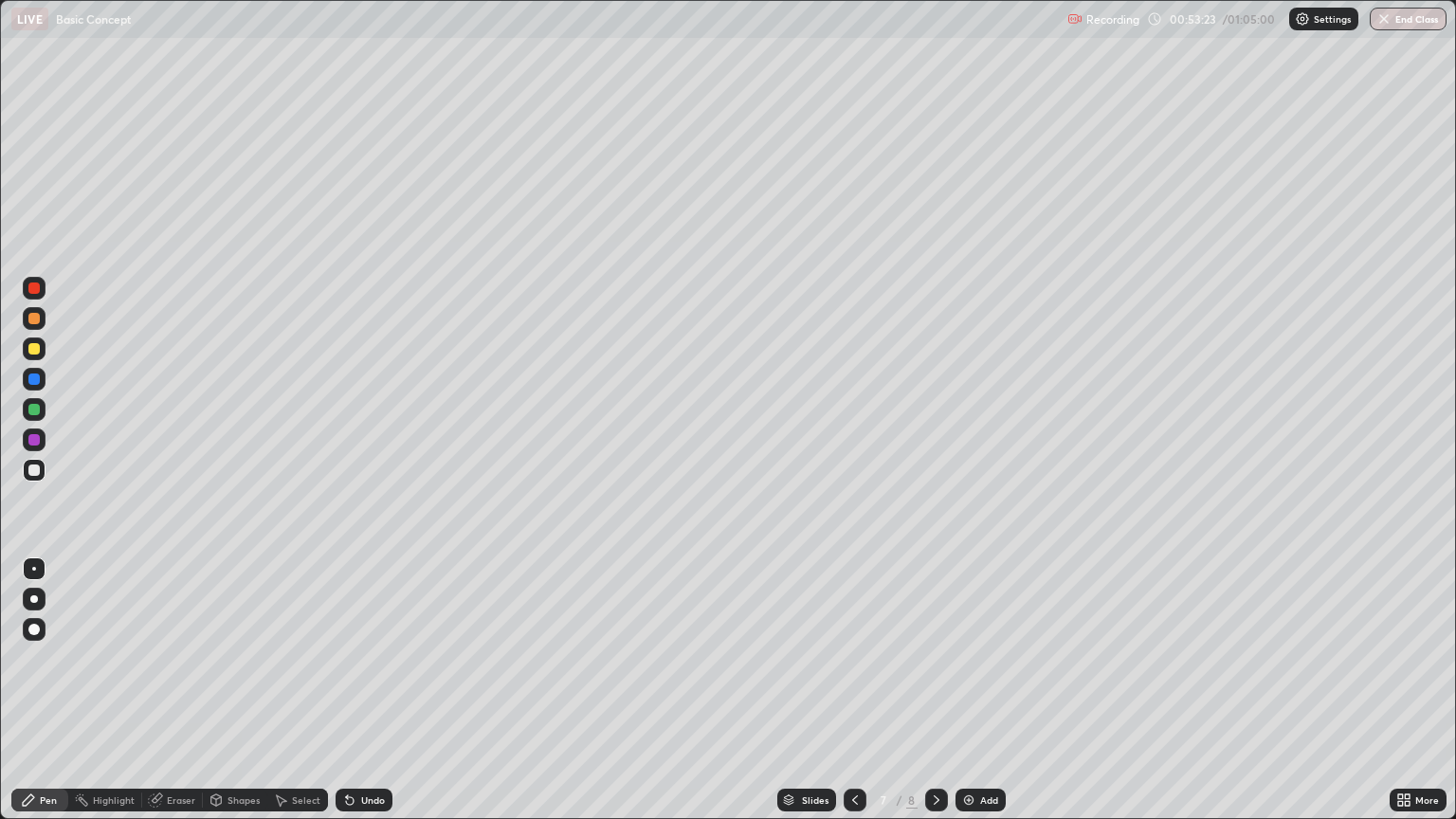 click on "End Class" at bounding box center (1408, 19) 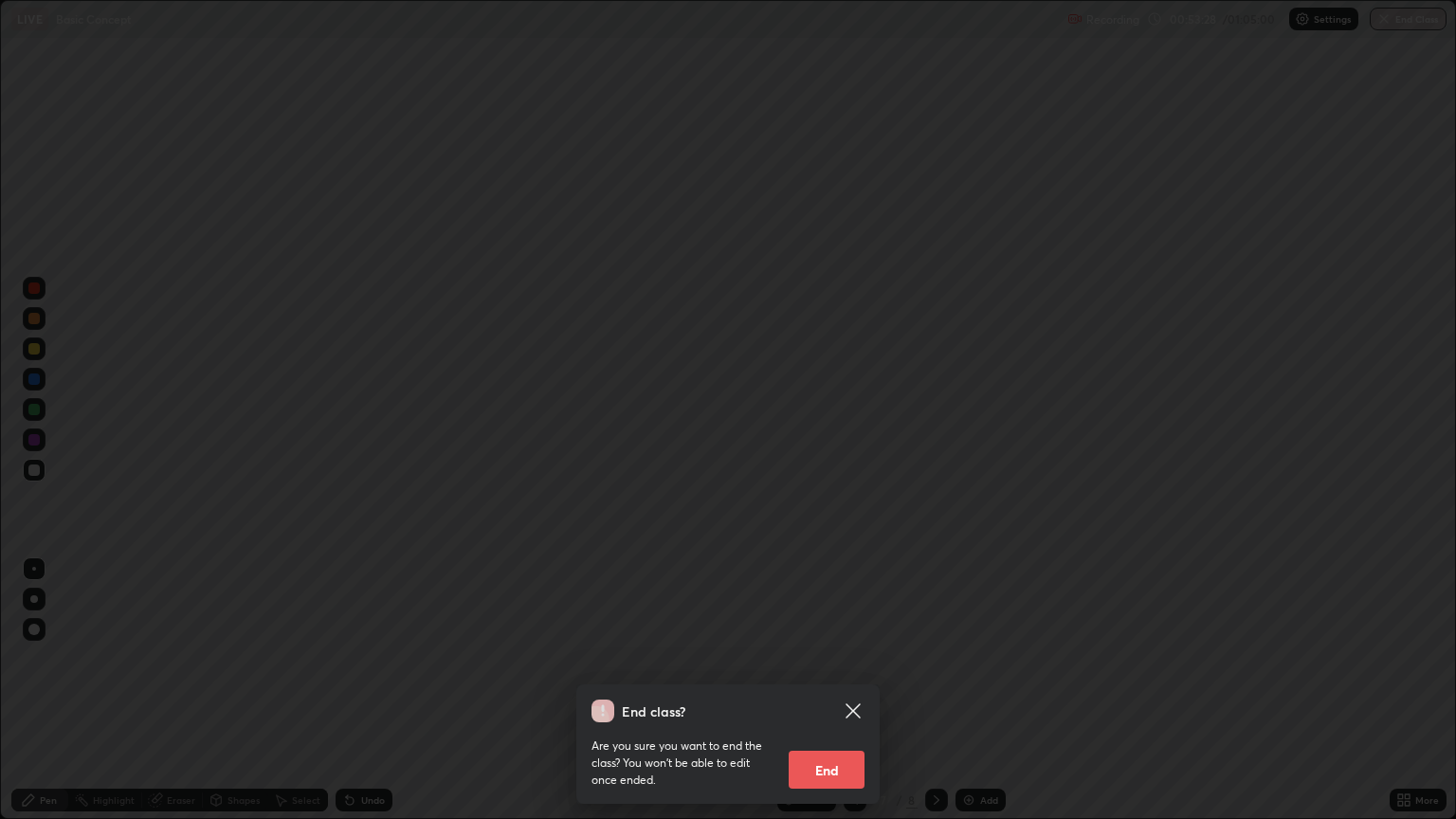 click 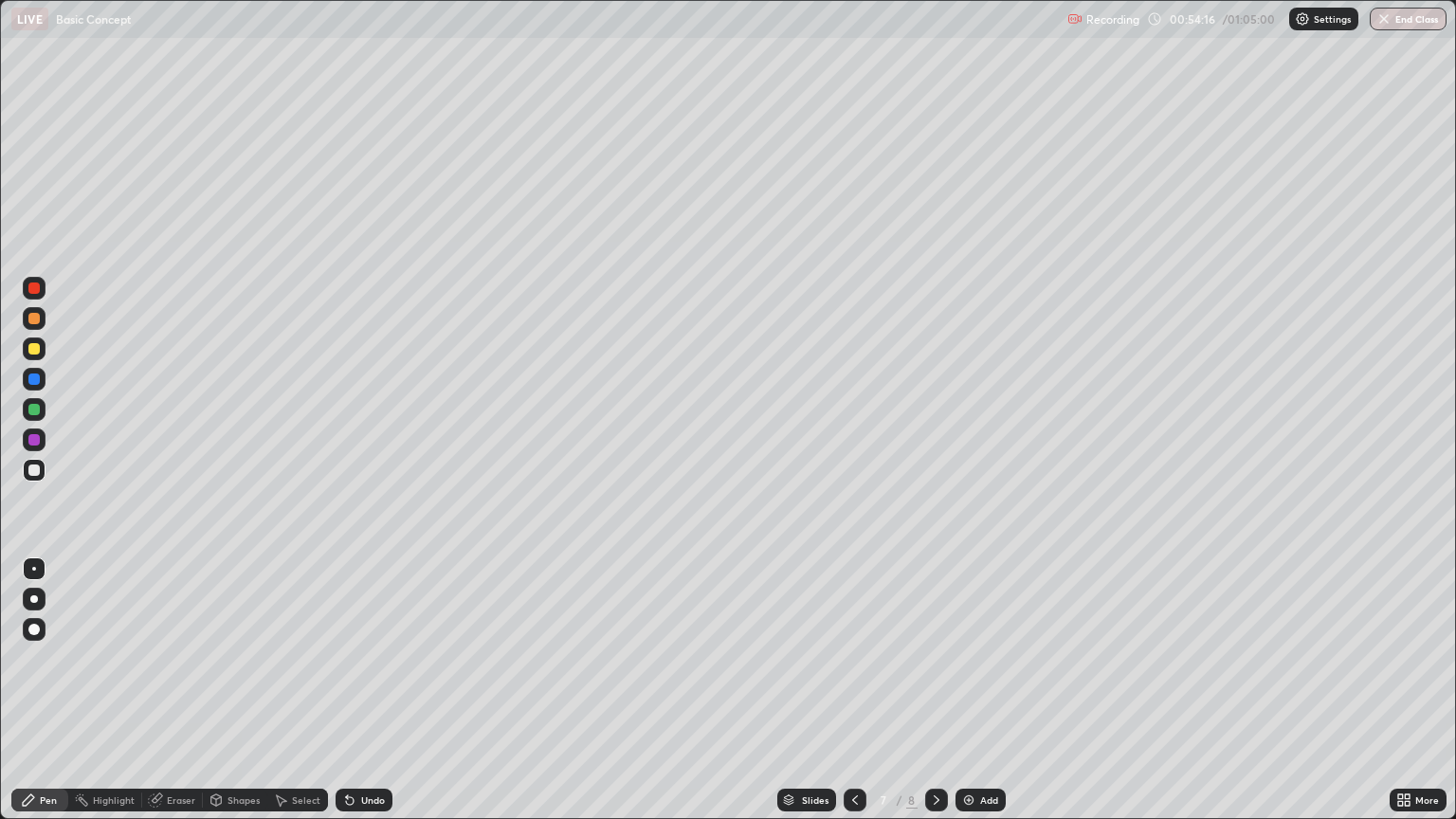 click on "End Class" at bounding box center [1408, 19] 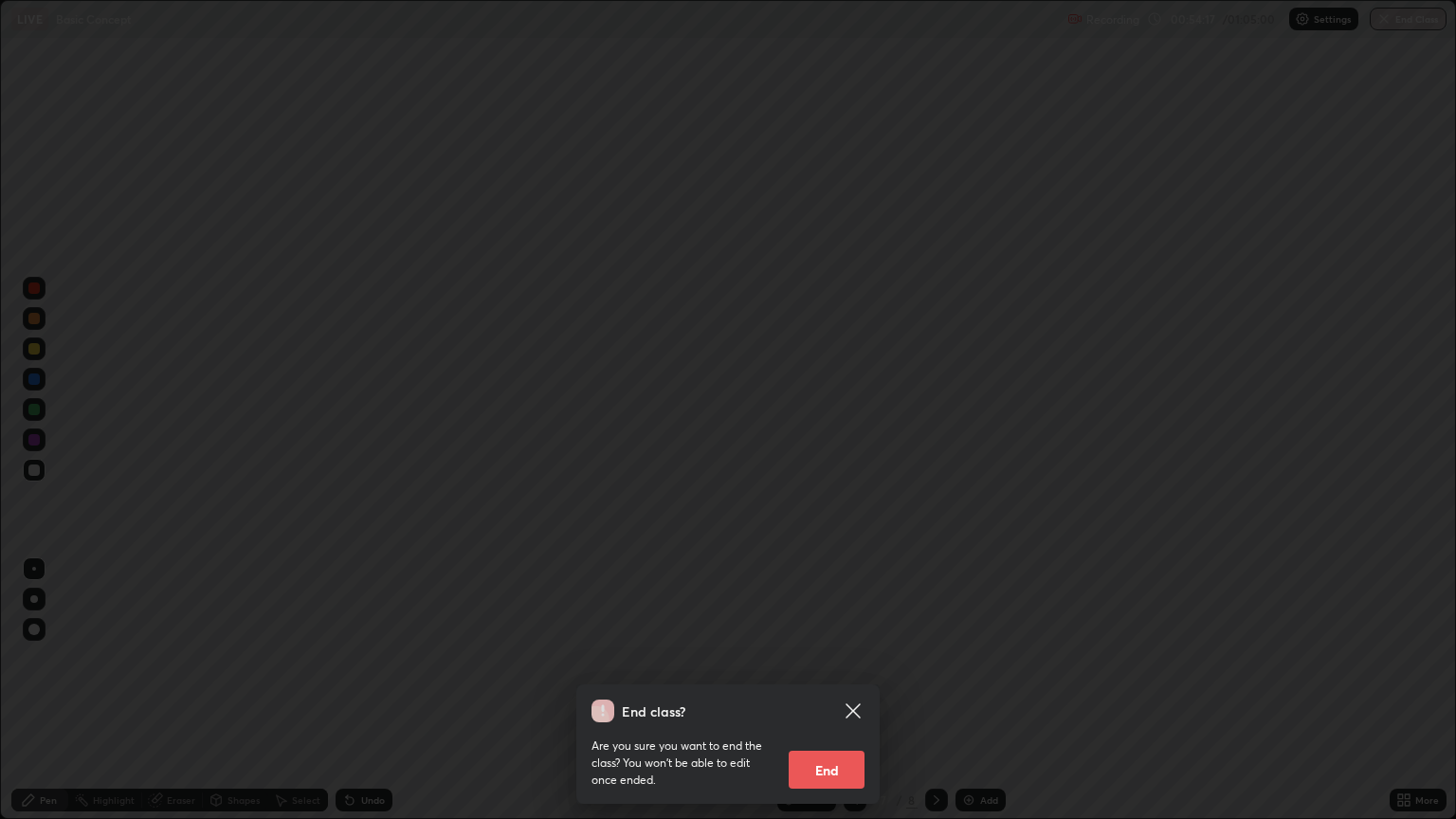 click on "End" at bounding box center (827, 770) 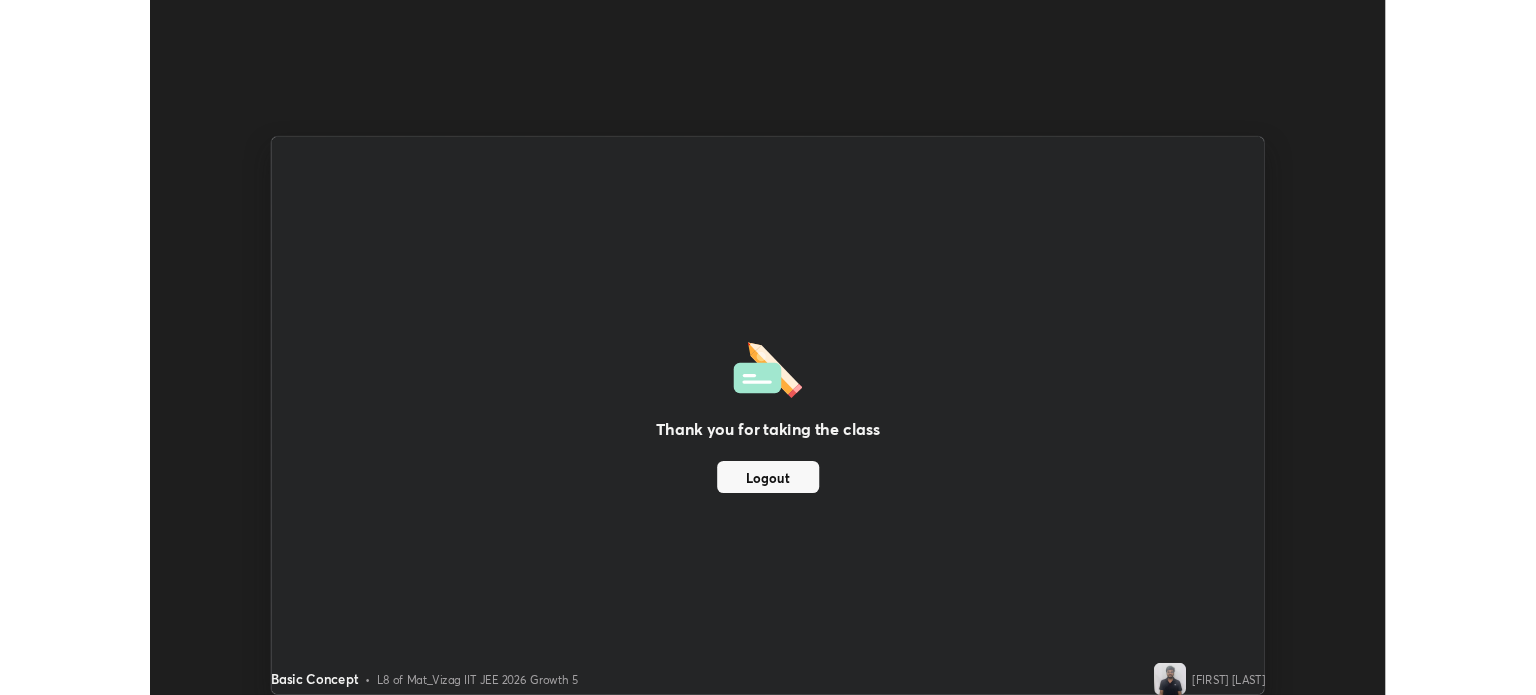 scroll, scrollTop: 695, scrollLeft: 1536, axis: both 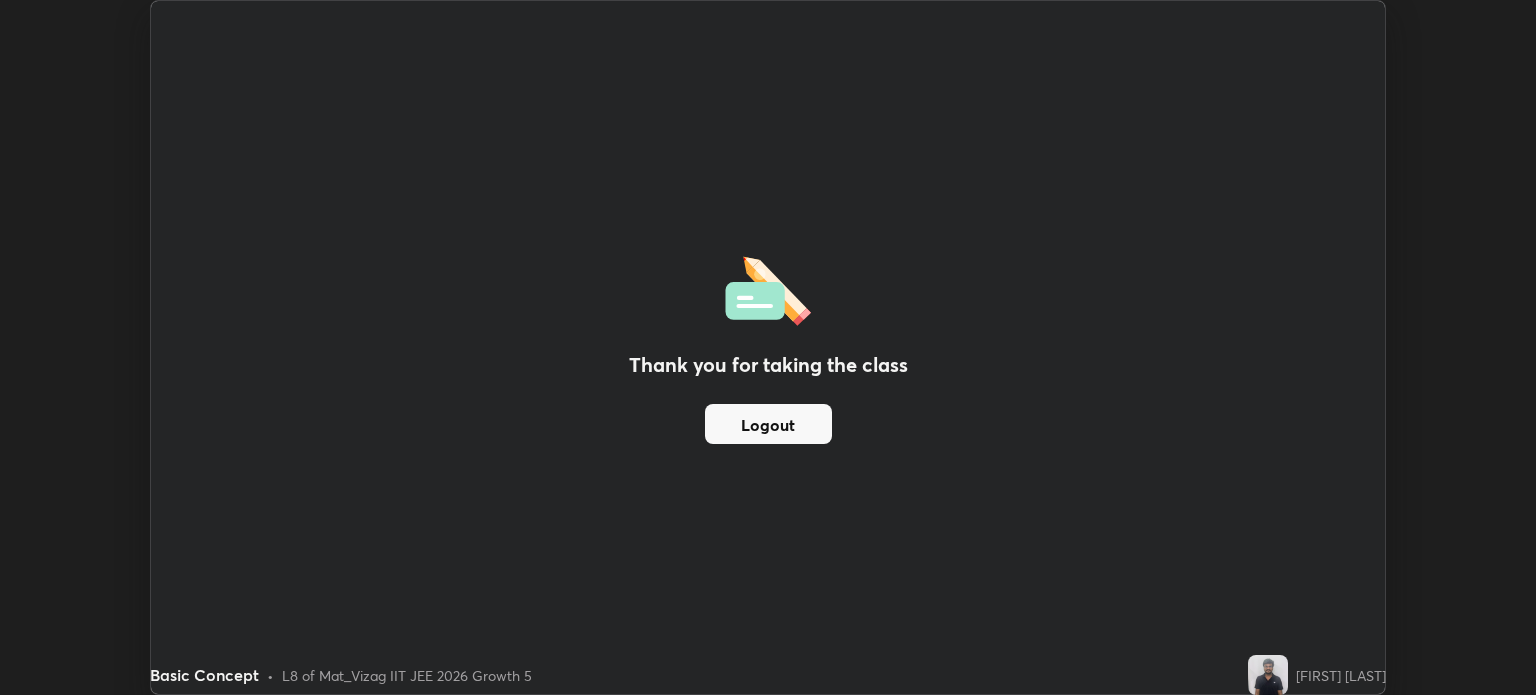 click on "Thank you for taking the class Logout Setting up your live class" at bounding box center [768, 347] 